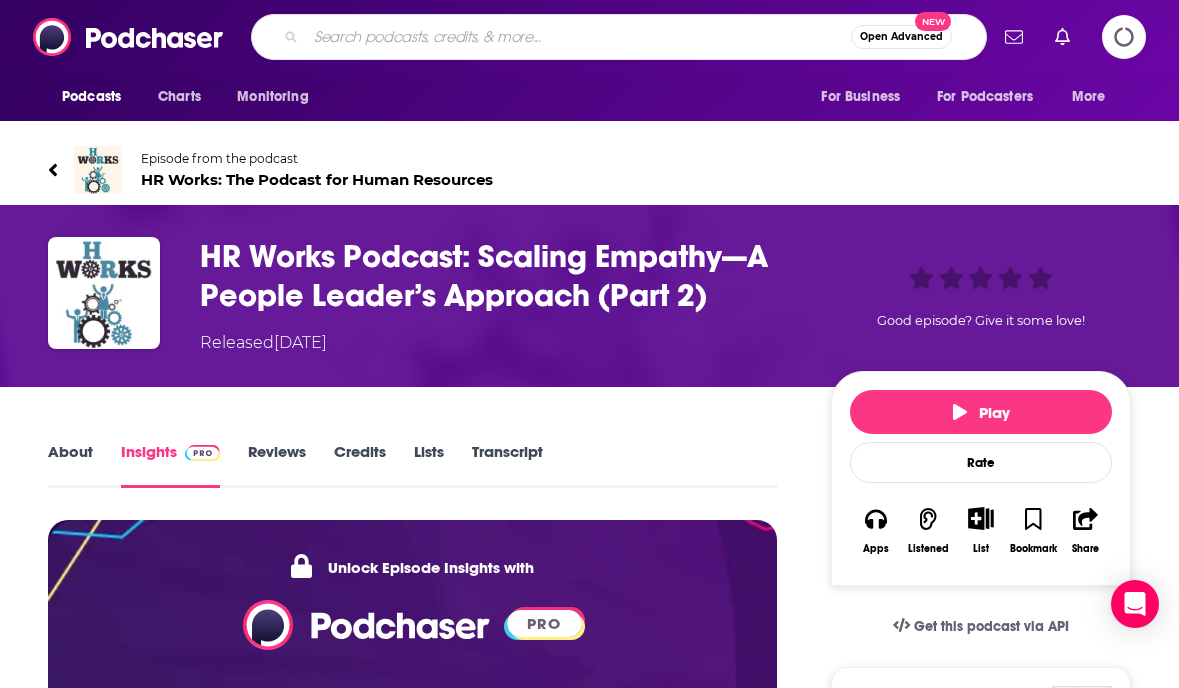 scroll, scrollTop: 0, scrollLeft: 0, axis: both 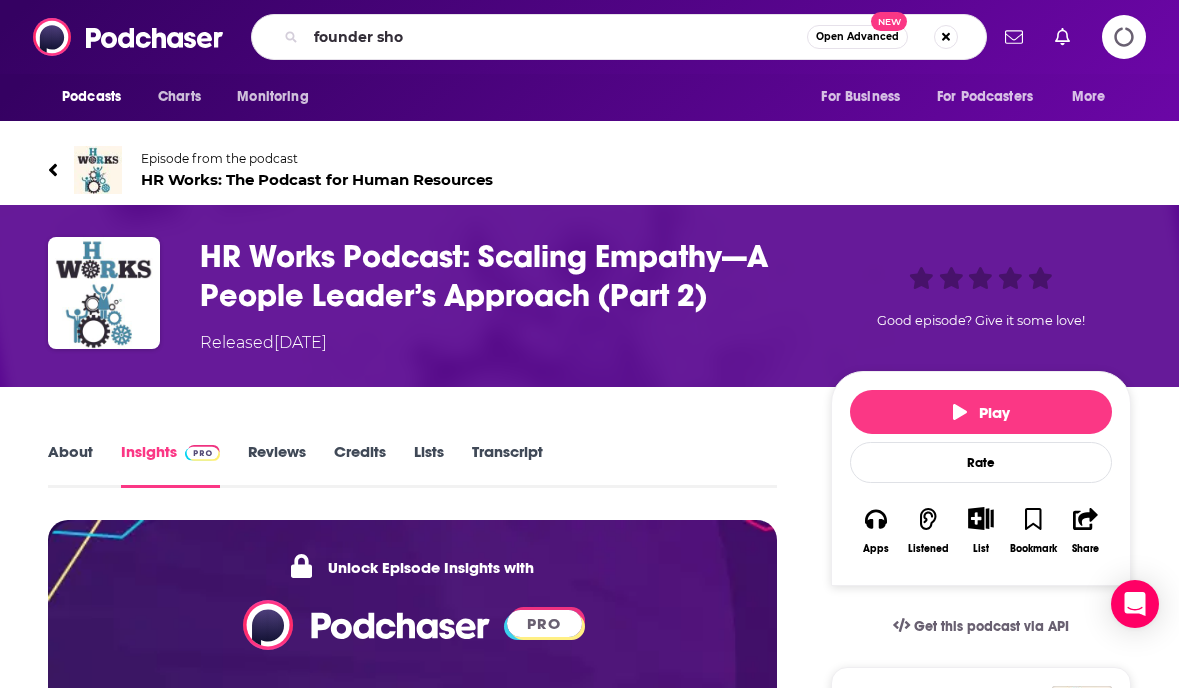 type on "founder show" 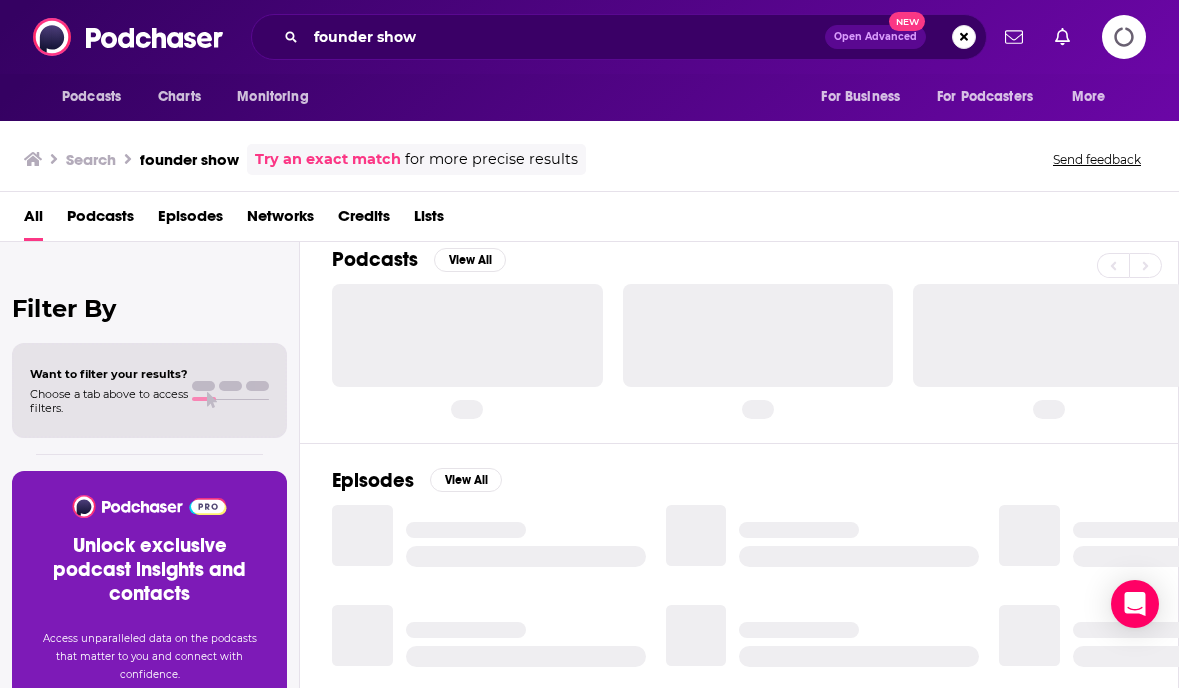 scroll, scrollTop: 0, scrollLeft: 0, axis: both 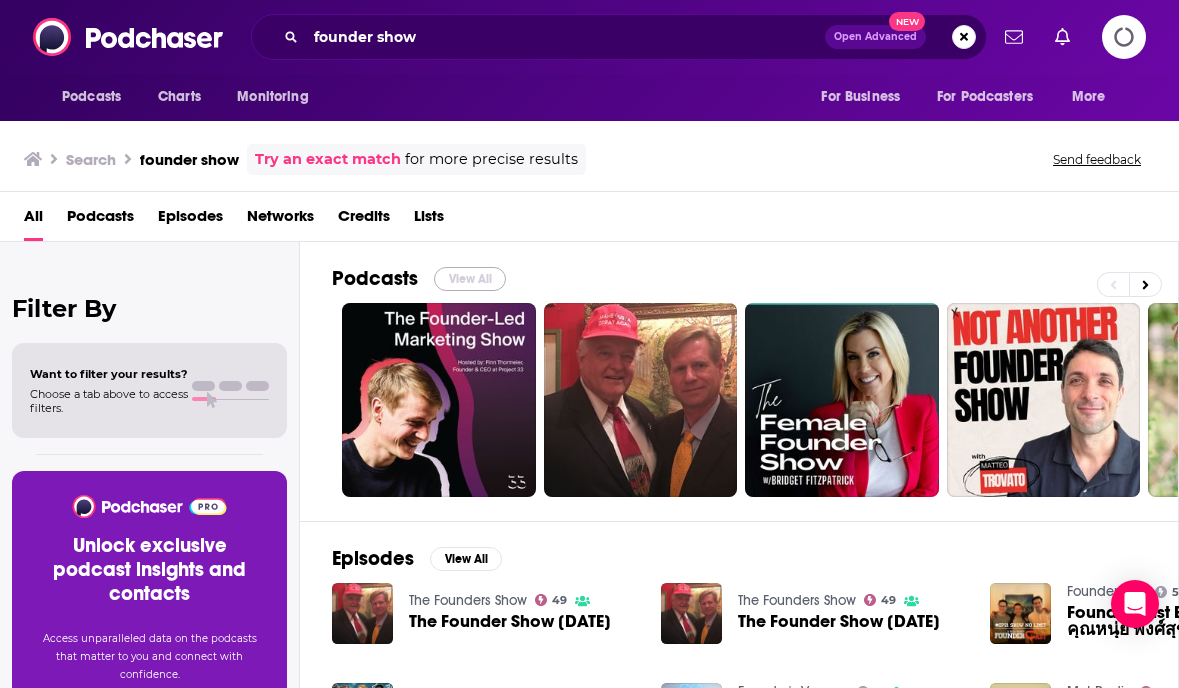 click on "View All" at bounding box center [470, 279] 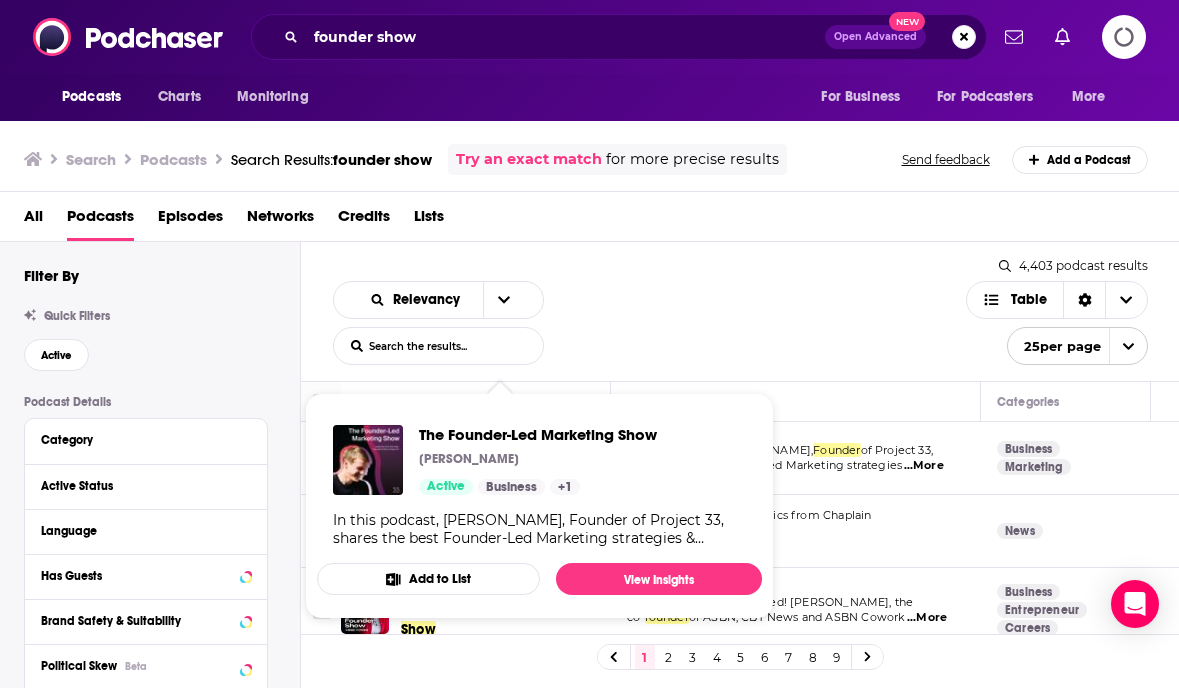 scroll, scrollTop: 1, scrollLeft: 0, axis: vertical 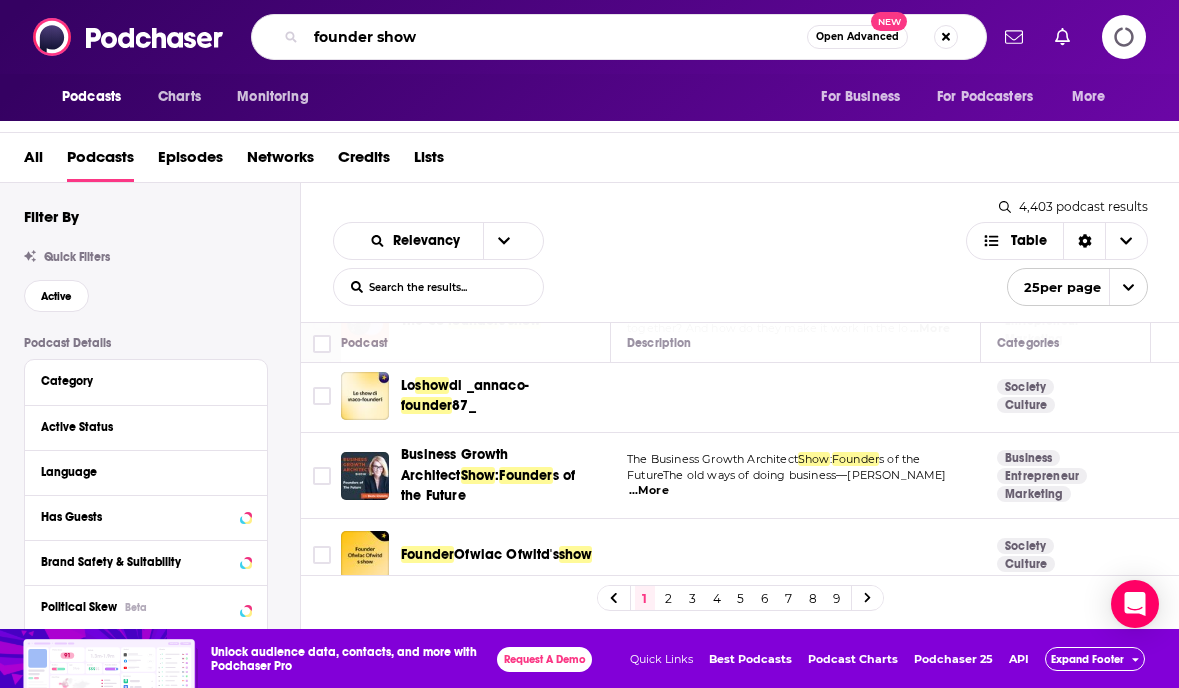 click on "founder show" at bounding box center [556, 37] 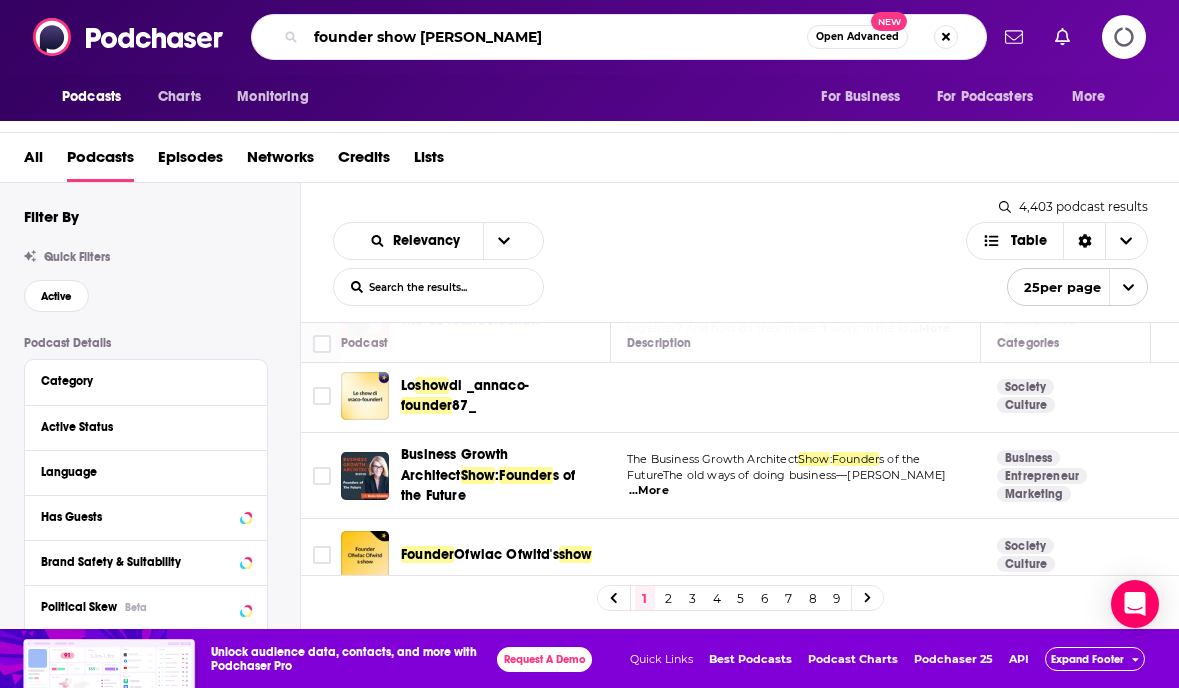 type on "founder show Vatsa Vishesh" 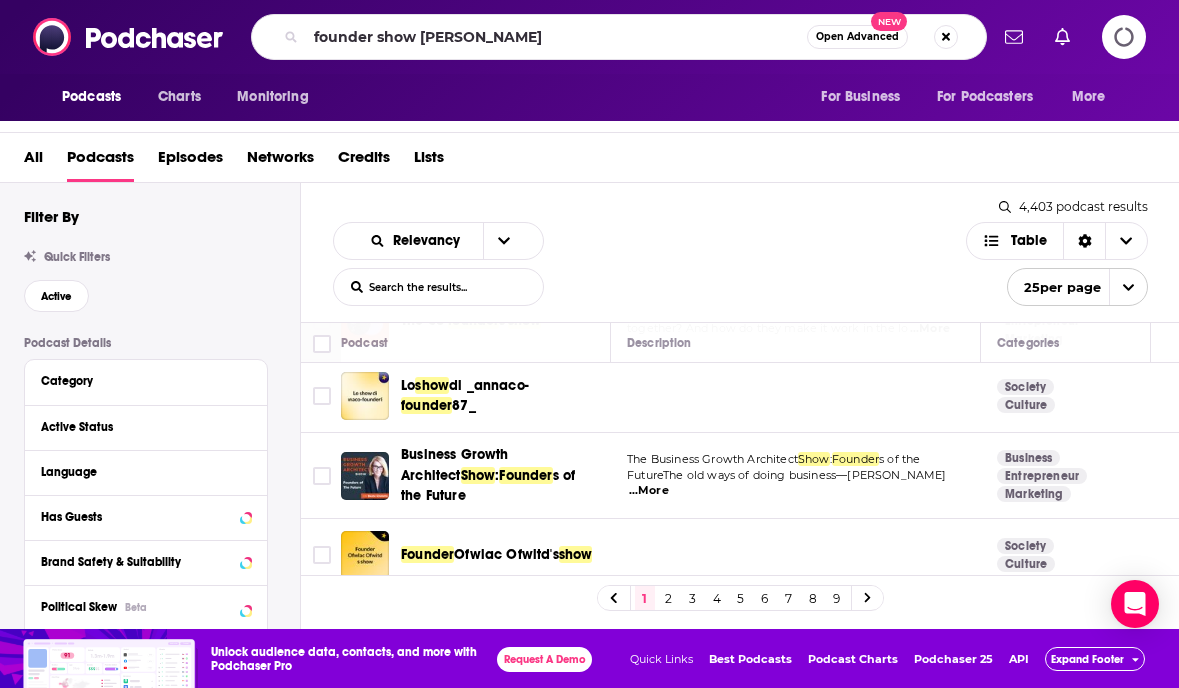 scroll, scrollTop: 0, scrollLeft: 0, axis: both 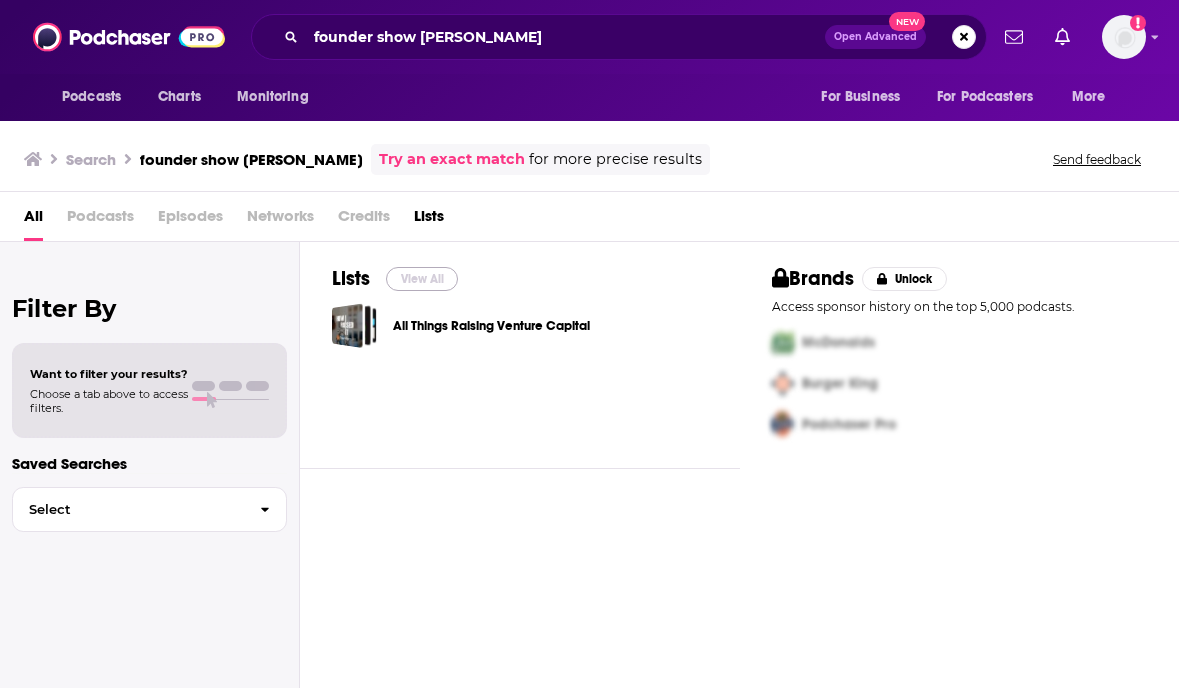 click on "View All" at bounding box center [422, 279] 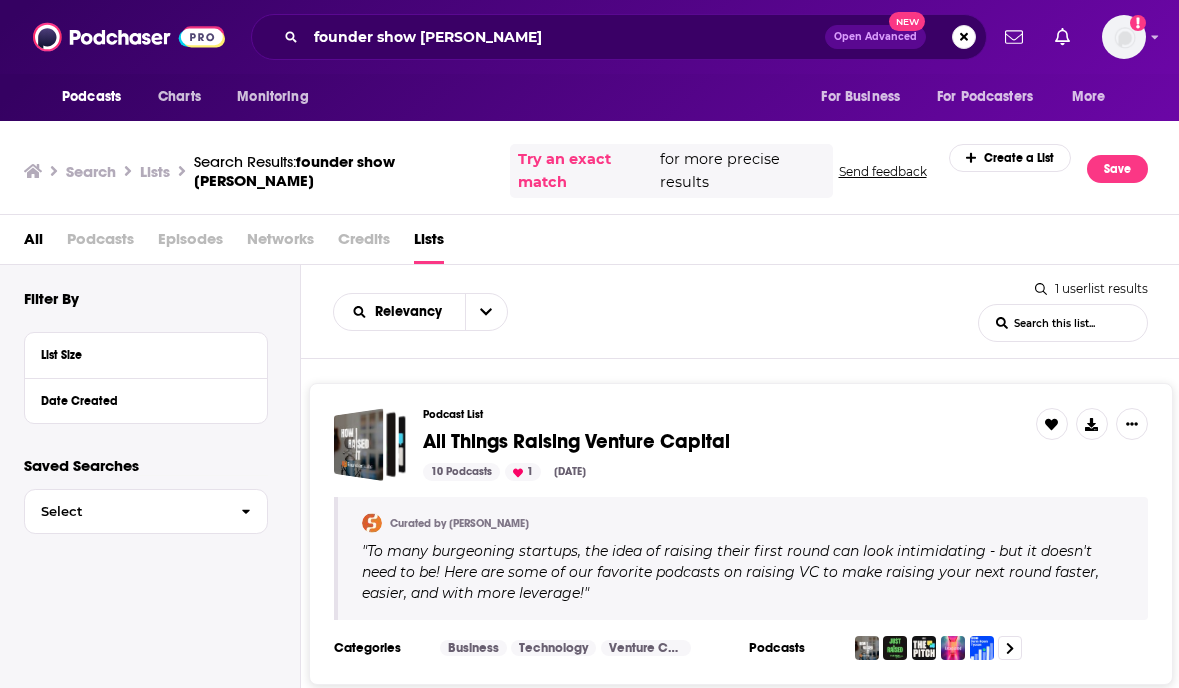 scroll, scrollTop: 66, scrollLeft: 0, axis: vertical 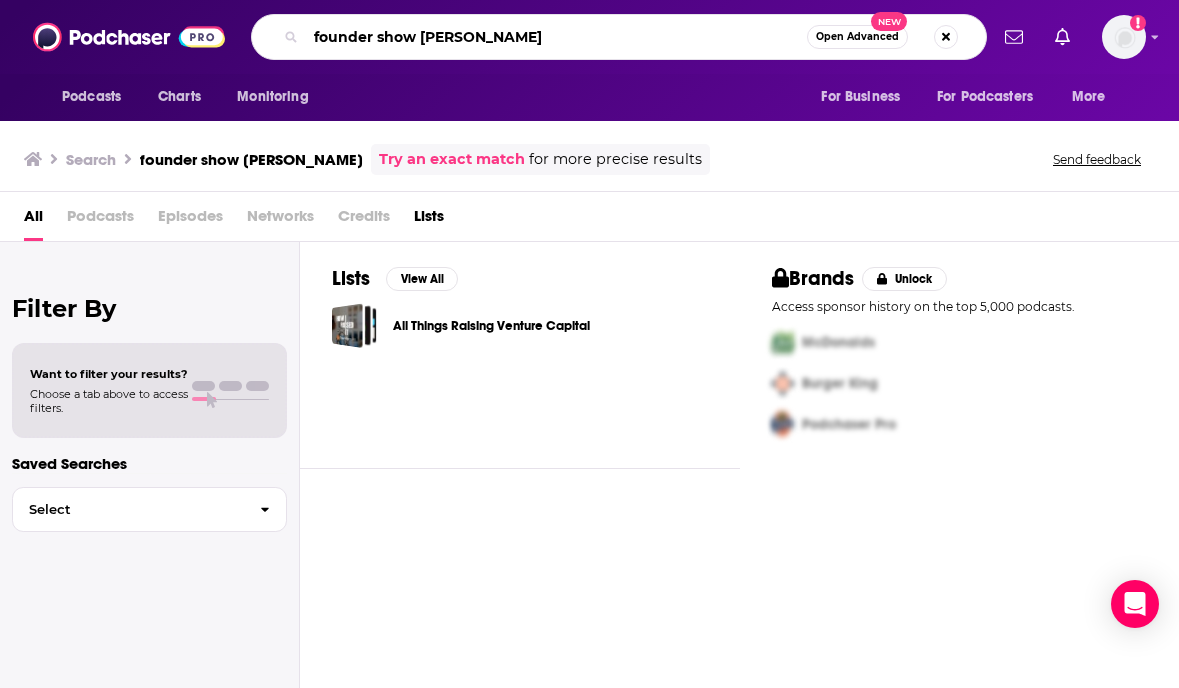 drag, startPoint x: 548, startPoint y: 35, endPoint x: 193, endPoint y: 26, distance: 355.11407 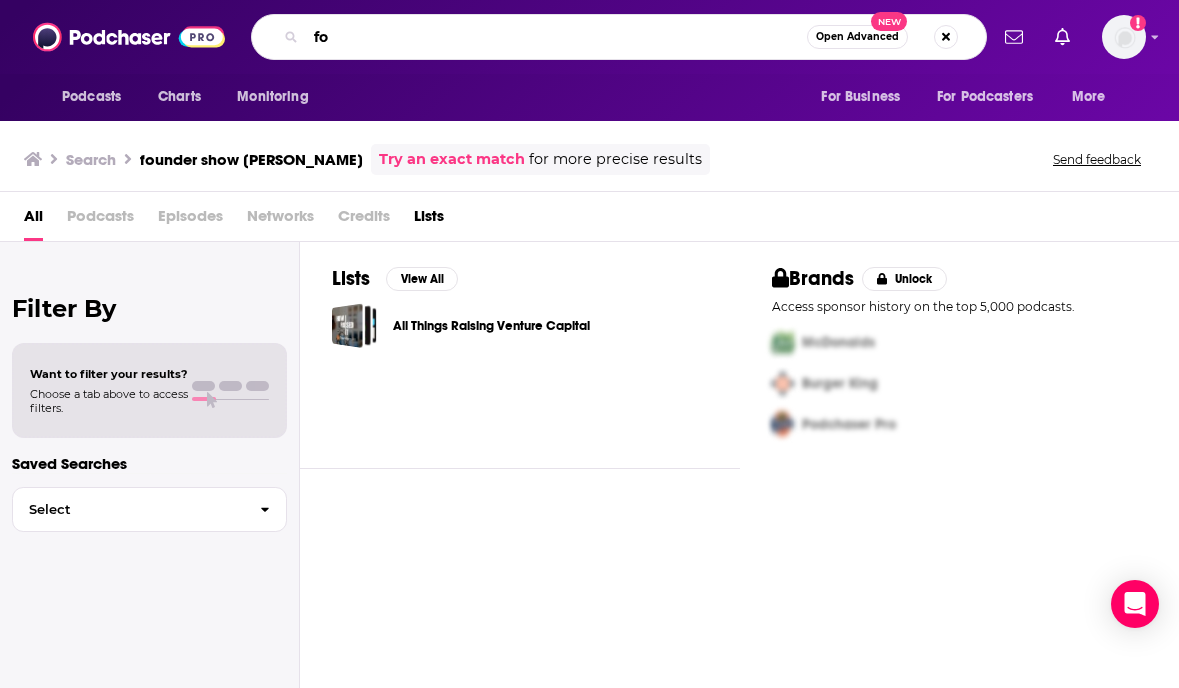 type on "f" 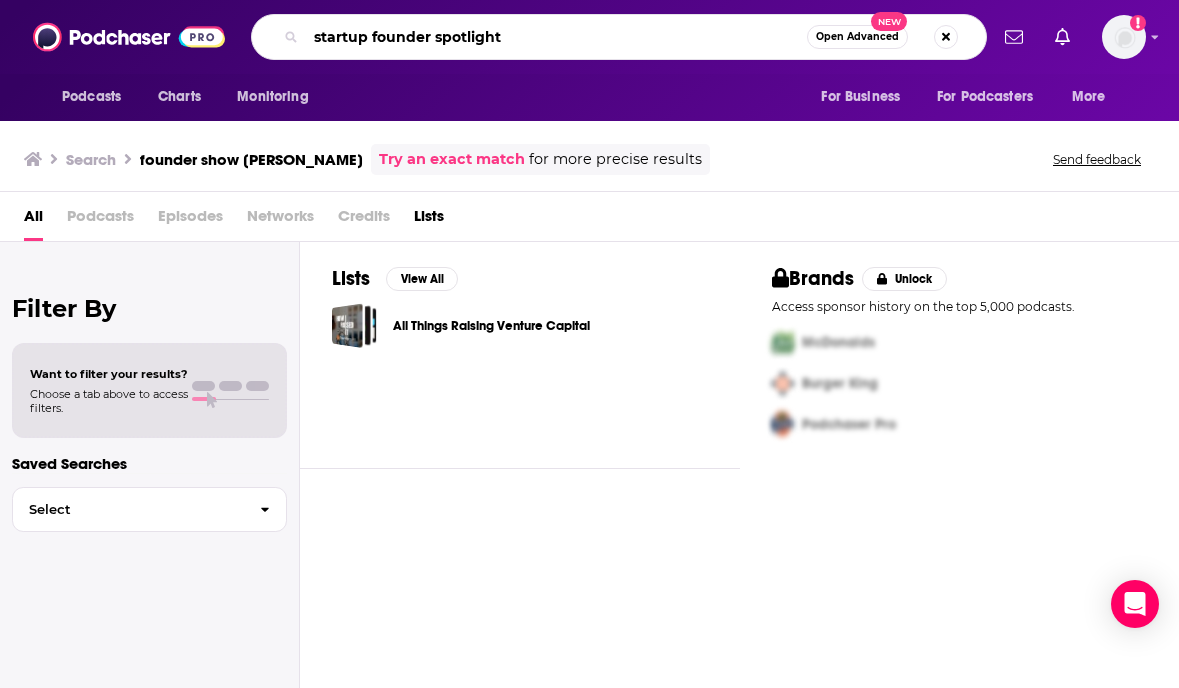 type on "startup founder spotlight" 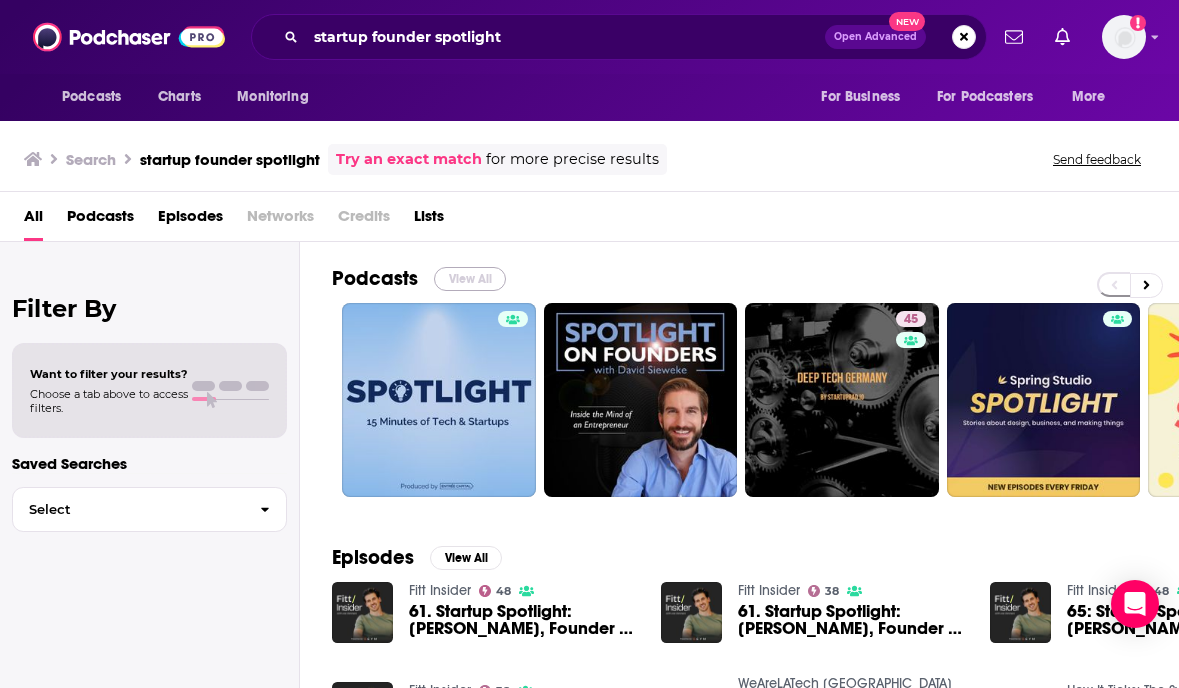click on "View All" at bounding box center [470, 279] 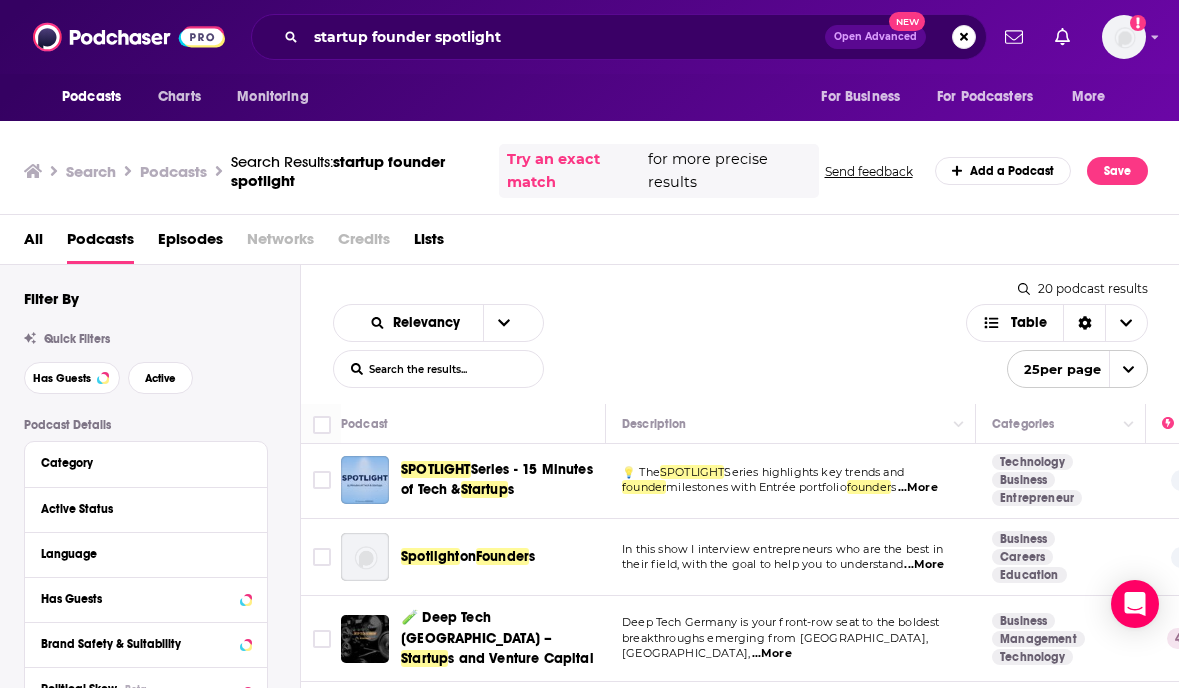 scroll, scrollTop: 0, scrollLeft: 0, axis: both 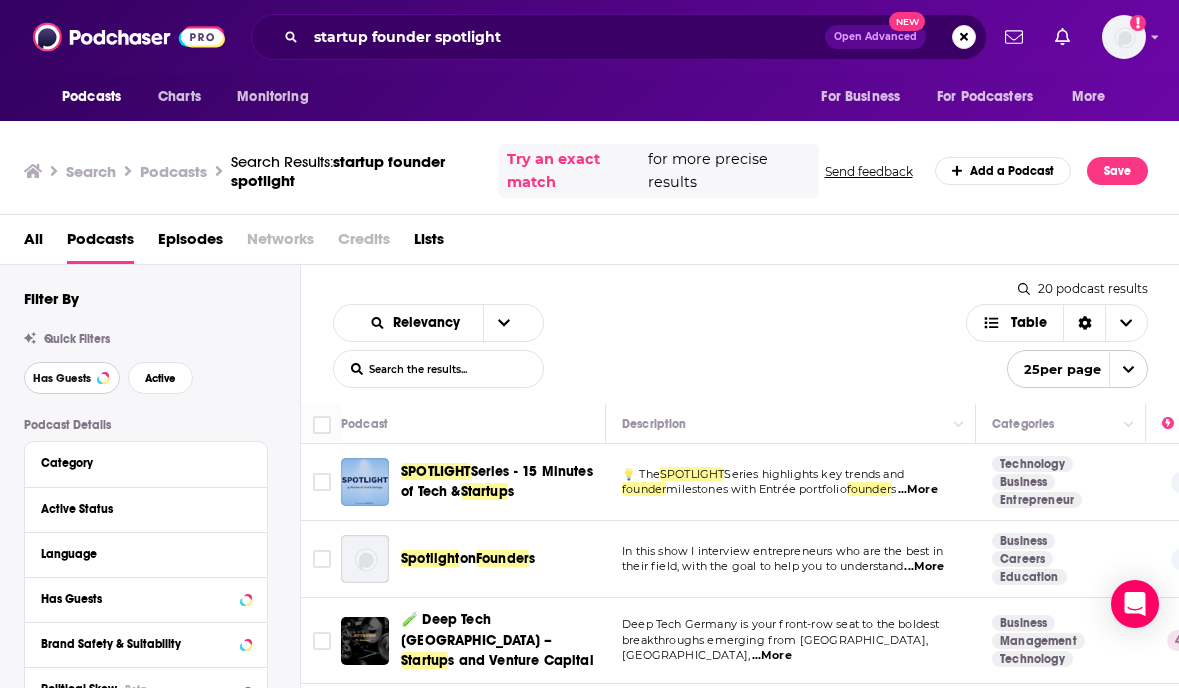 click on "Has Guests" at bounding box center [72, 378] 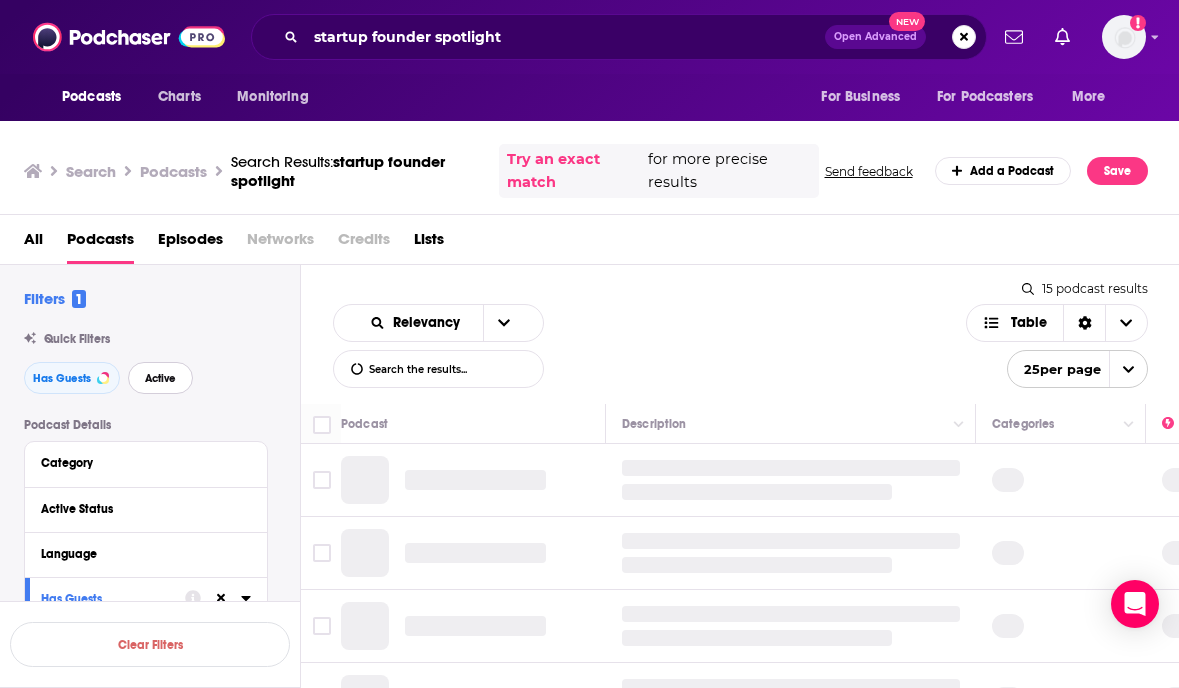 click on "Active" at bounding box center (160, 378) 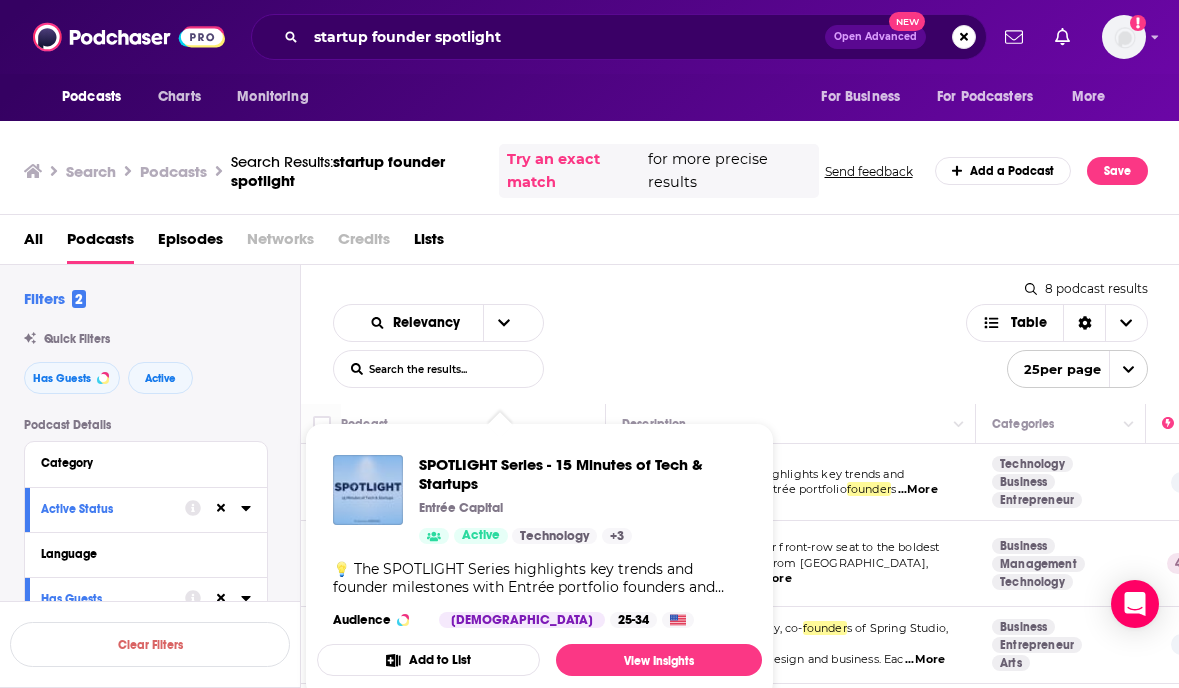 click on "Relevancy List Search Input Search the results... Table 8   podcast   results List Search Input Search the results... Table 25  per page" at bounding box center (740, 334) 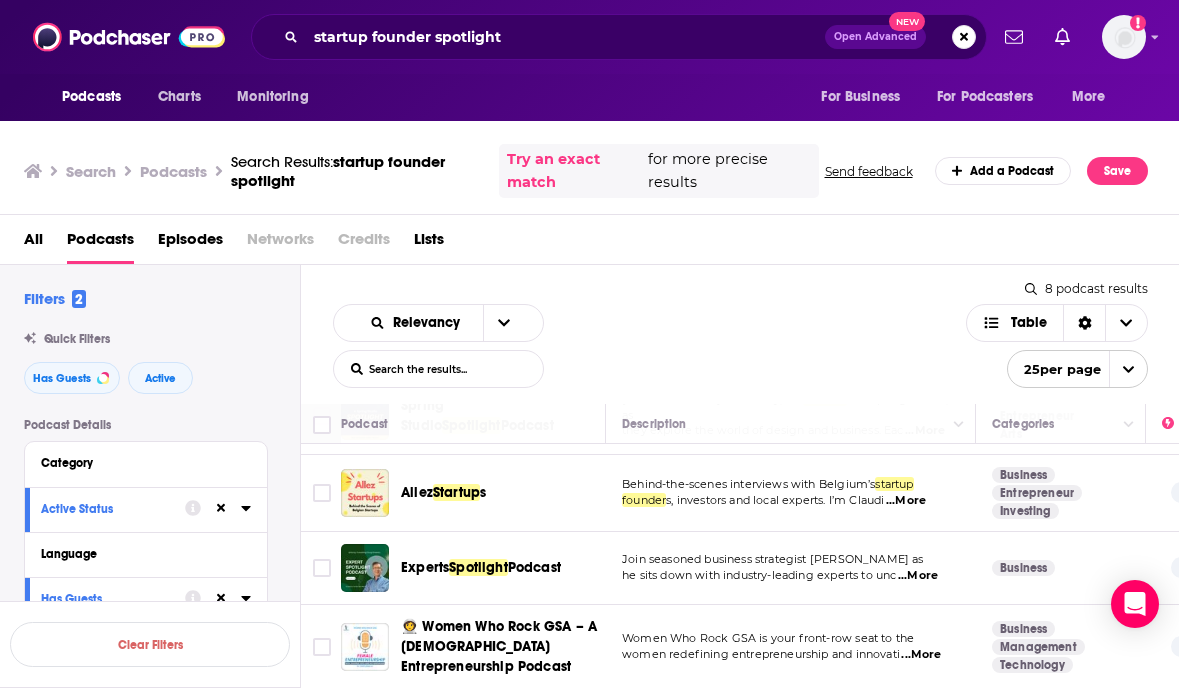 scroll, scrollTop: 246, scrollLeft: 0, axis: vertical 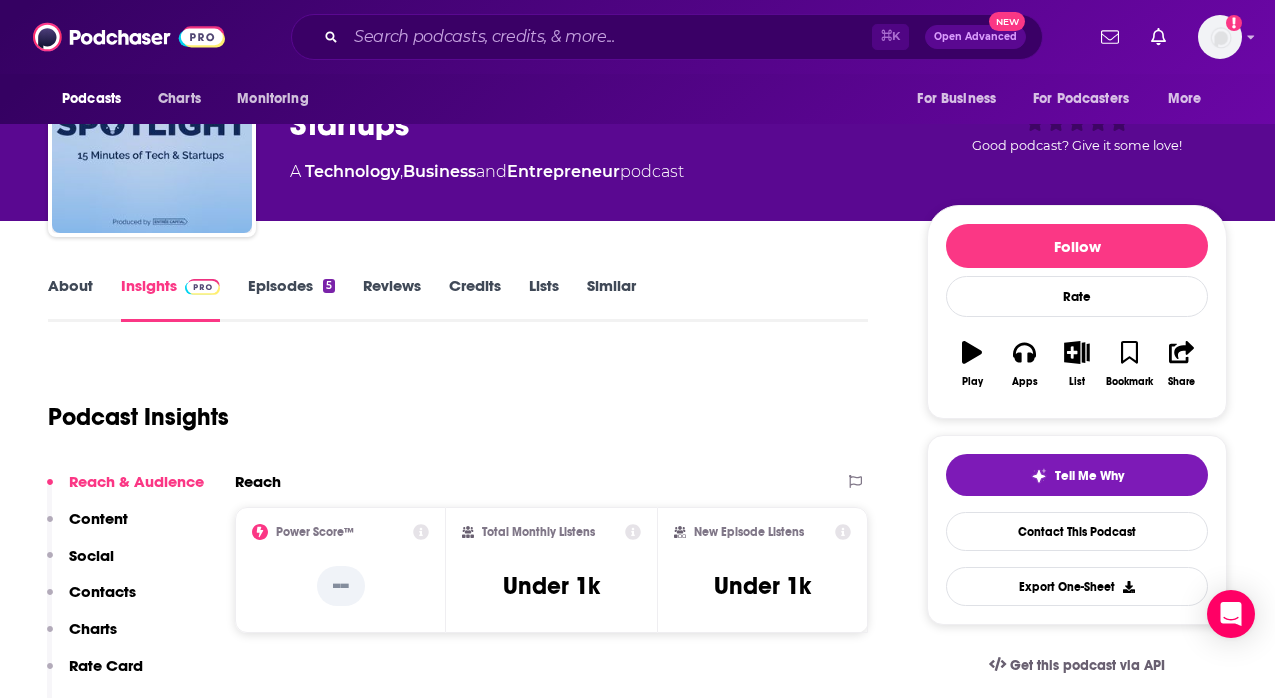 click on "Episodes 5" at bounding box center (291, 299) 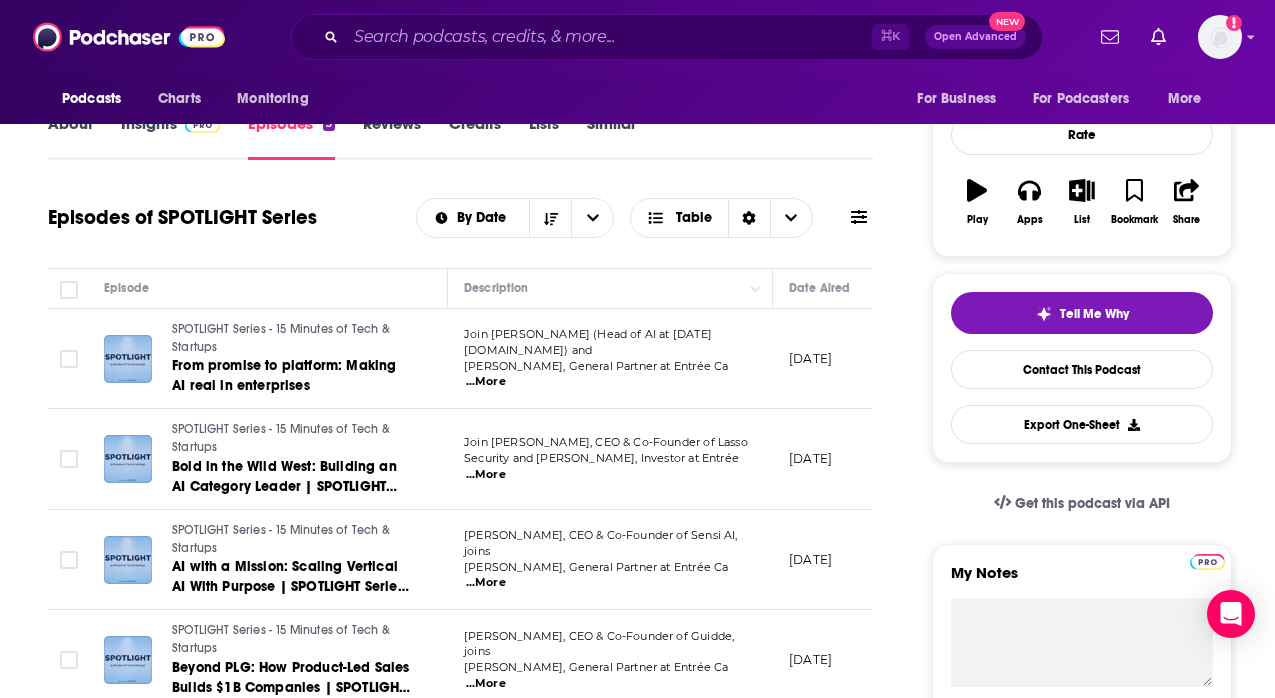 scroll, scrollTop: 0, scrollLeft: 0, axis: both 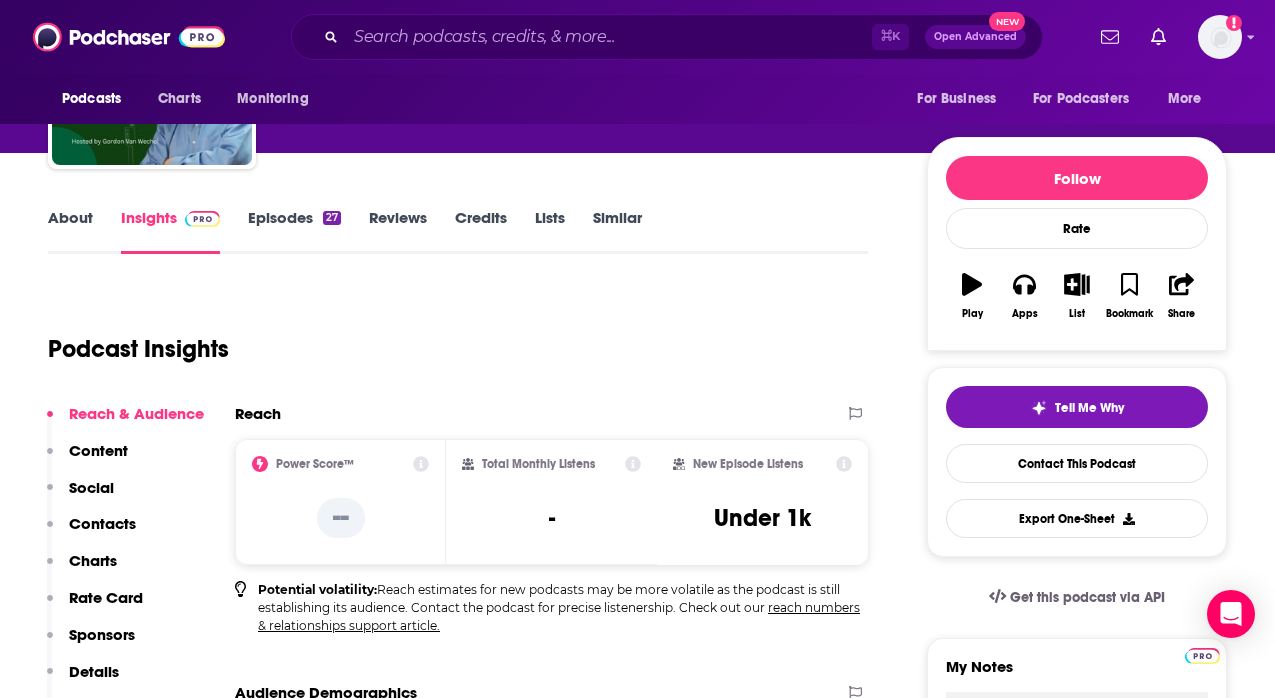 click on "Episodes 27" at bounding box center [294, 231] 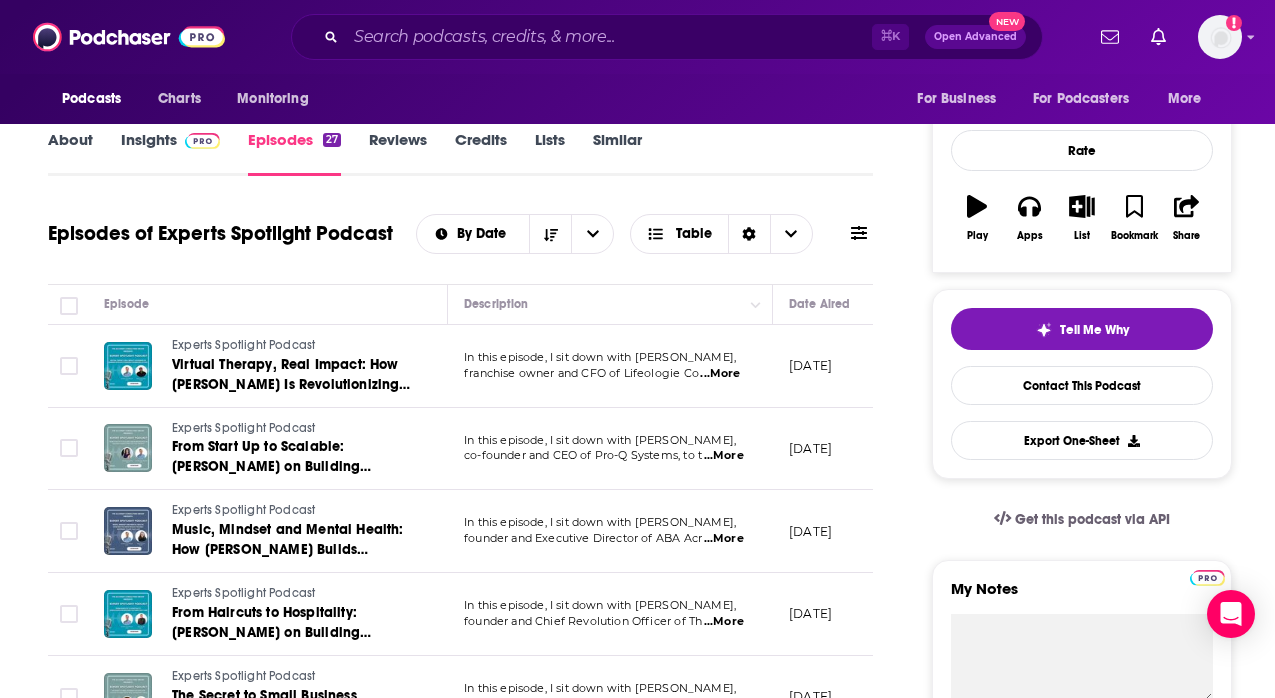 scroll, scrollTop: 252, scrollLeft: 0, axis: vertical 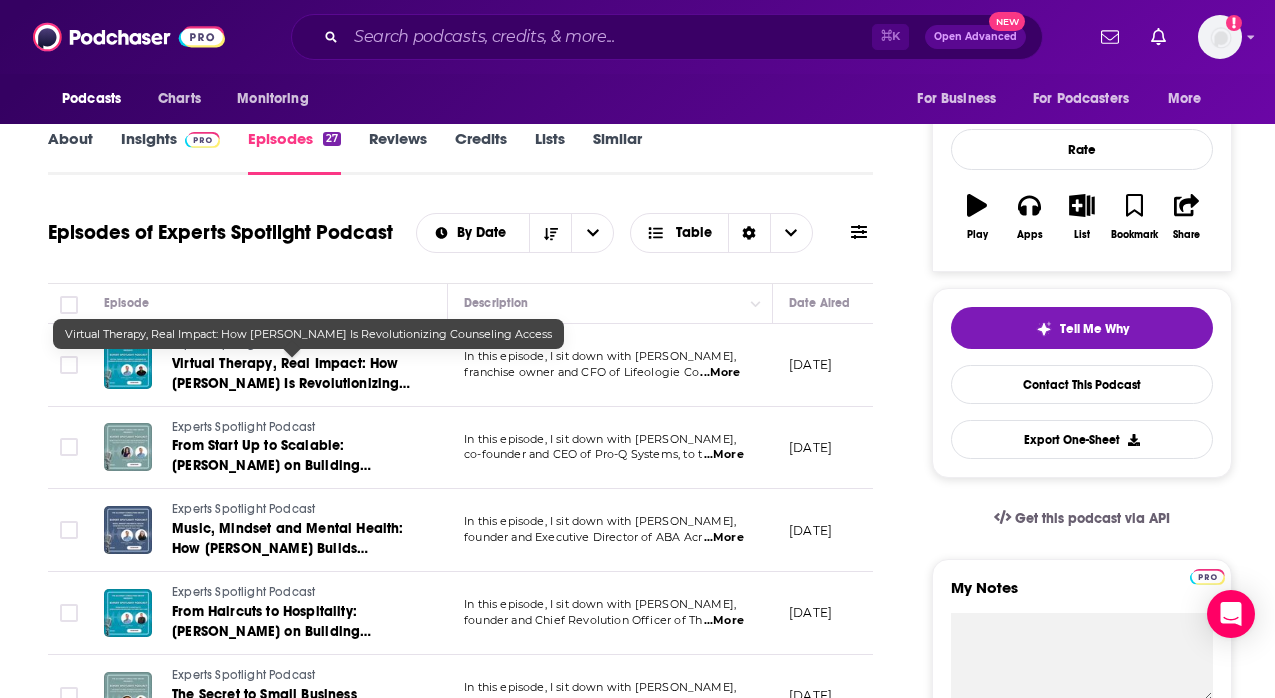 click on "Virtual Therapy, Real Impact: How Marcus Norman Is Revolutionizing Counseling Access" at bounding box center (291, 383) 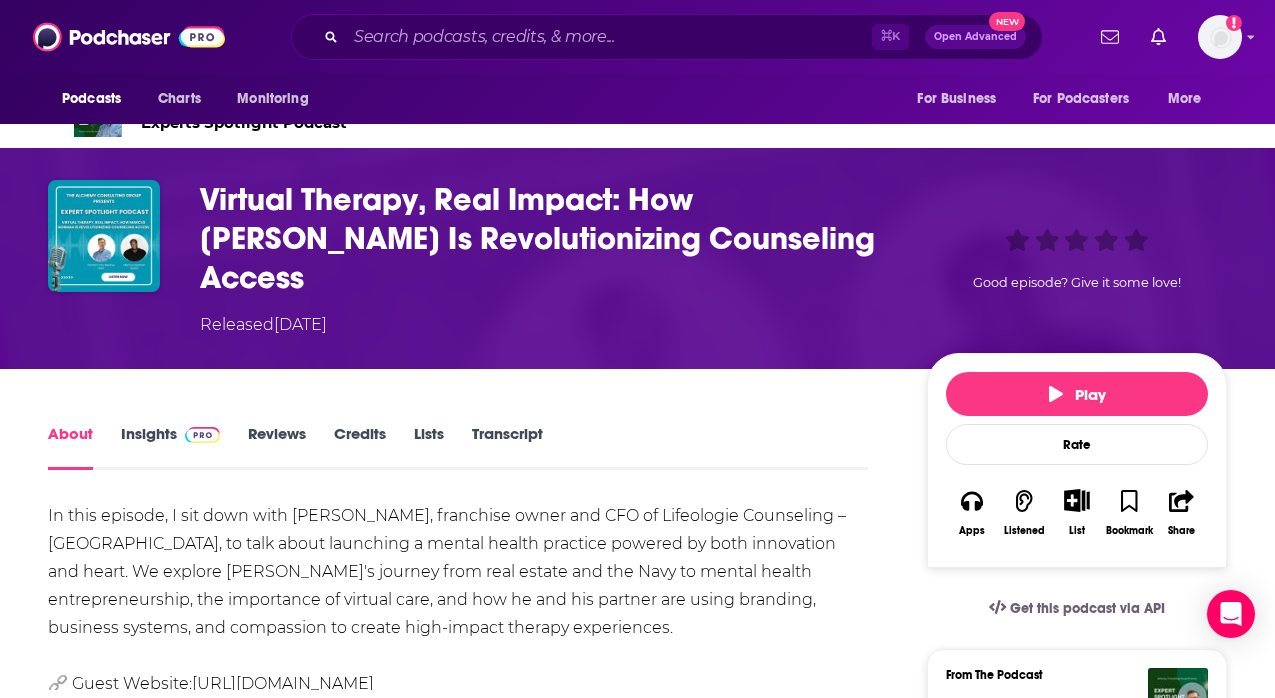scroll, scrollTop: 55, scrollLeft: 0, axis: vertical 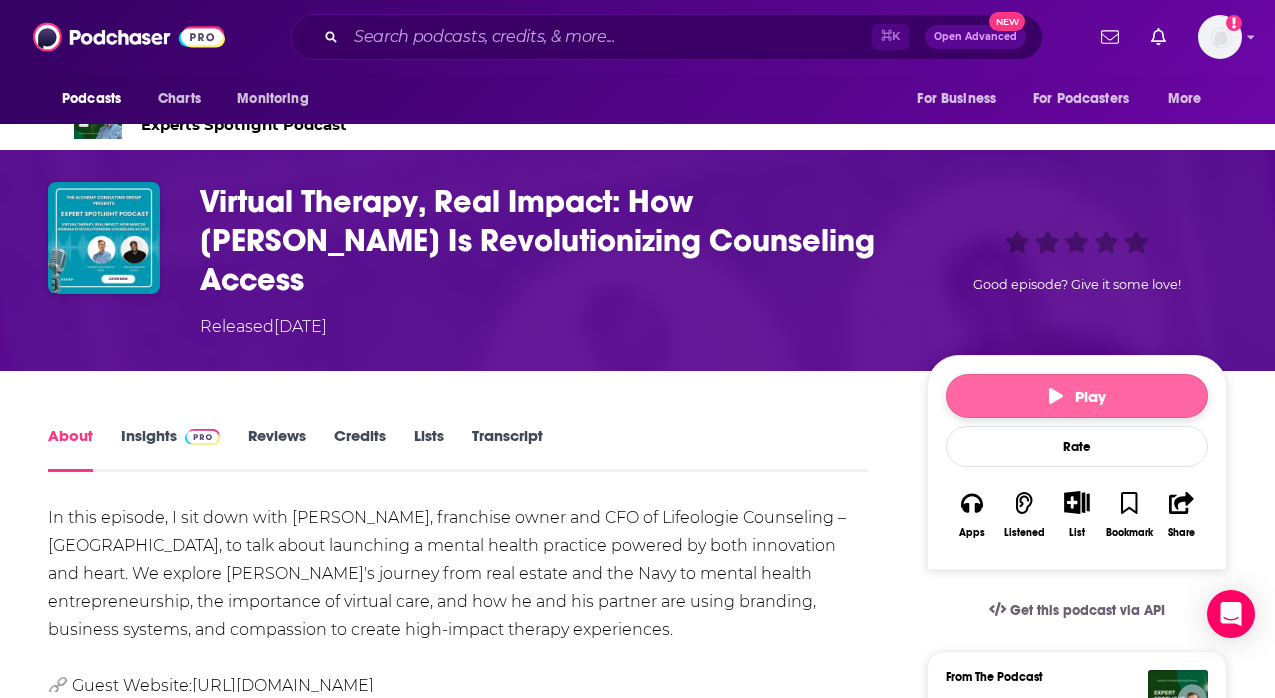 click on "Play" at bounding box center [1077, 396] 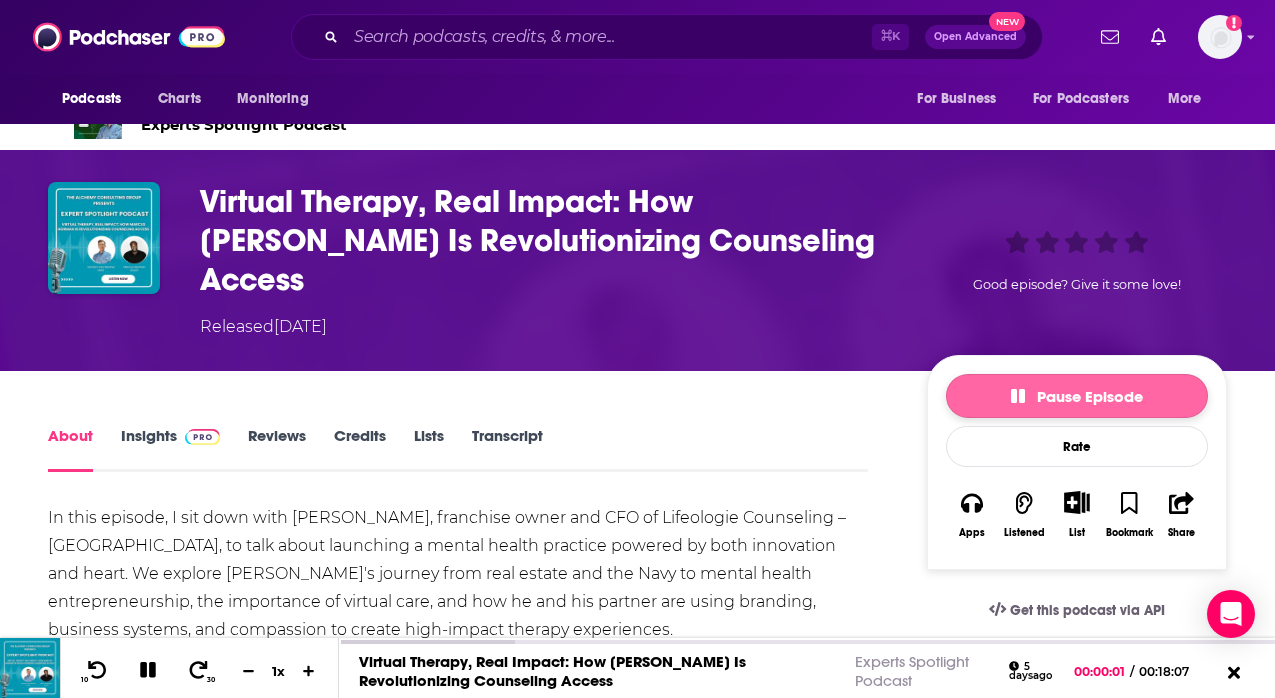 click 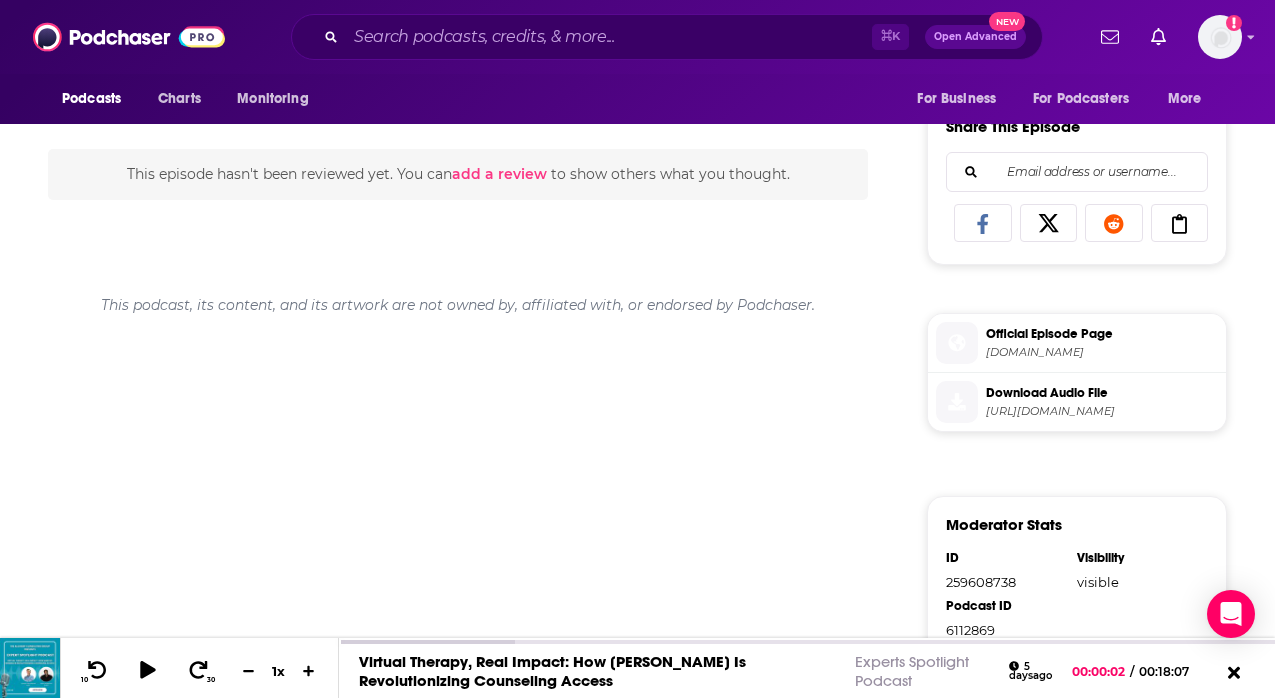 scroll, scrollTop: 0, scrollLeft: 0, axis: both 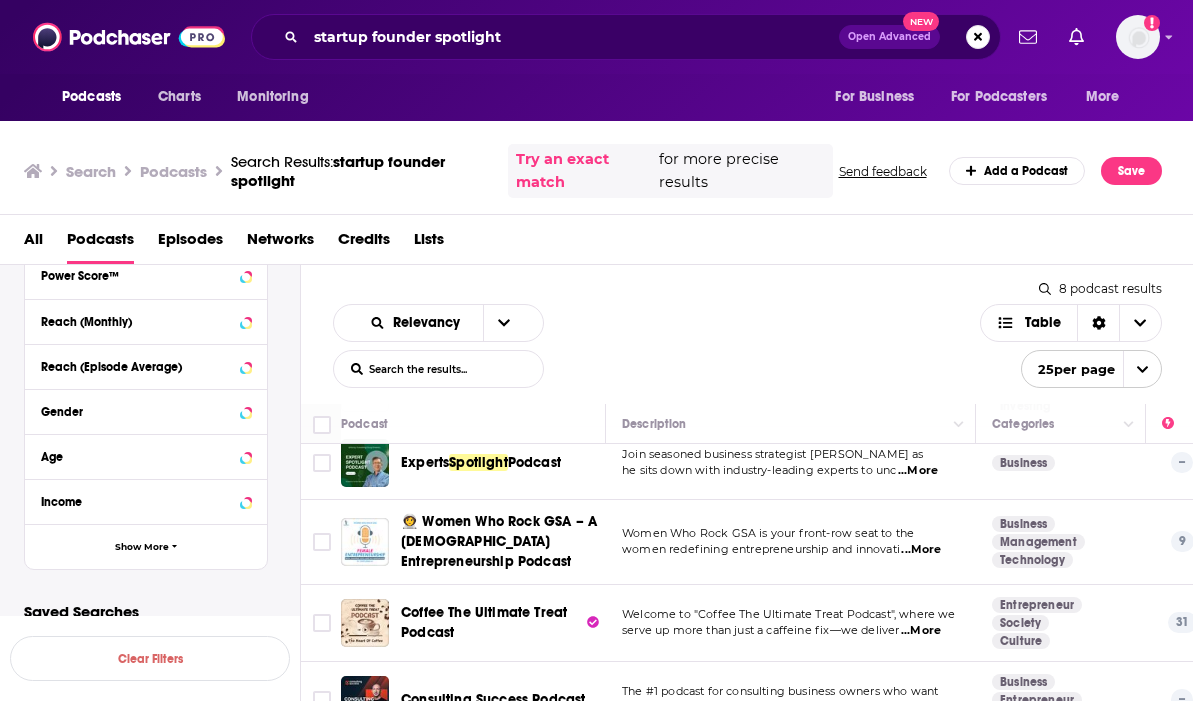 click on "Entrepreneur Society Culture" at bounding box center (1061, 623) 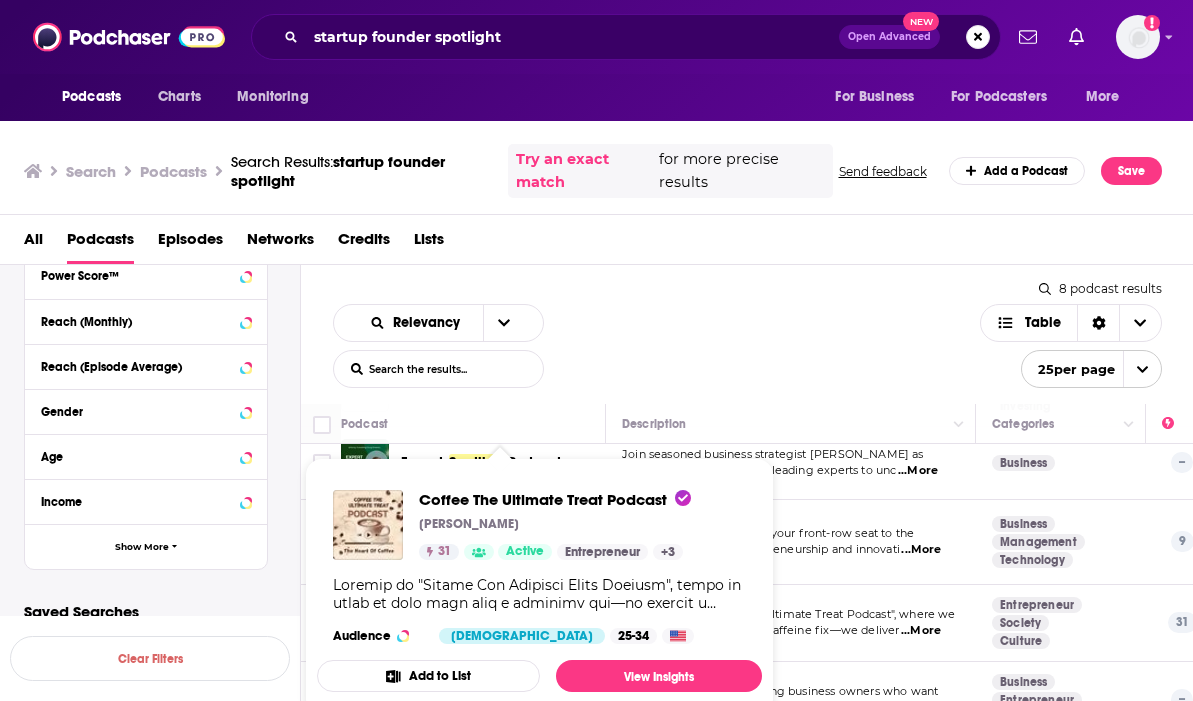 click at bounding box center [539, 594] 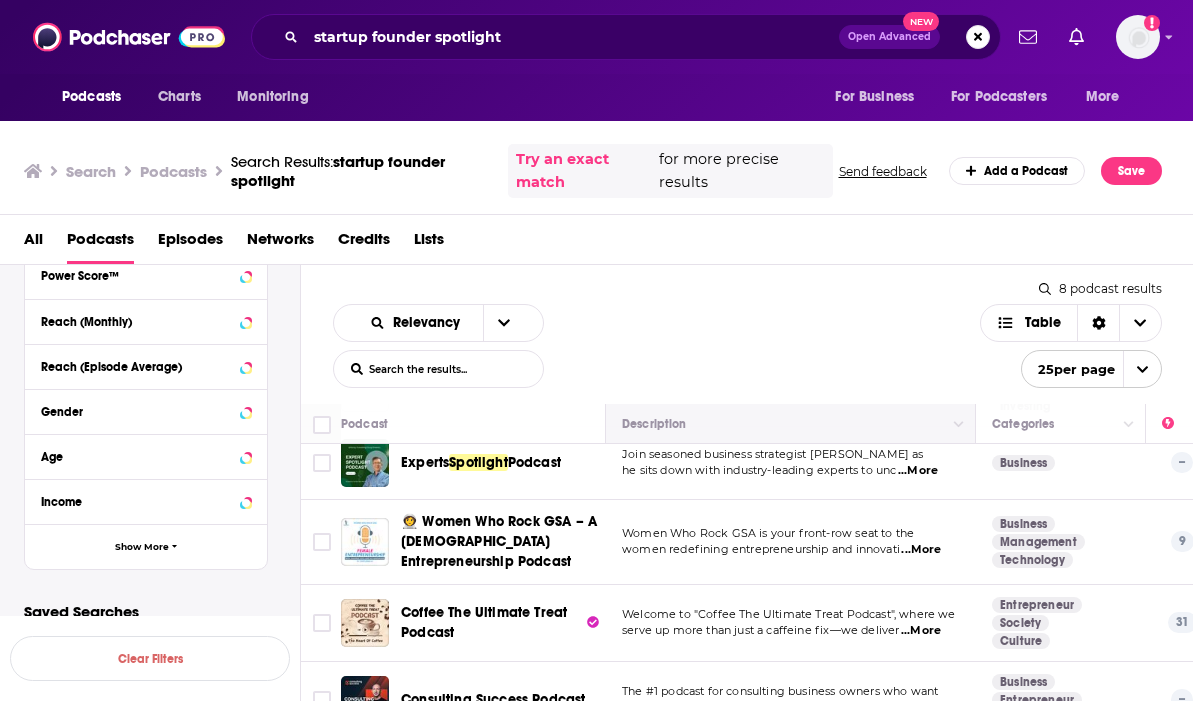 scroll, scrollTop: 0, scrollLeft: 0, axis: both 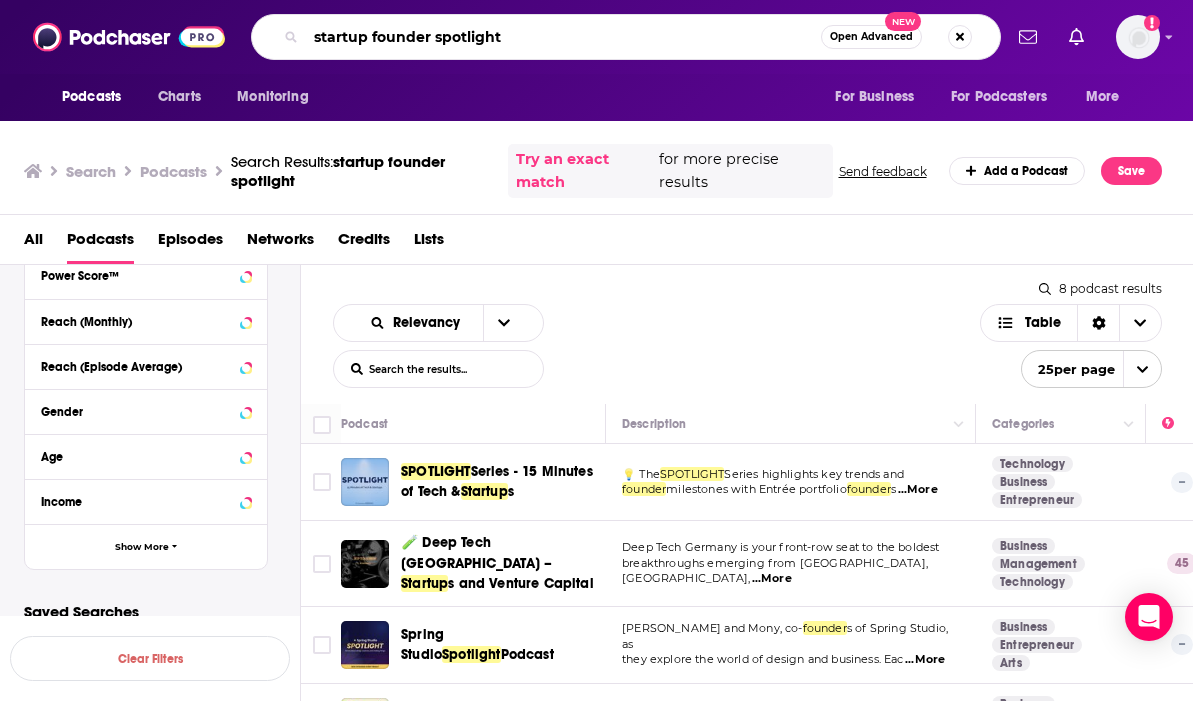 drag, startPoint x: 434, startPoint y: 38, endPoint x: 384, endPoint y: 35, distance: 50.08992 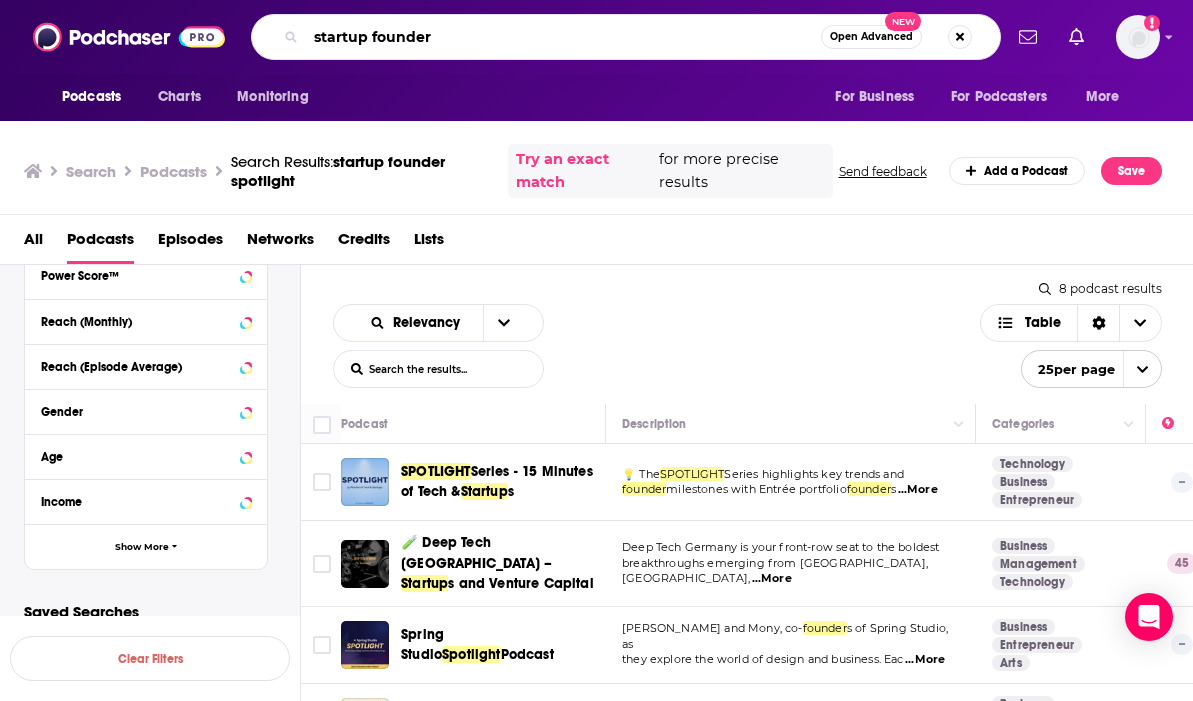 type on "startup founder" 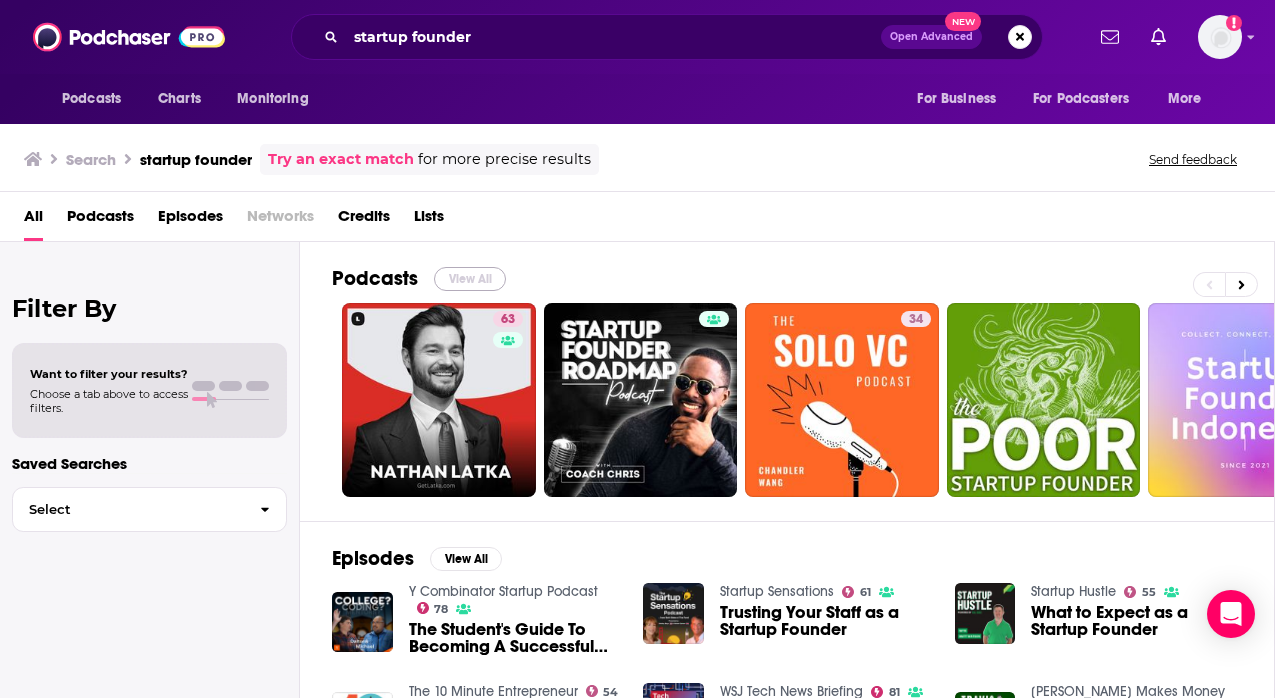 click on "View All" at bounding box center [470, 279] 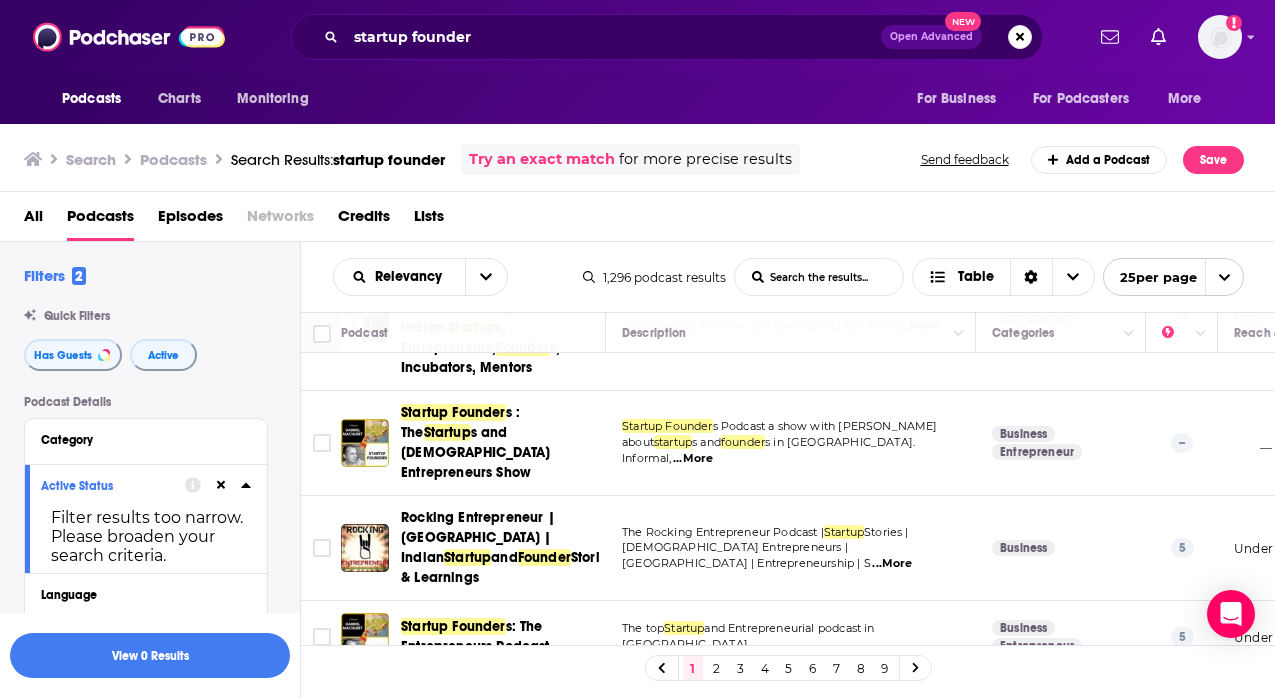 scroll, scrollTop: 1824, scrollLeft: 0, axis: vertical 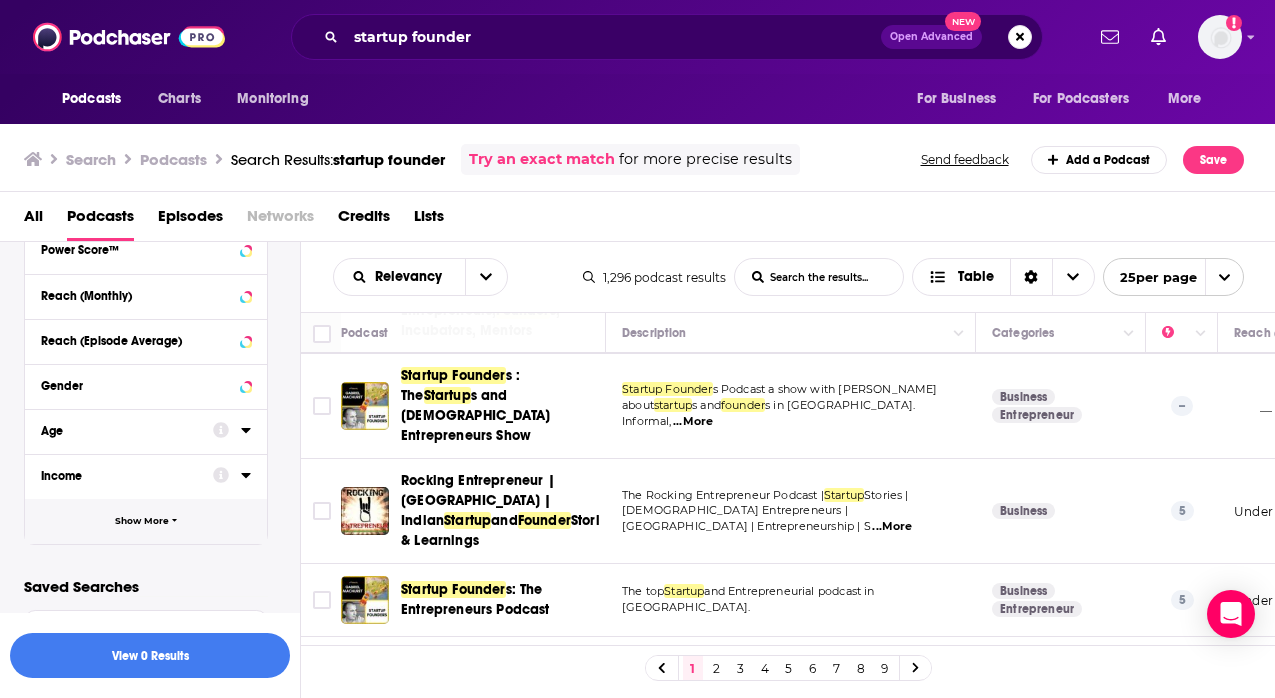 click on "Show More" at bounding box center [142, 521] 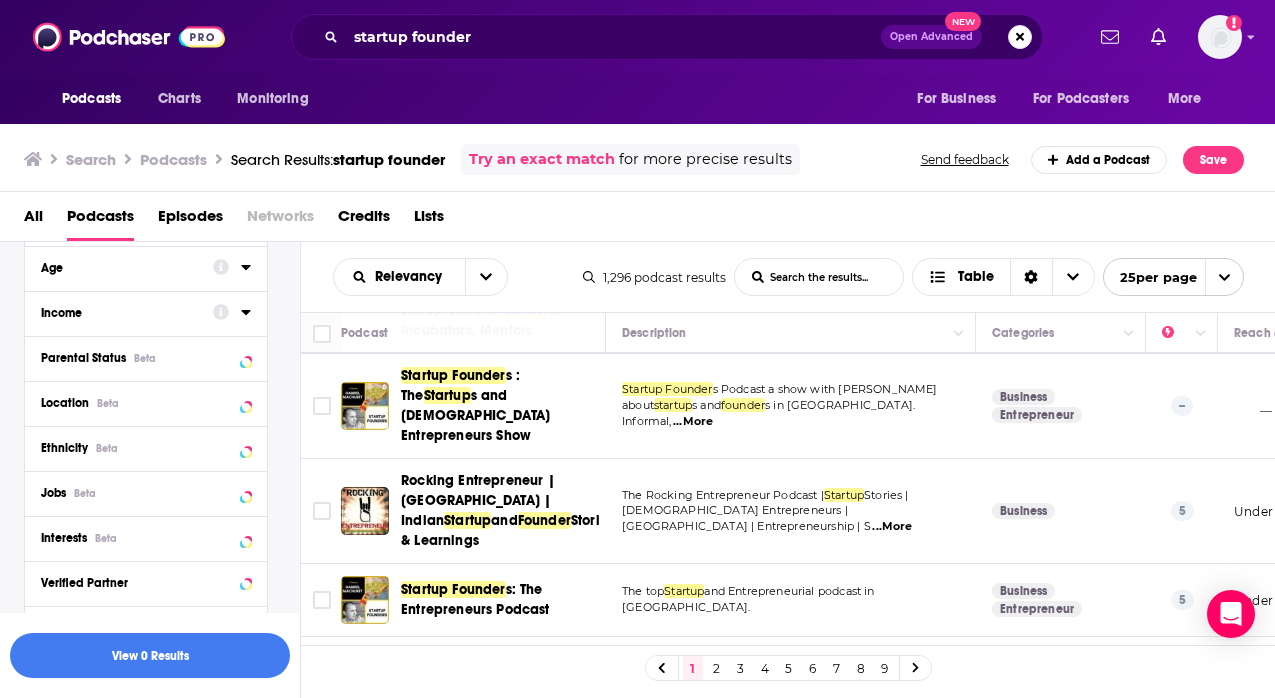 scroll, scrollTop: 860, scrollLeft: 0, axis: vertical 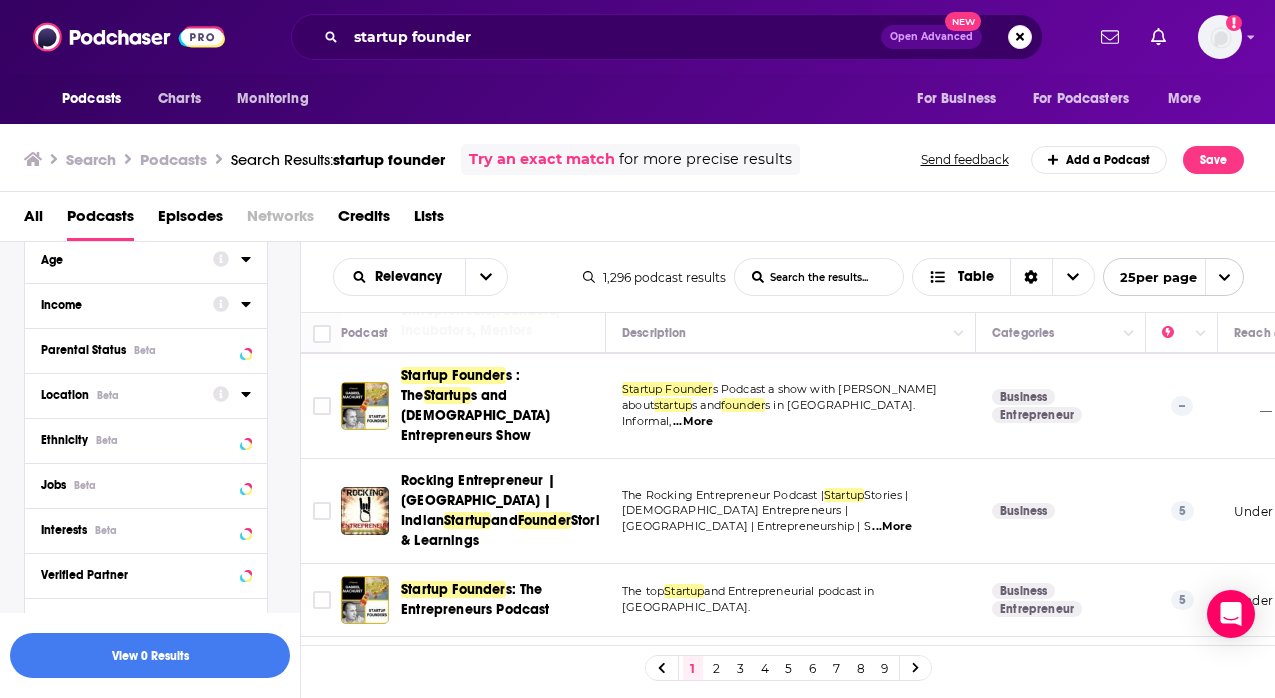 click on "Location Beta" at bounding box center (120, 395) 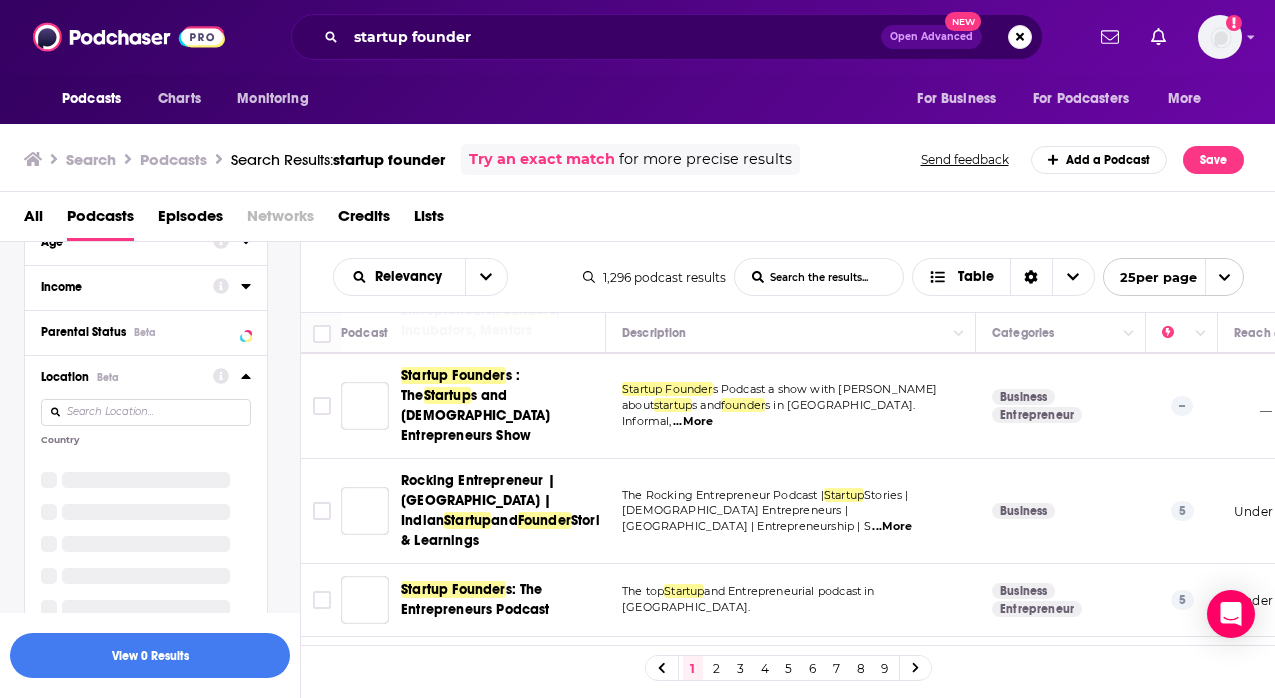 scroll, scrollTop: 839, scrollLeft: 0, axis: vertical 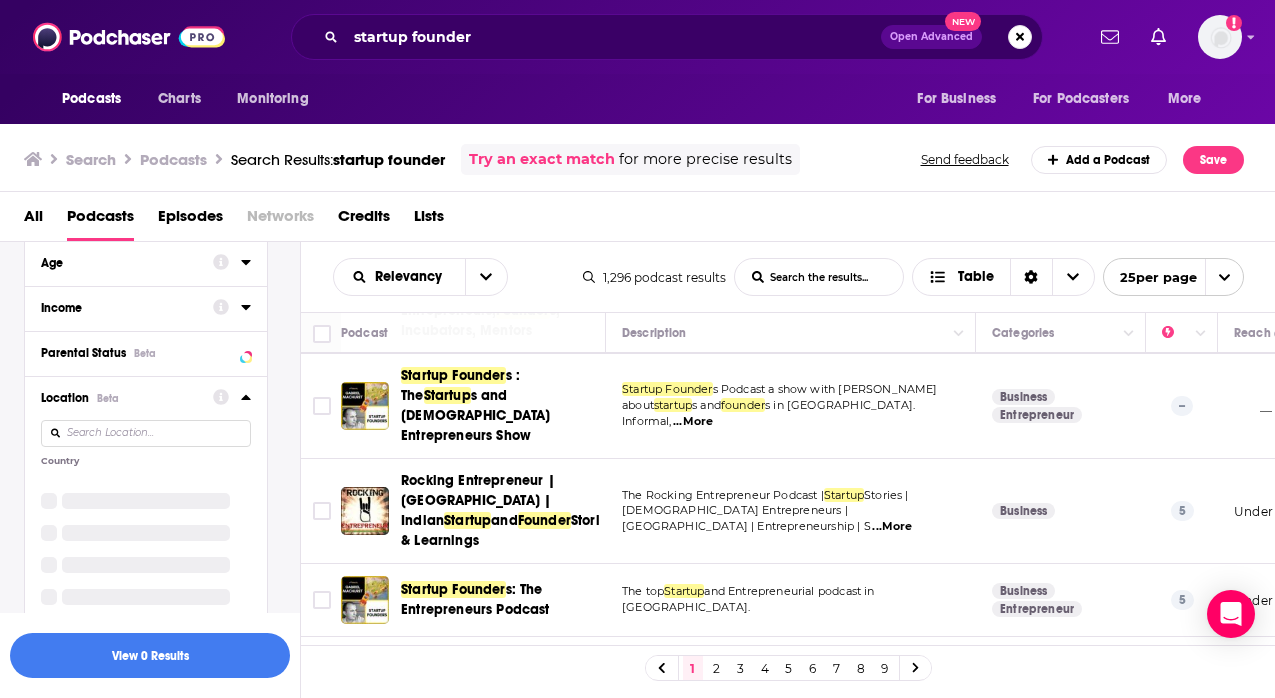 click at bounding box center (146, 433) 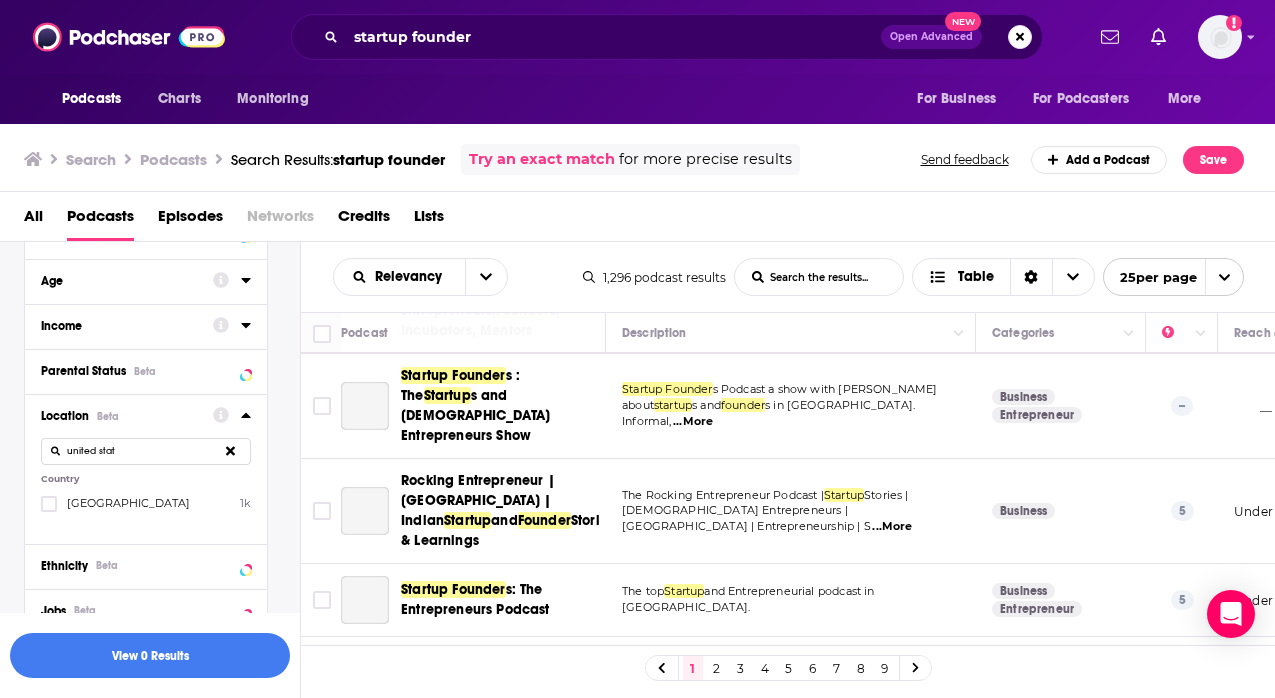 scroll, scrollTop: 860, scrollLeft: 0, axis: vertical 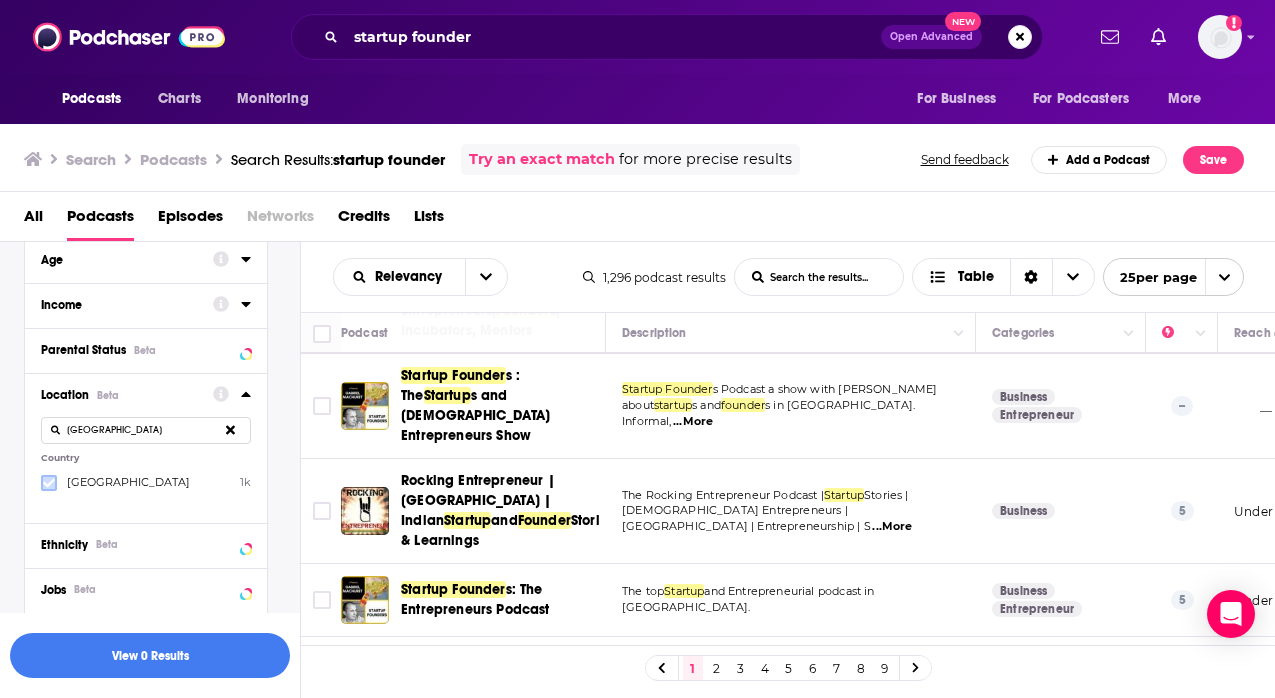 type on "united states" 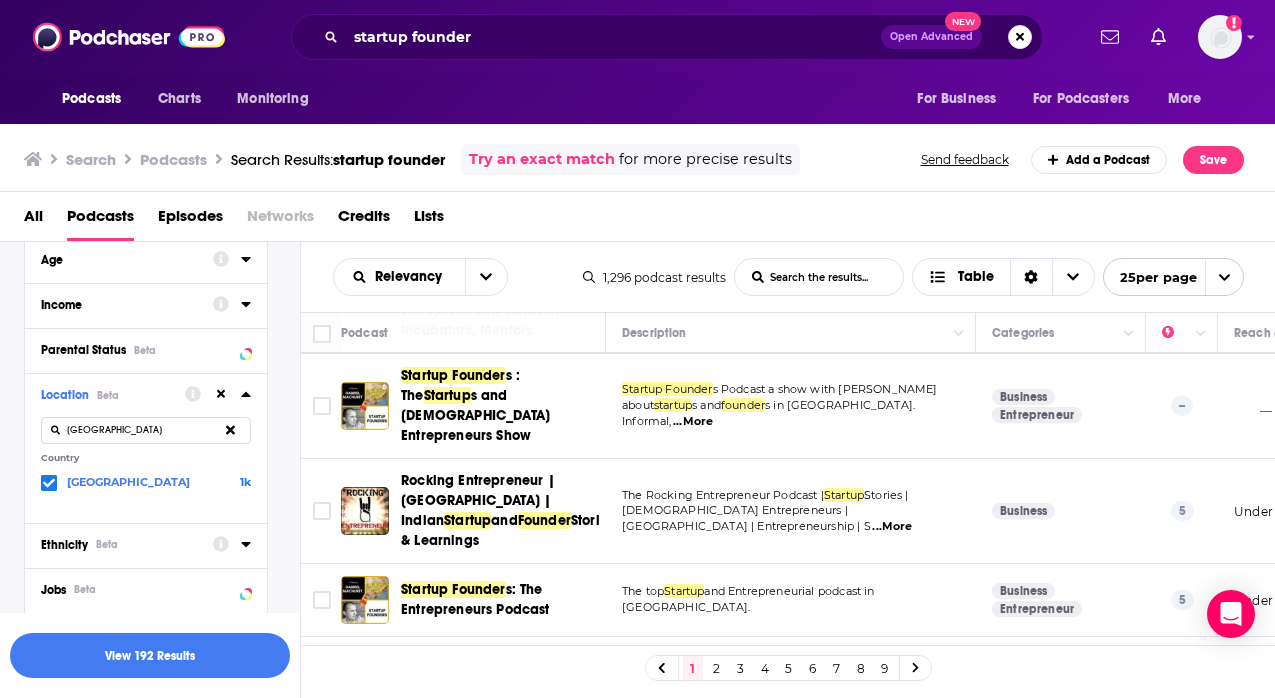 scroll, scrollTop: 876, scrollLeft: 0, axis: vertical 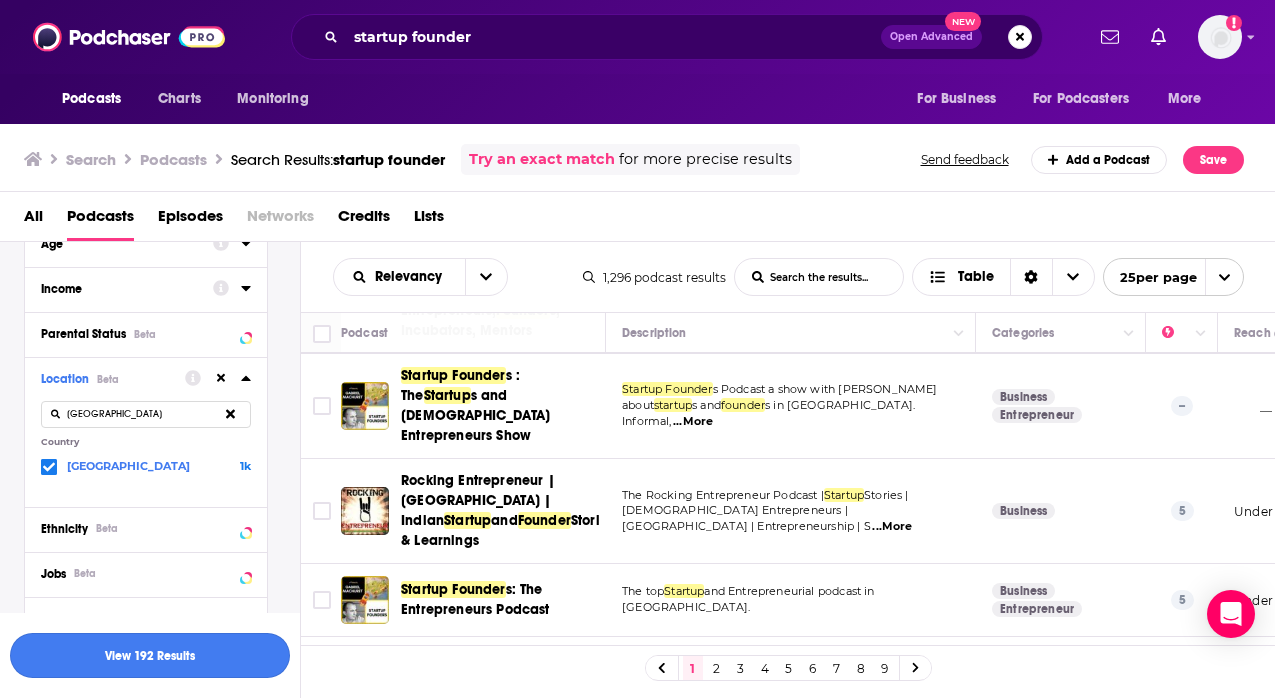 click on "View 192 Results" at bounding box center (150, 655) 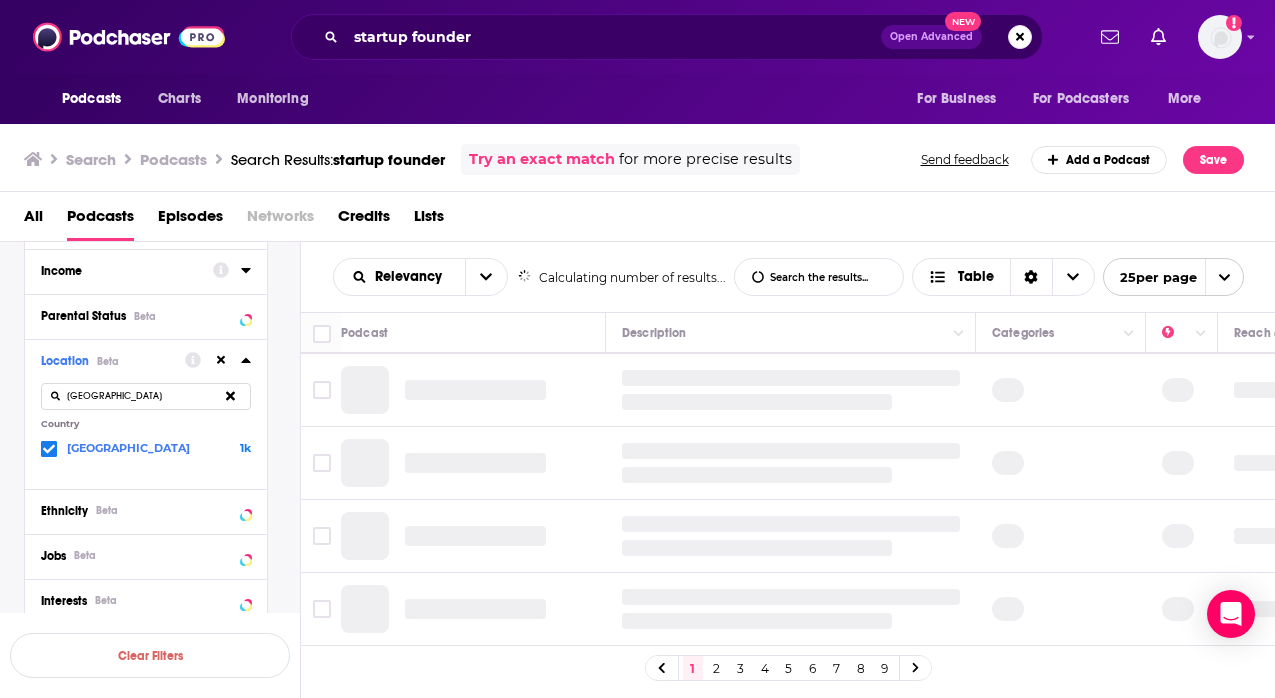 scroll, scrollTop: 1532, scrollLeft: 0, axis: vertical 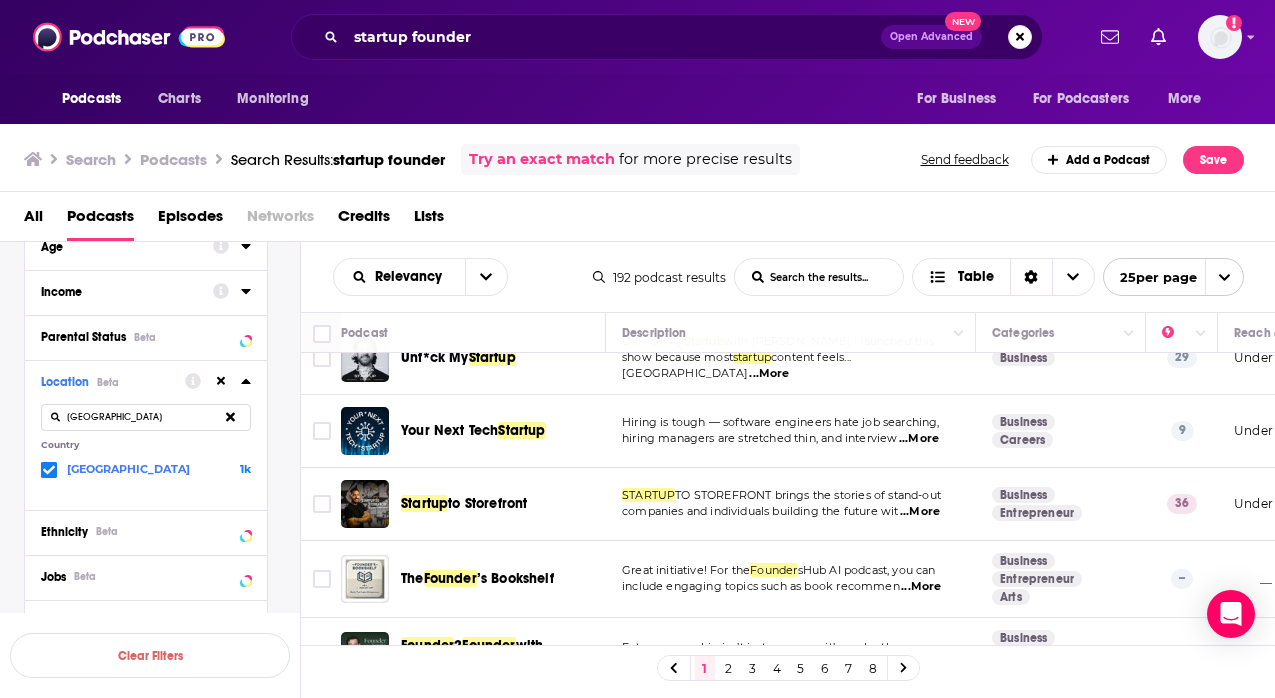 click on "2" at bounding box center (729, 668) 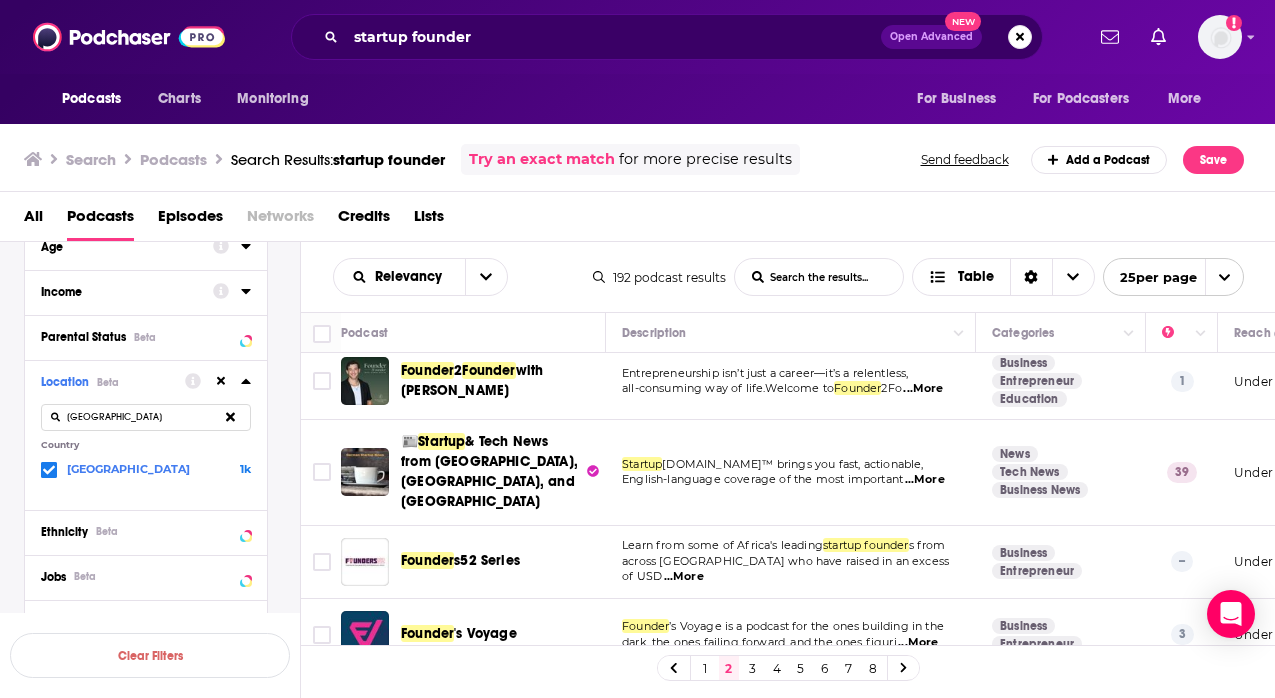scroll, scrollTop: 11, scrollLeft: 0, axis: vertical 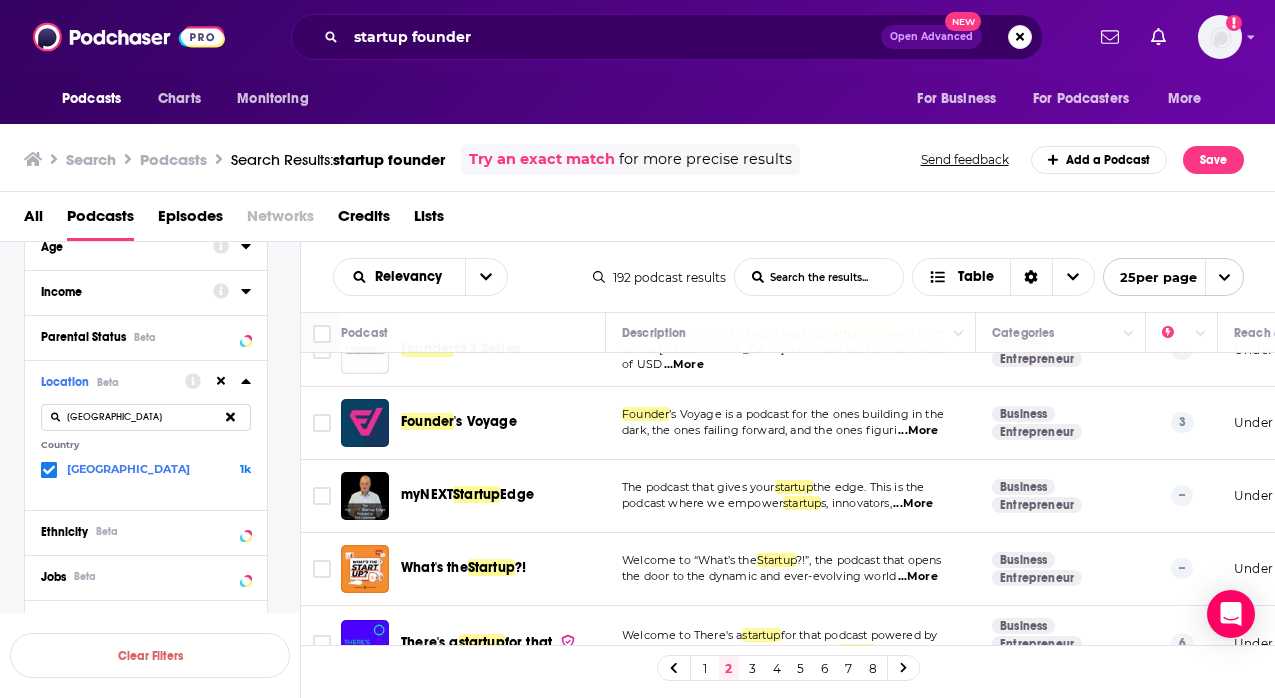 click on "...More" at bounding box center [918, 431] 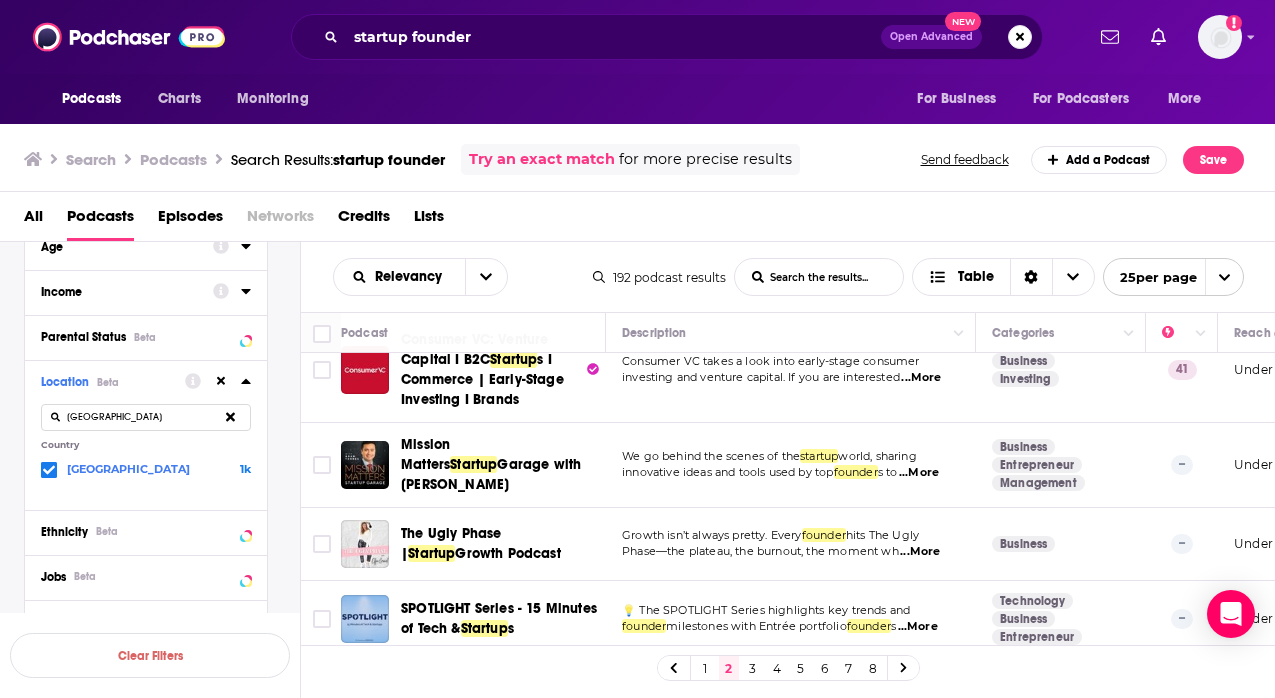 scroll, scrollTop: 1648, scrollLeft: 0, axis: vertical 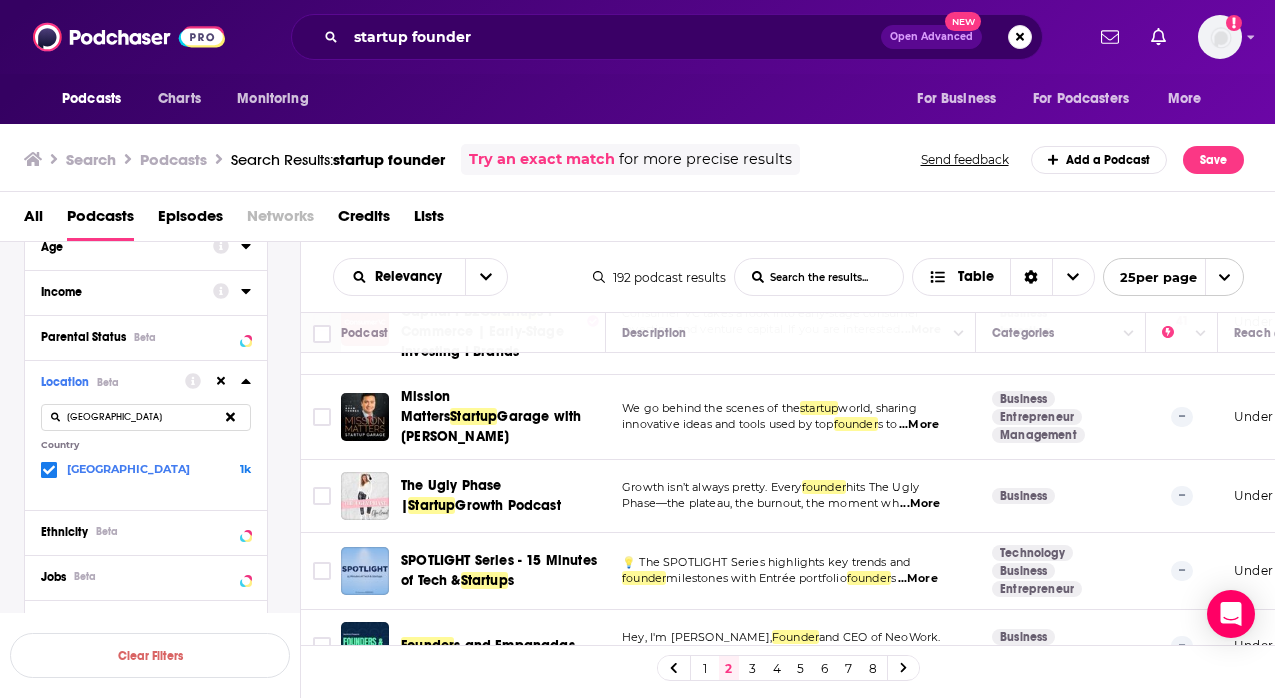 click on "3" at bounding box center (753, 668) 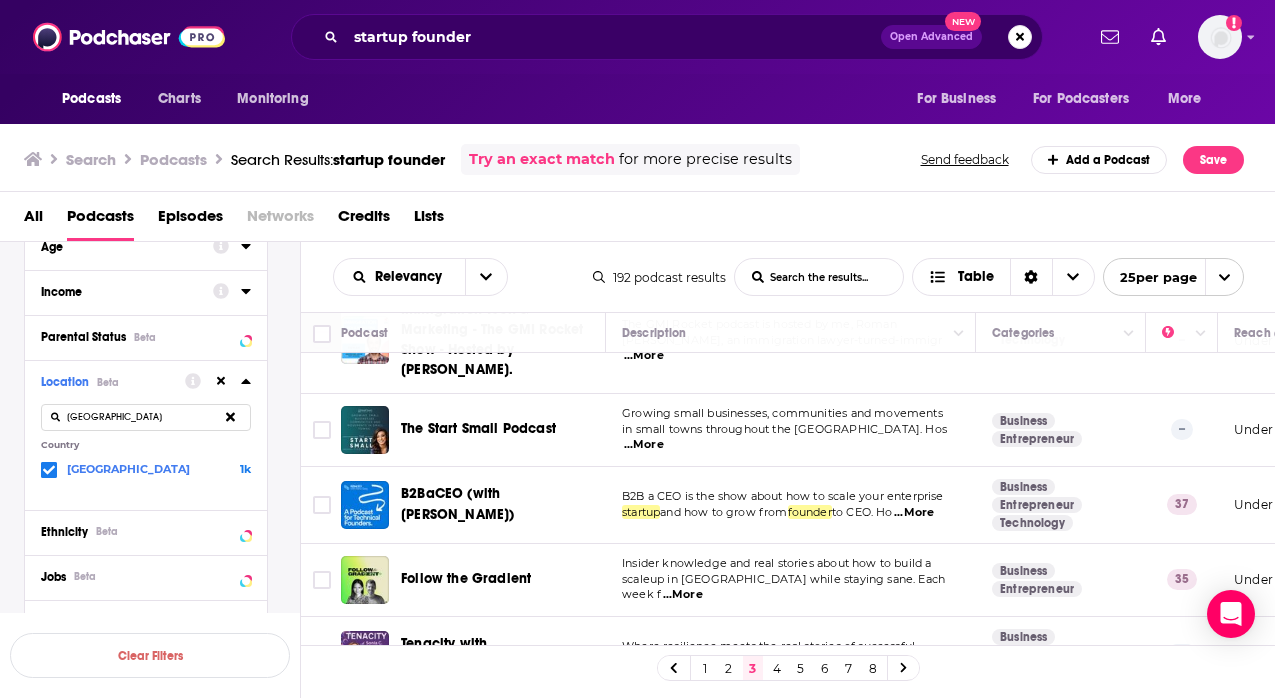 scroll, scrollTop: 1576, scrollLeft: 0, axis: vertical 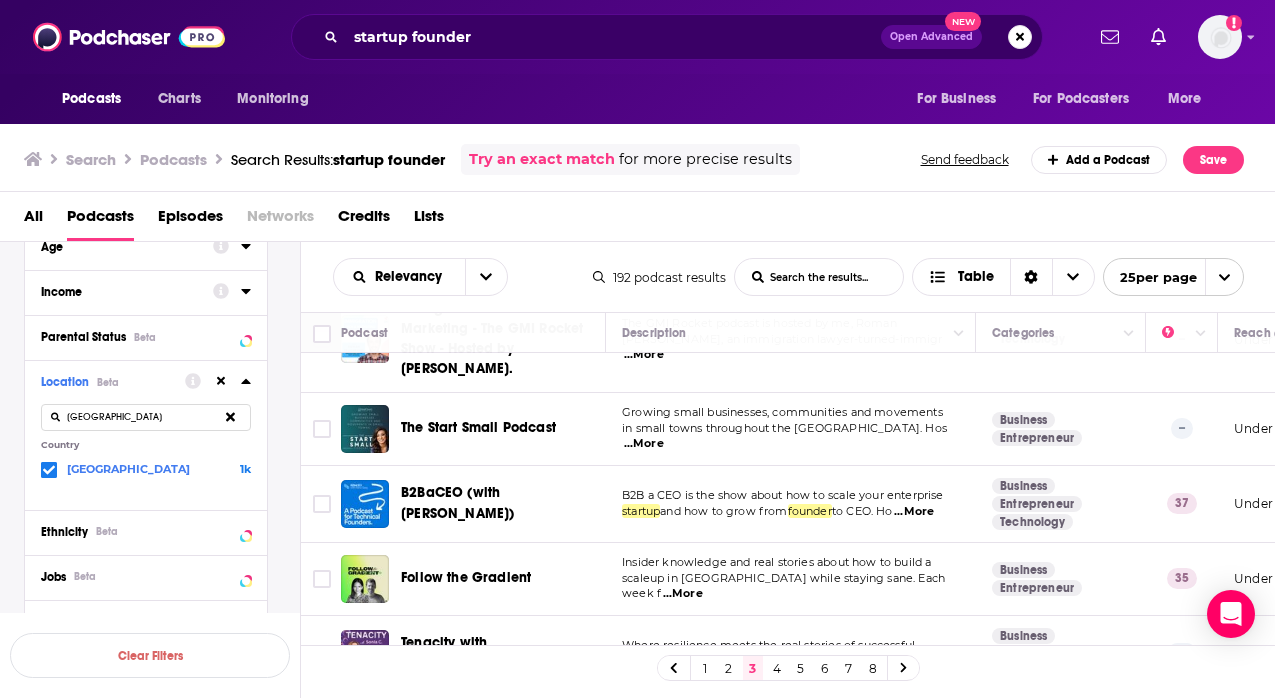 click on "4" at bounding box center (777, 668) 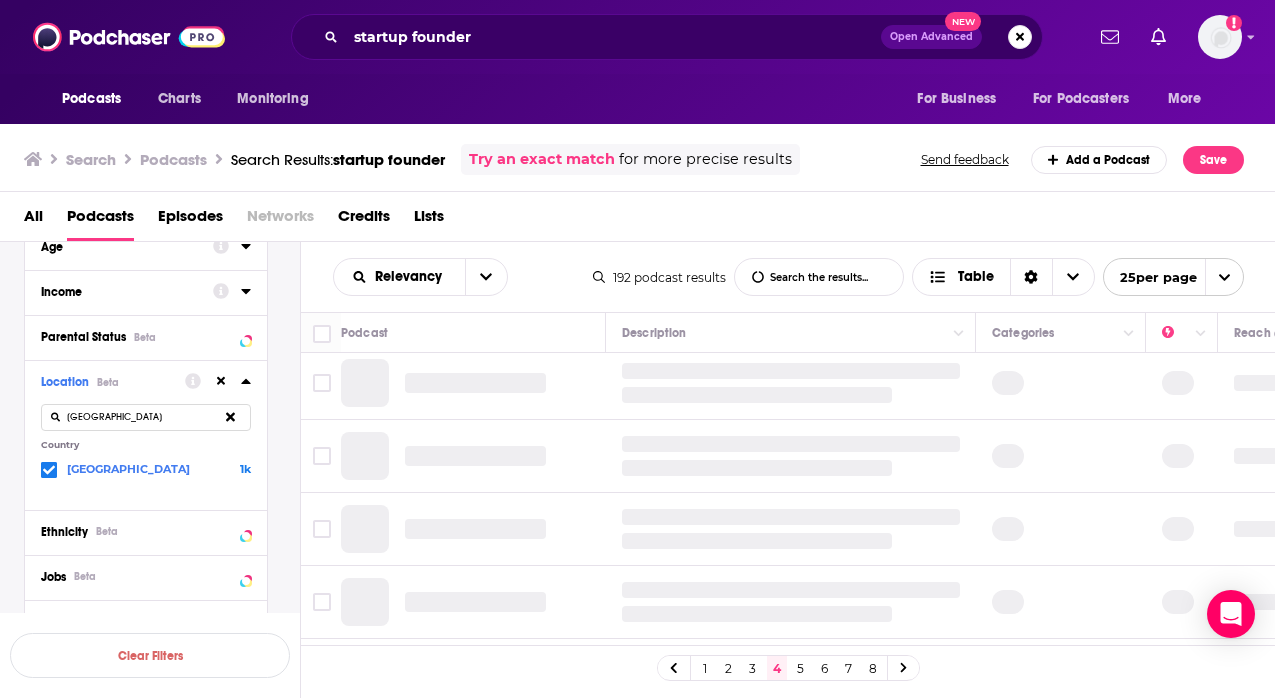 scroll, scrollTop: 0, scrollLeft: 0, axis: both 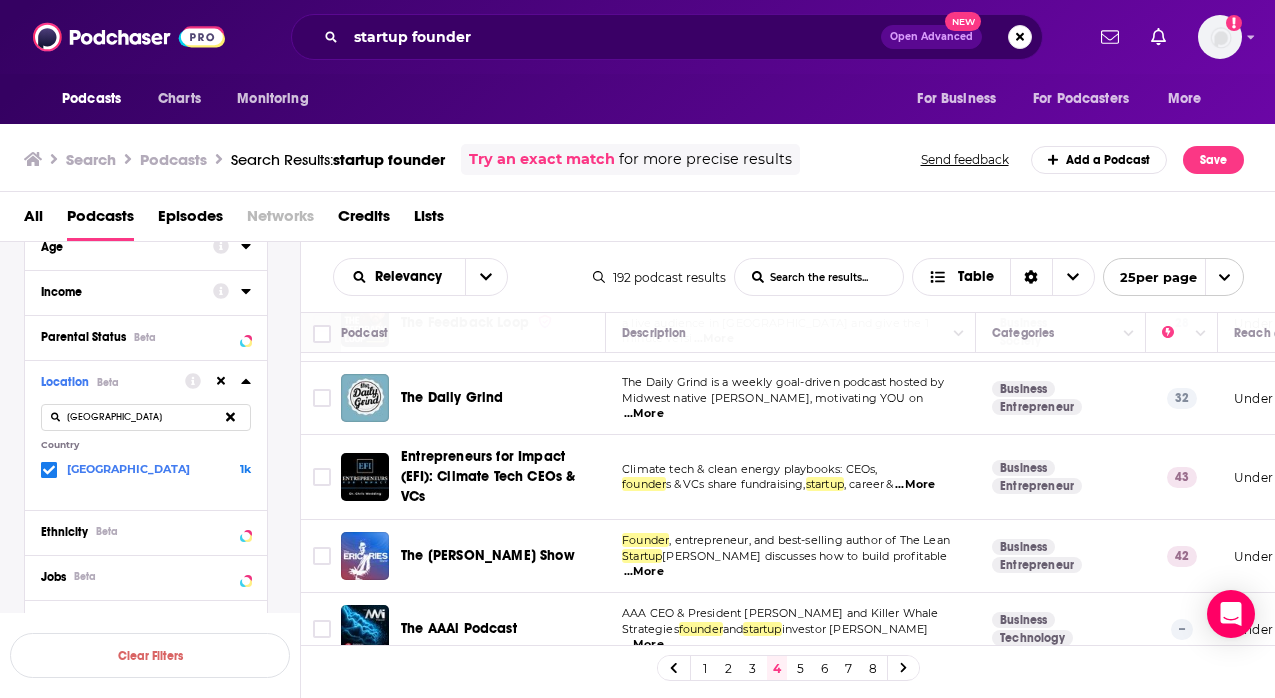 click on "...More" at bounding box center [644, 414] 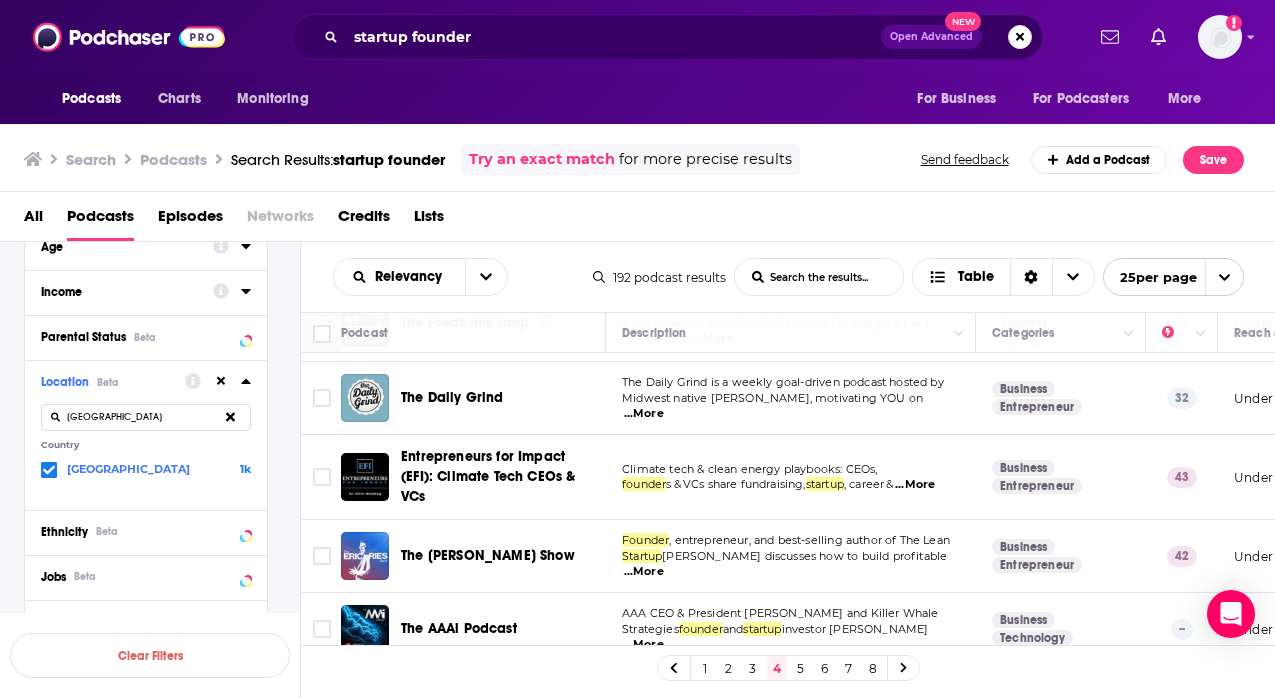 click on "All Podcasts Episodes Networks Credits Lists" at bounding box center (642, 220) 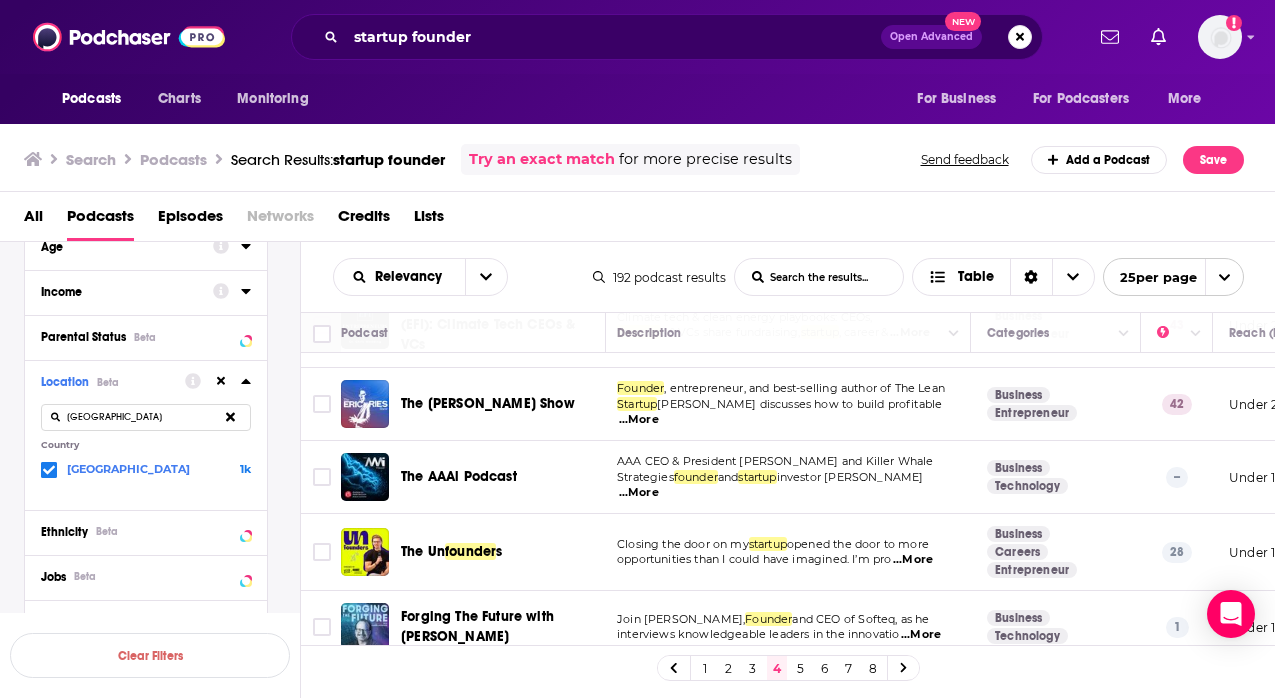 scroll, scrollTop: 443, scrollLeft: 8, axis: both 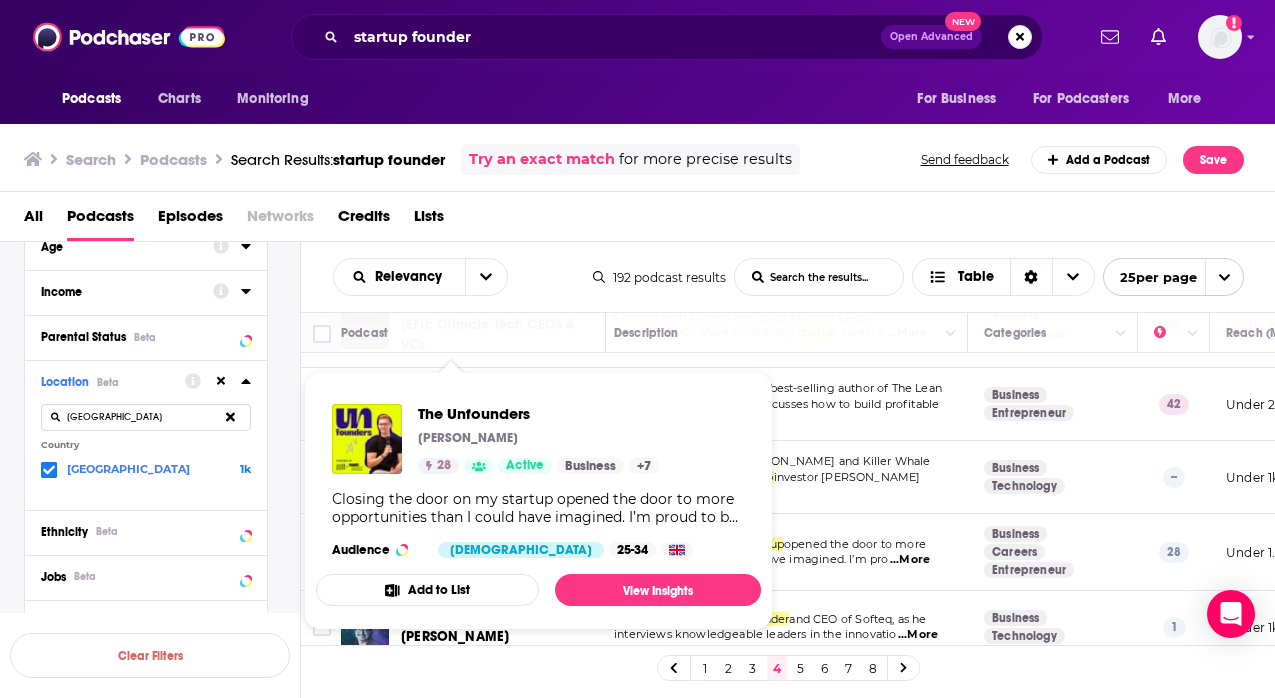 click on "All Podcasts Episodes Networks Credits Lists" at bounding box center (642, 220) 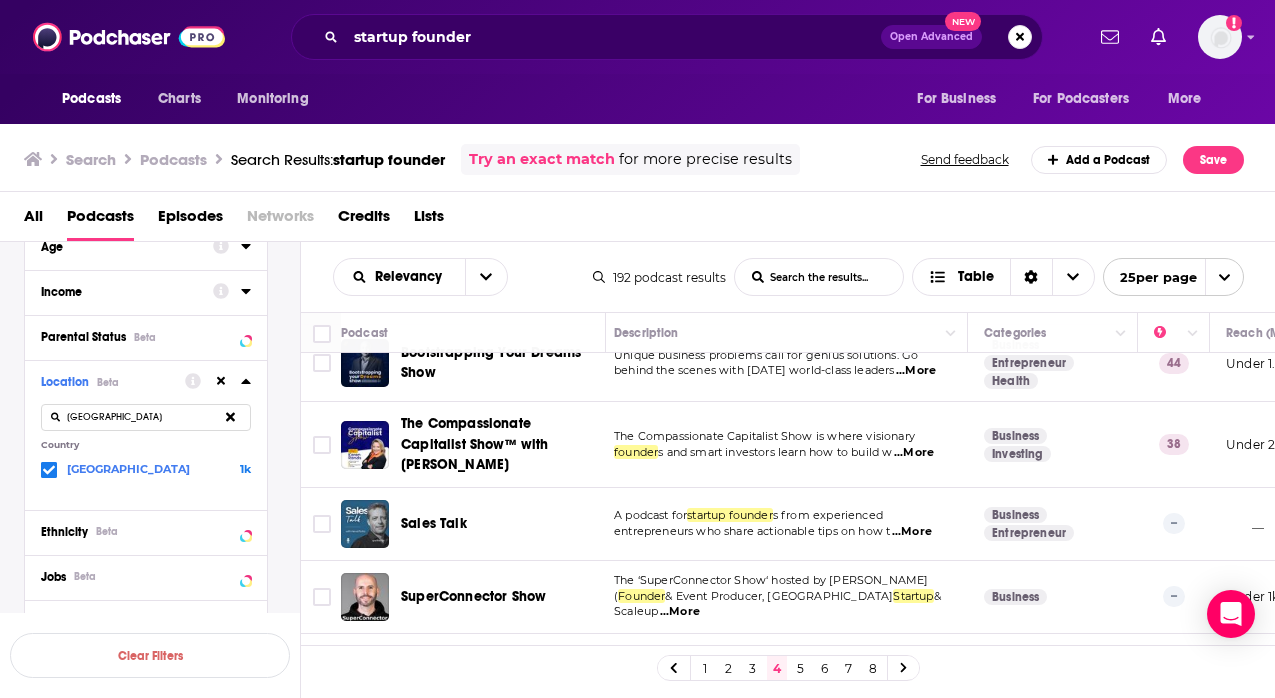 scroll, scrollTop: 1596, scrollLeft: 8, axis: both 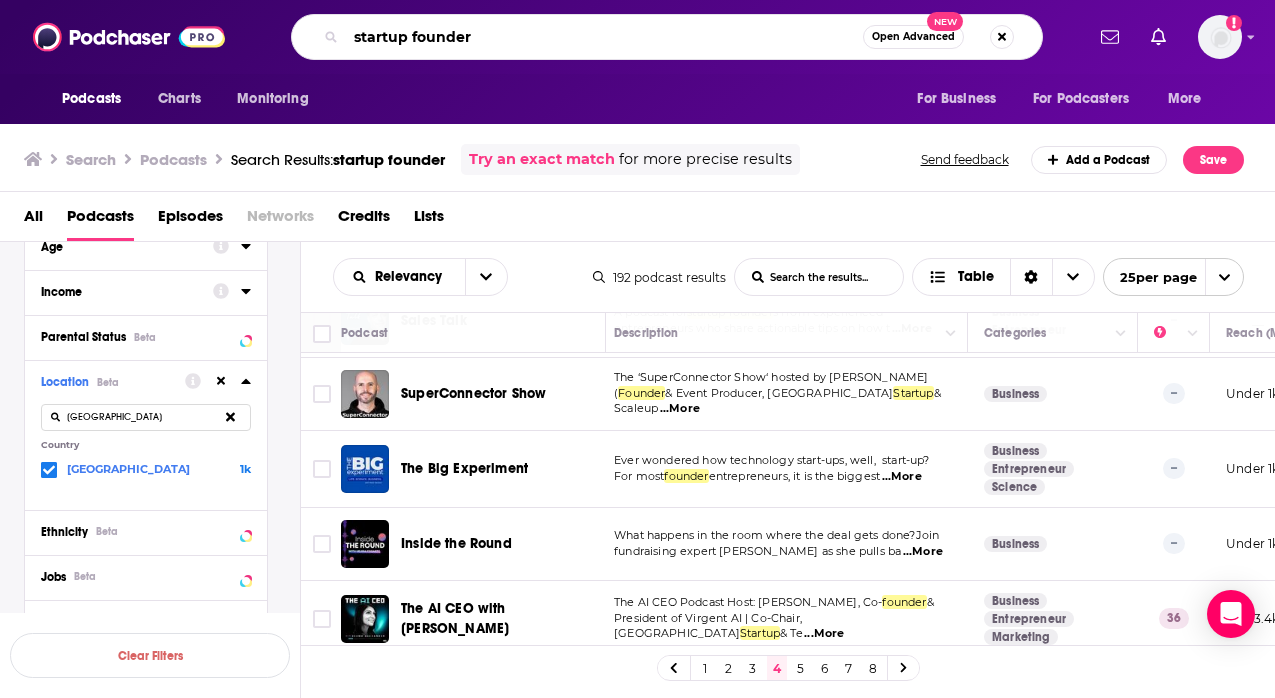 drag, startPoint x: 492, startPoint y: 43, endPoint x: 231, endPoint y: 11, distance: 262.95438 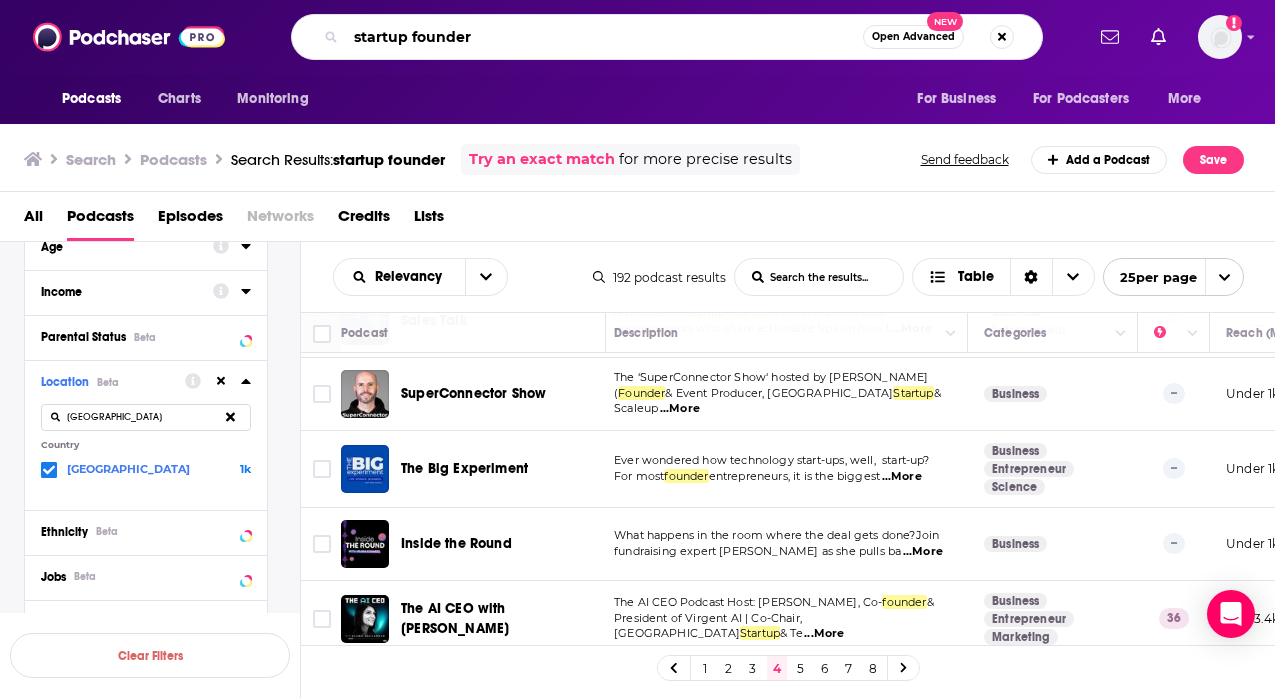 click on "Podcasts Charts Monitoring startup founder Open Advanced New For Business For Podcasters More Add a profile image" at bounding box center (637, 37) 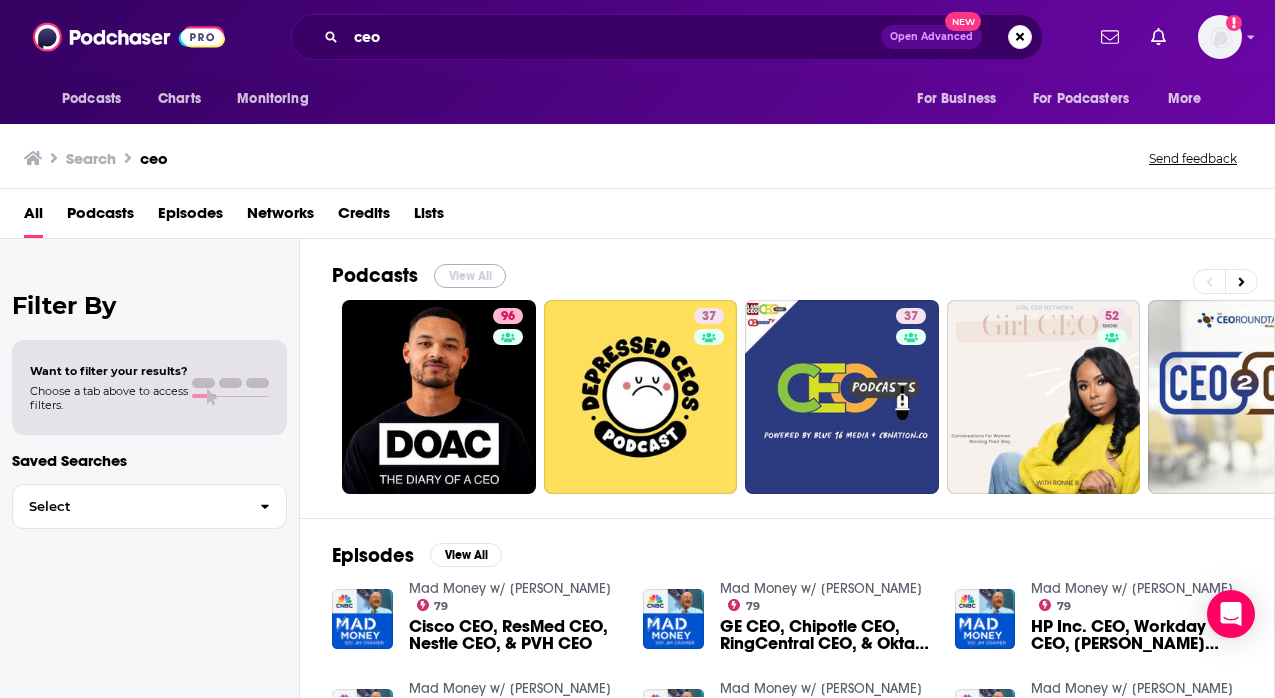 click on "View All" at bounding box center (470, 276) 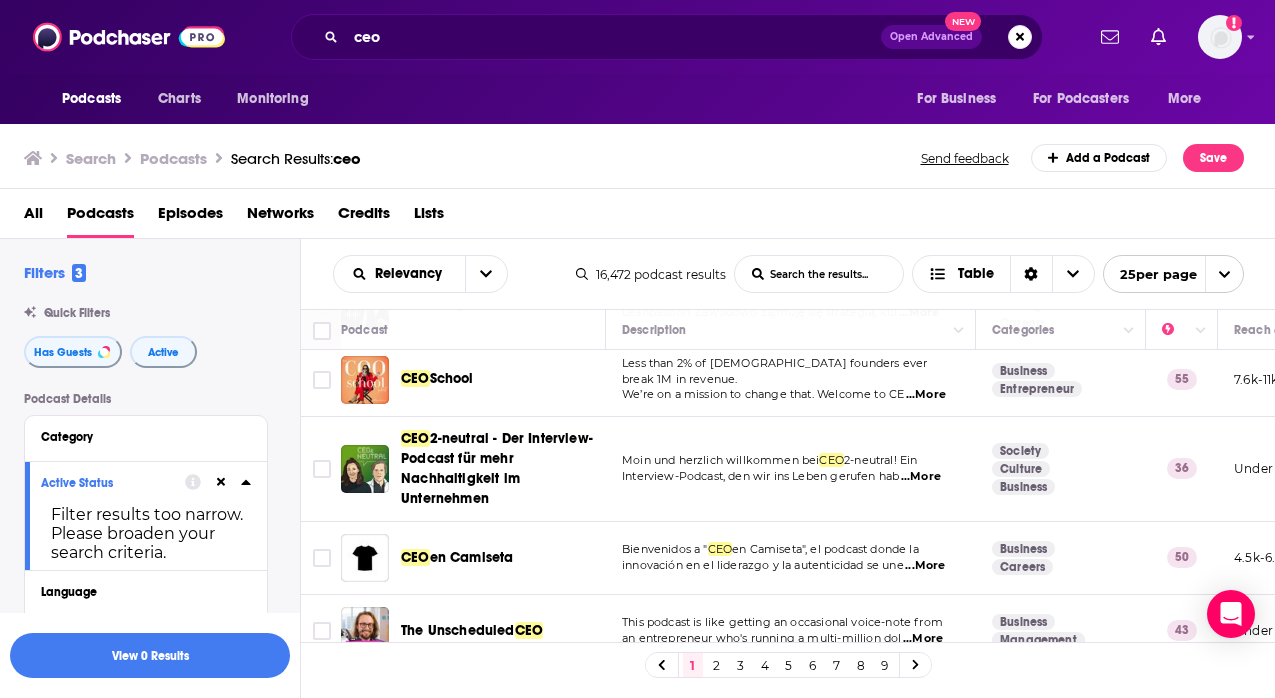 scroll, scrollTop: 1640, scrollLeft: 0, axis: vertical 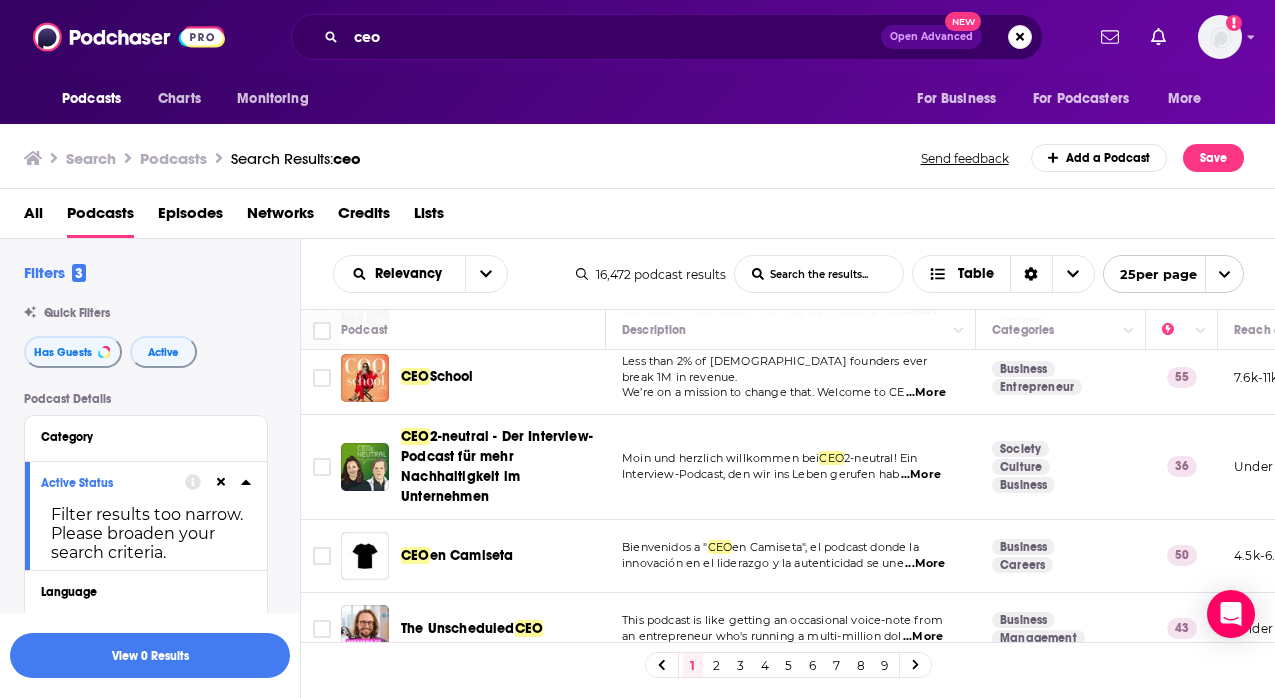 click on "2" at bounding box center [717, 665] 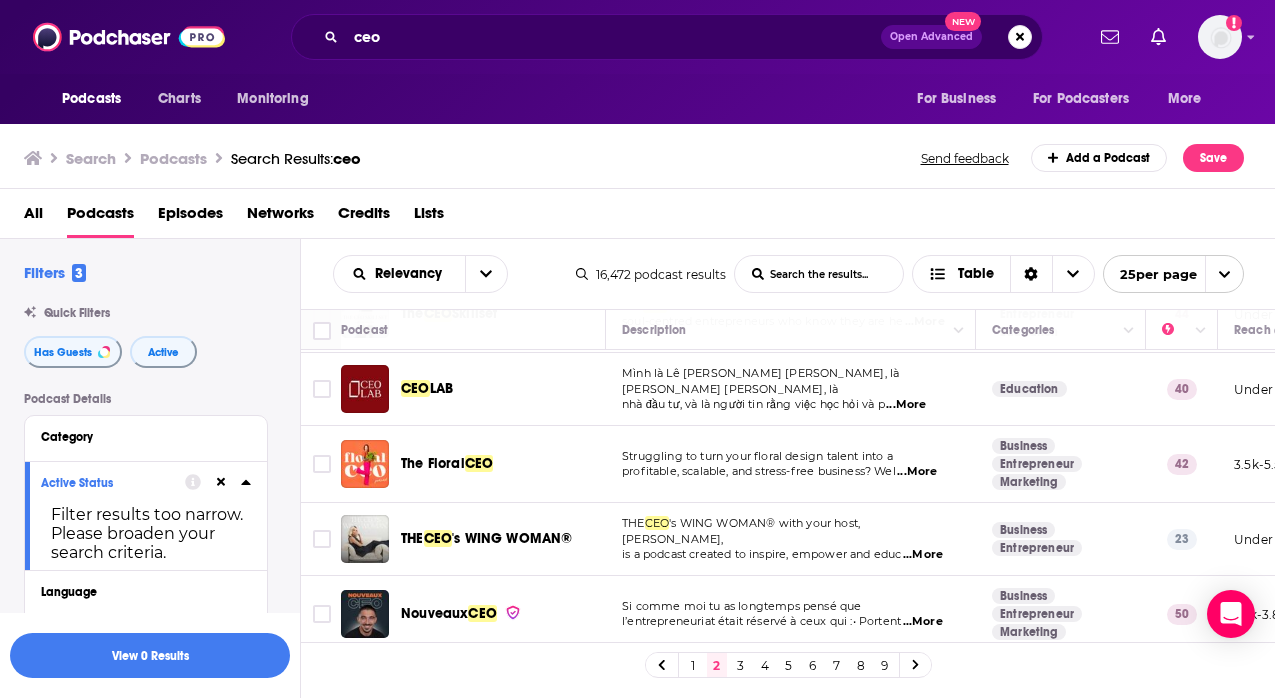 scroll, scrollTop: 645, scrollLeft: 0, axis: vertical 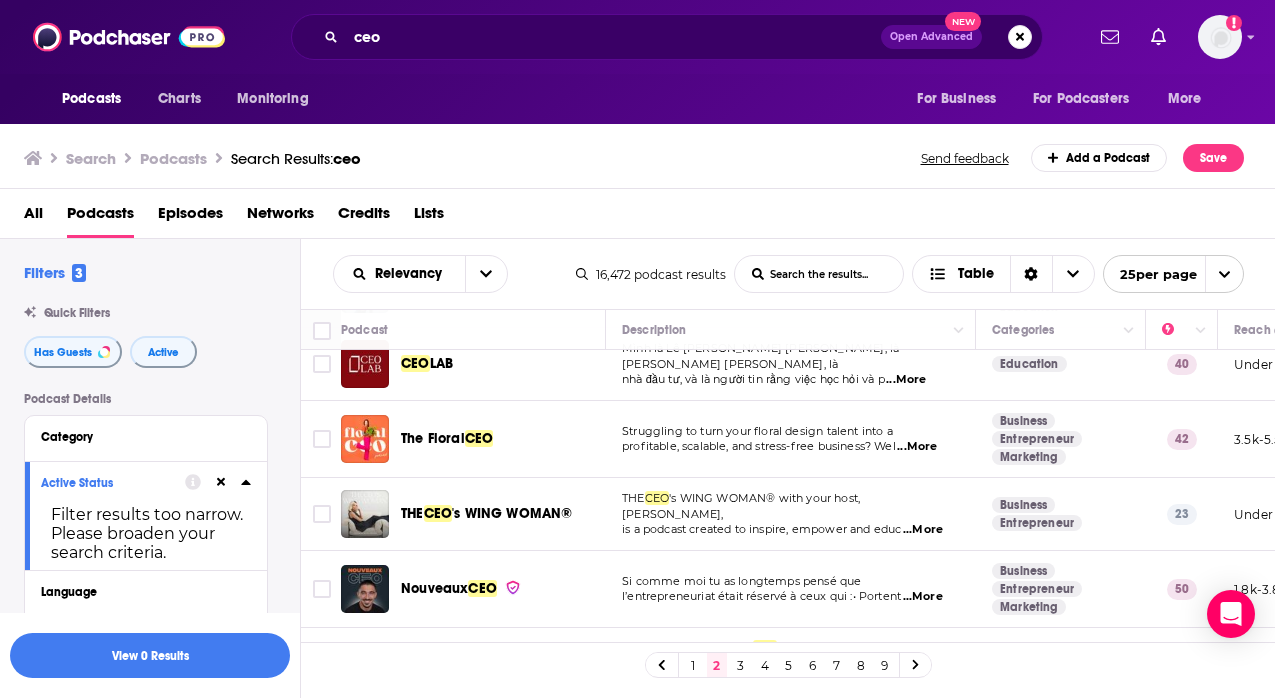 click on "...More" at bounding box center (917, 447) 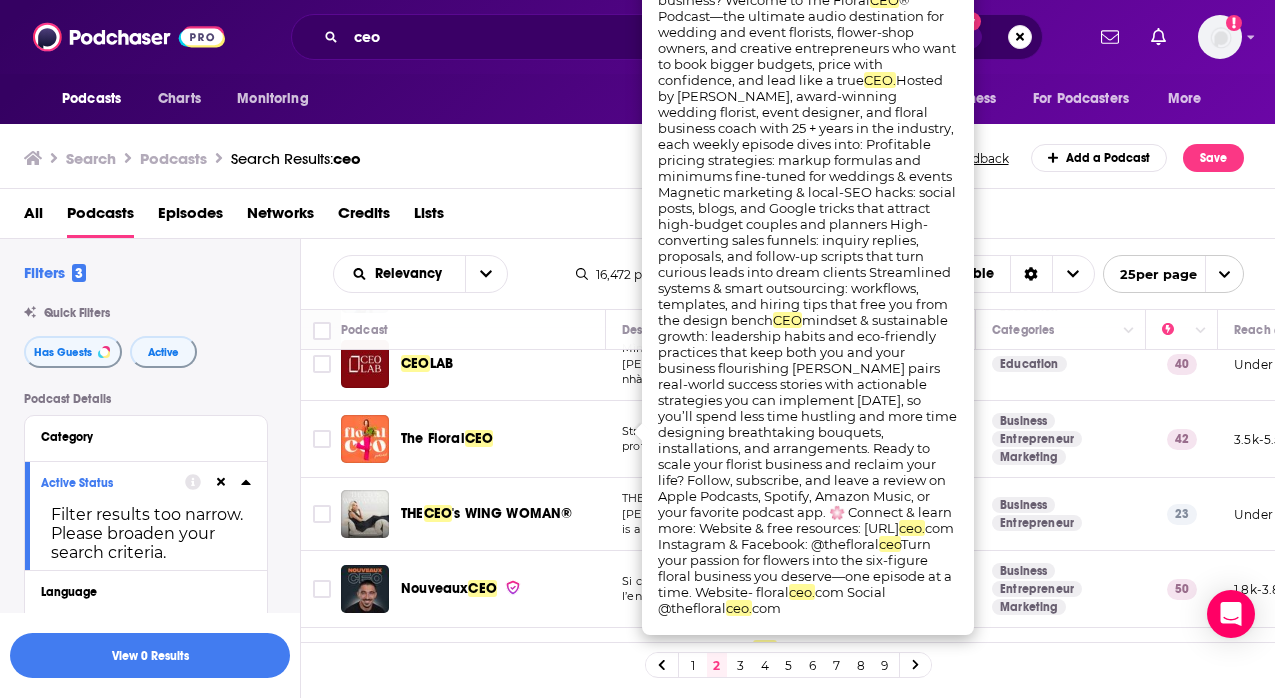 click on "Struggling to turn your floral design talent into a profitable, scalable, and stress-free business? Wel  ...More" at bounding box center [791, 439] 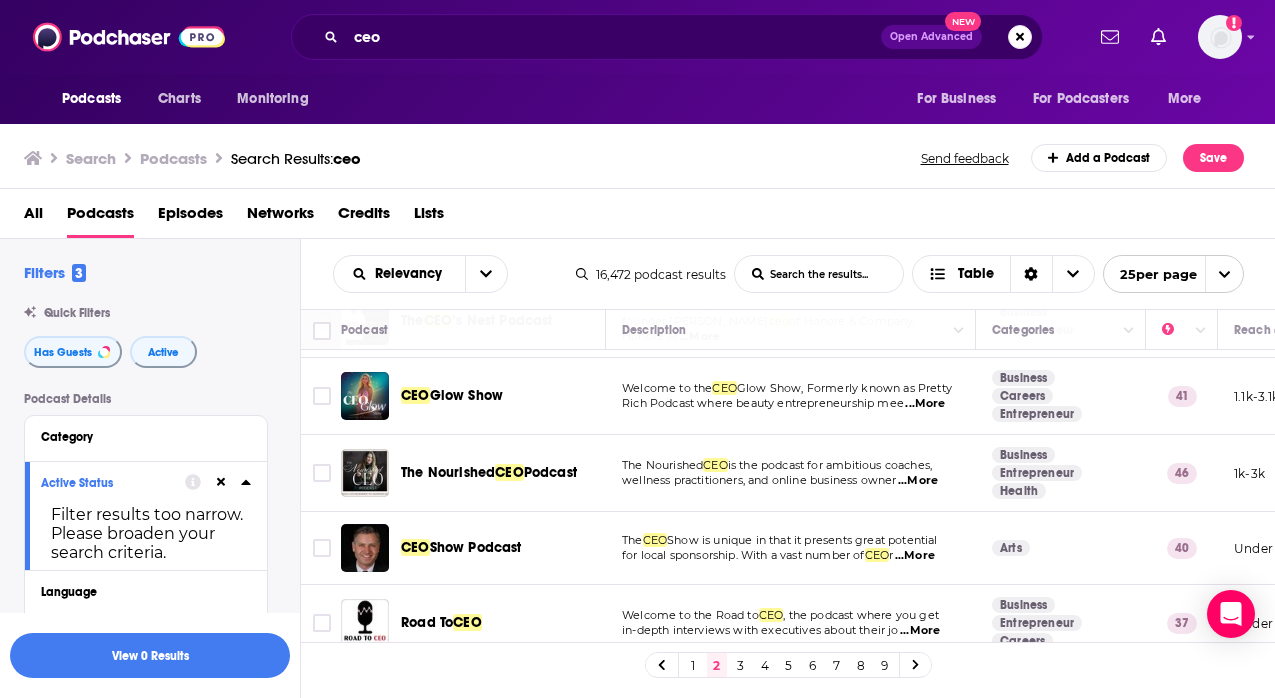 scroll, scrollTop: 1600, scrollLeft: 0, axis: vertical 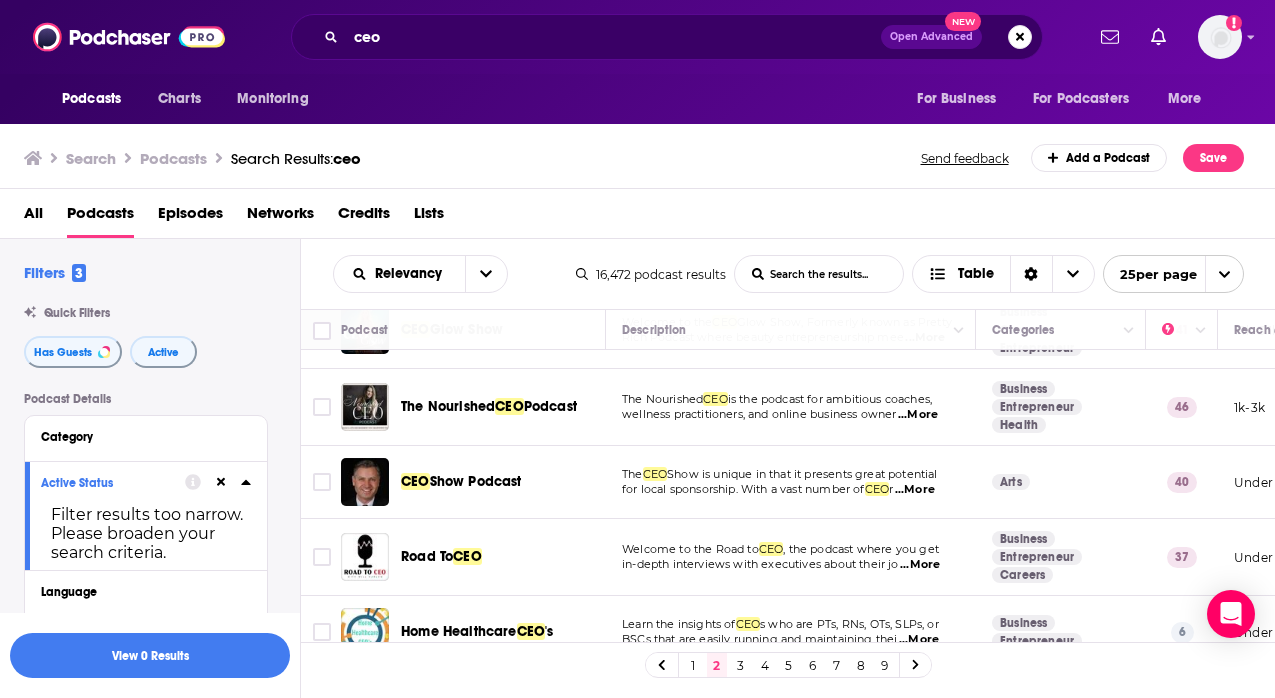 click on "...More" at bounding box center (915, 490) 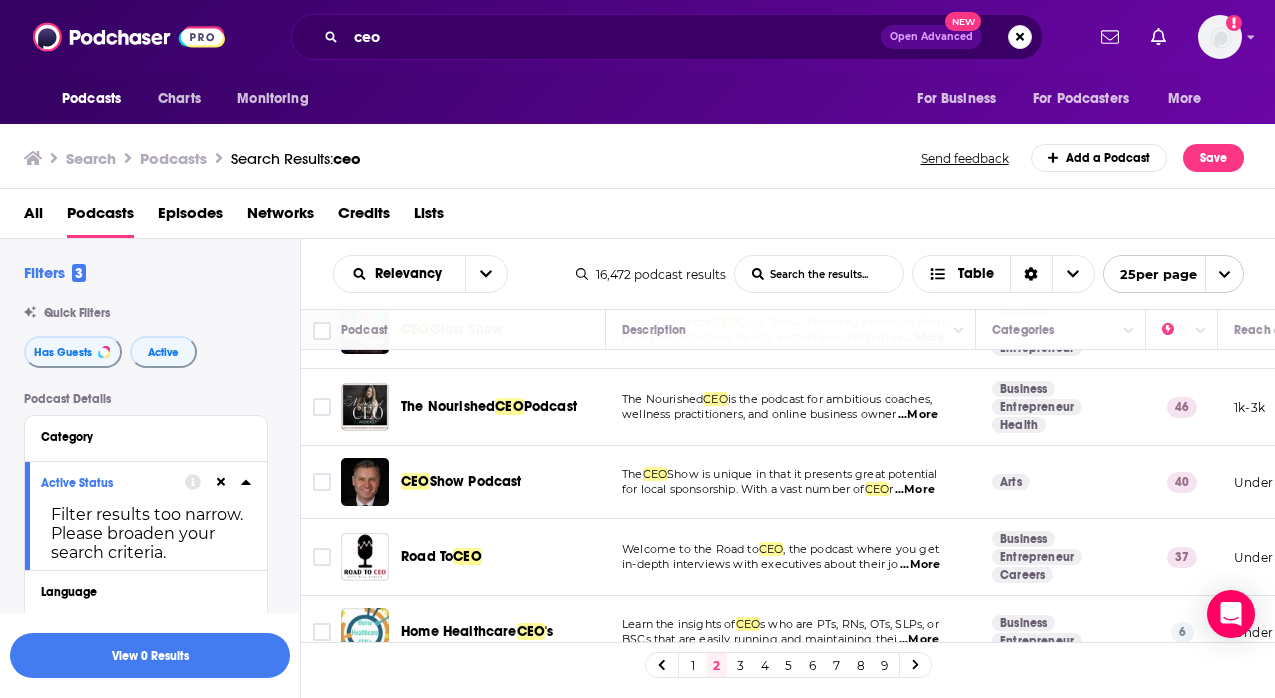click on "The  CEO  Show is unique in that it presents great potential for local sponsorship. With a vast number of  CEO  r  ...More" at bounding box center [791, 482] 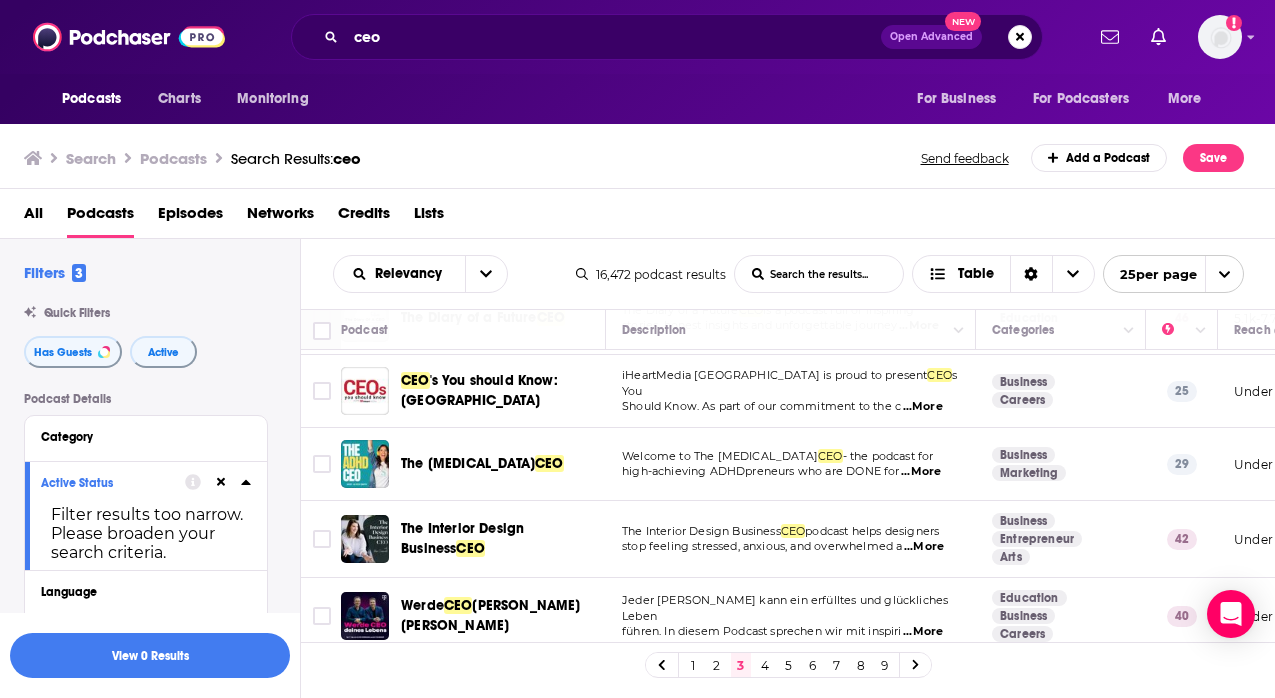 scroll, scrollTop: 1572, scrollLeft: 0, axis: vertical 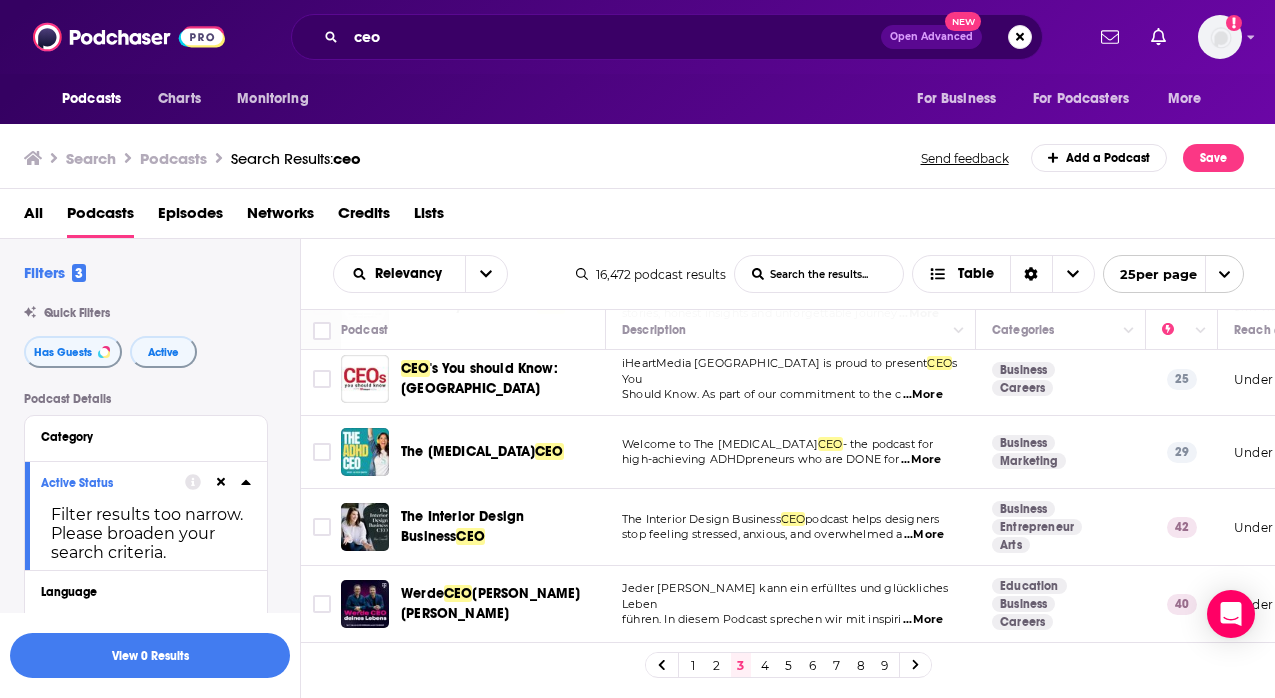 click on "4" at bounding box center (765, 665) 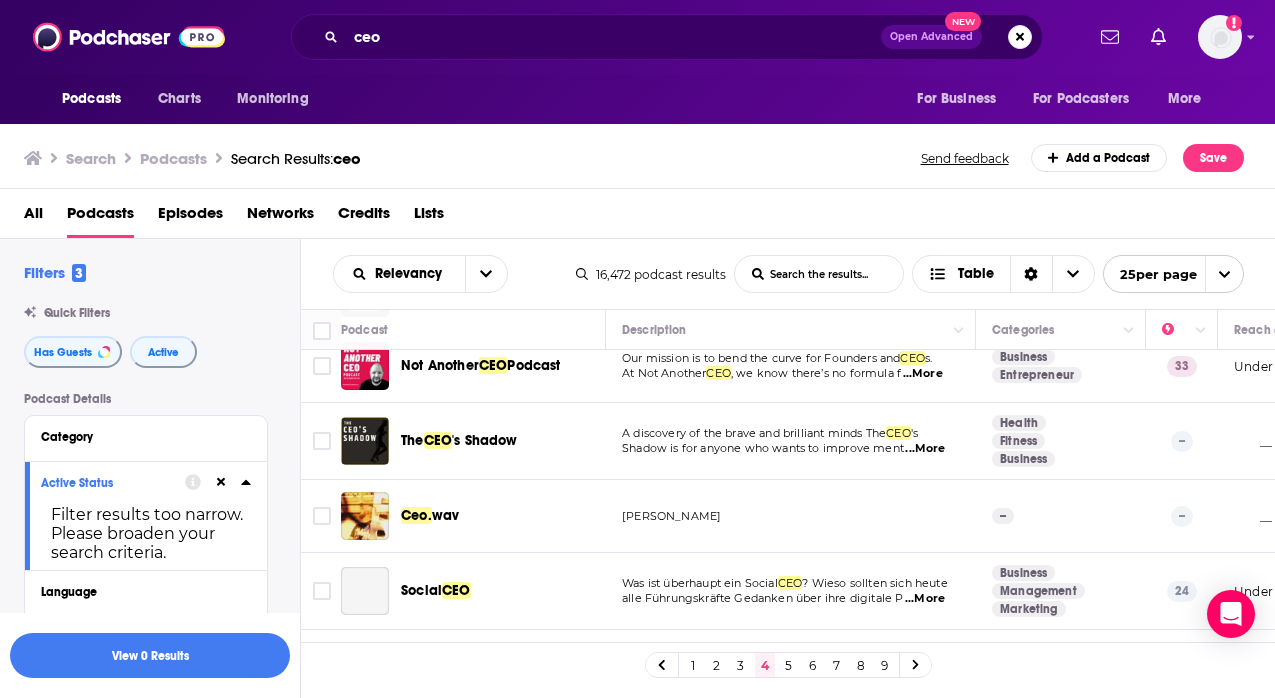 scroll, scrollTop: 1588, scrollLeft: 0, axis: vertical 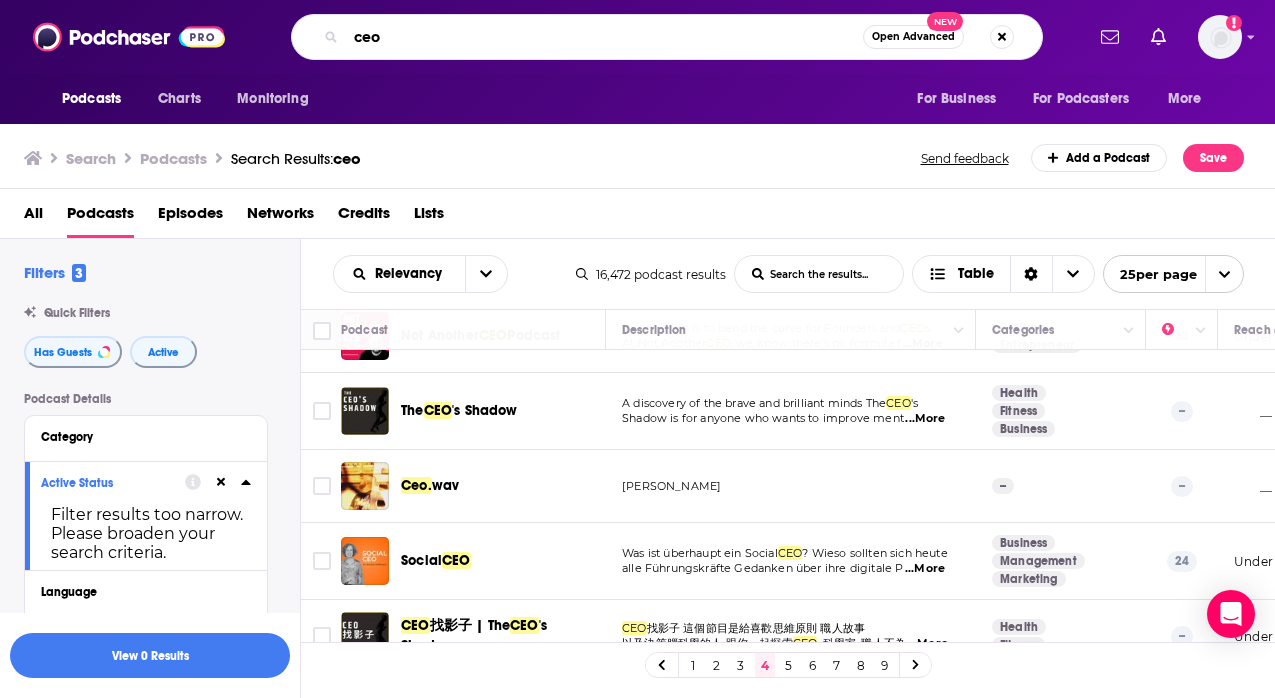 click on "ceo" at bounding box center (604, 37) 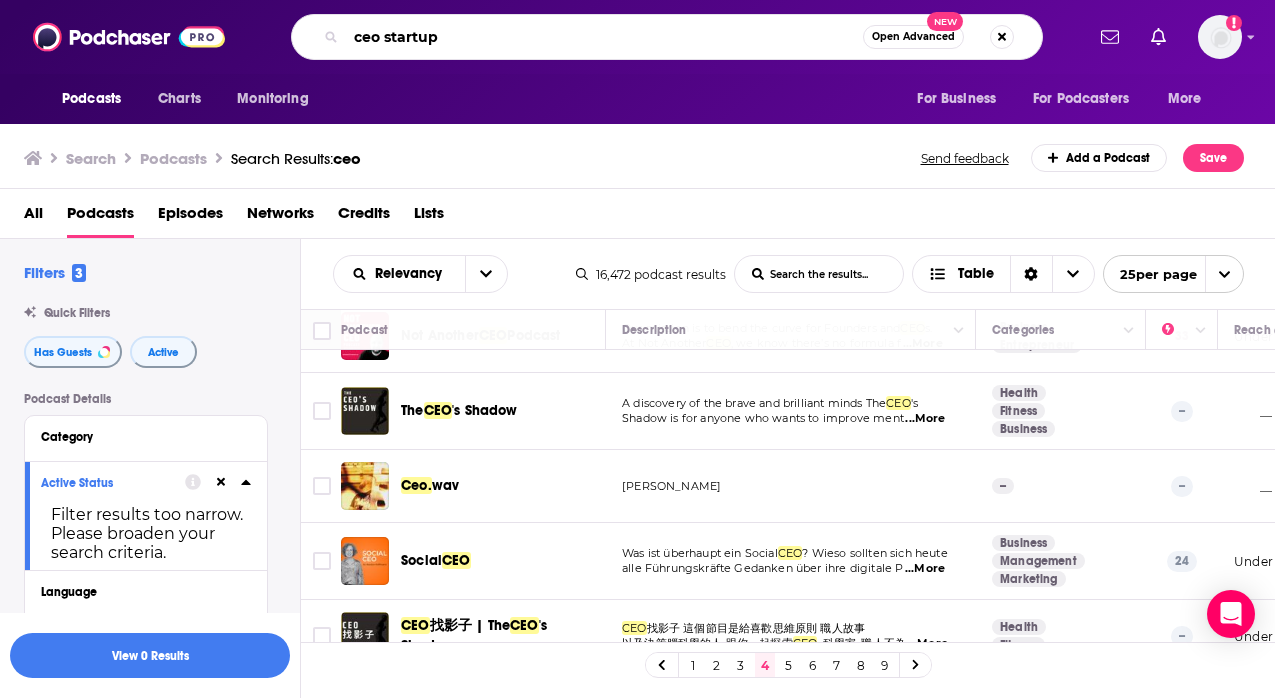 type on "ceo startup" 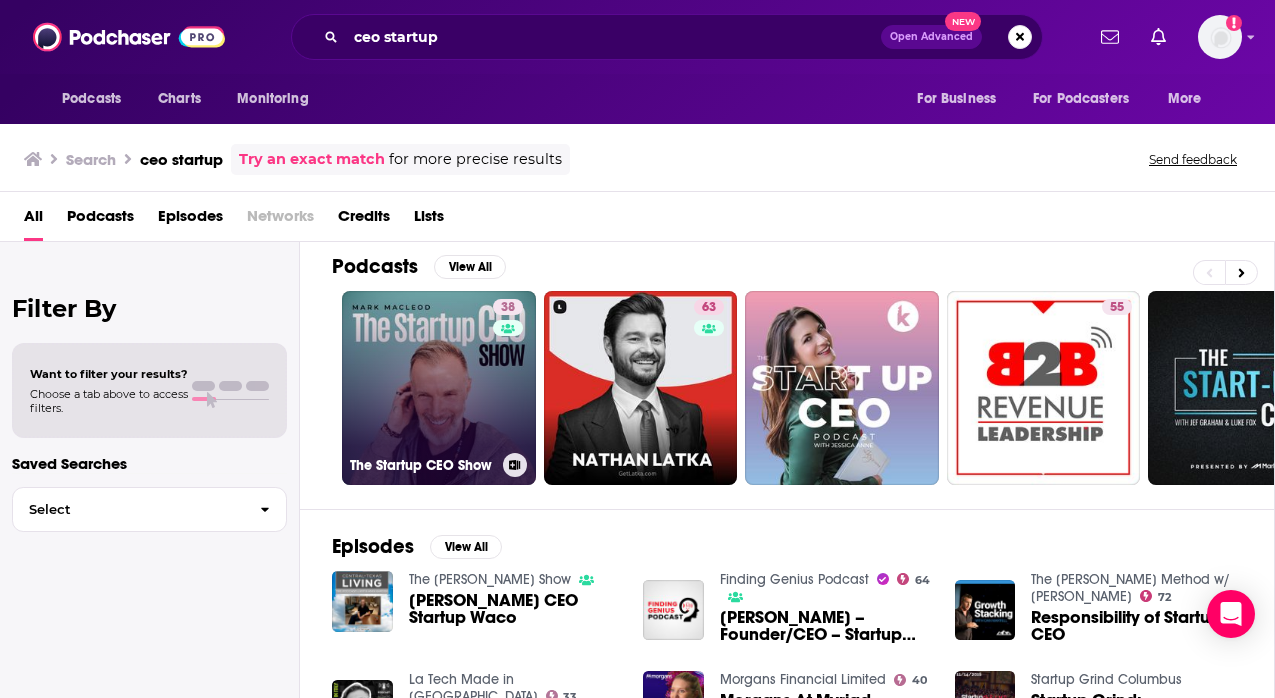 scroll, scrollTop: 0, scrollLeft: 0, axis: both 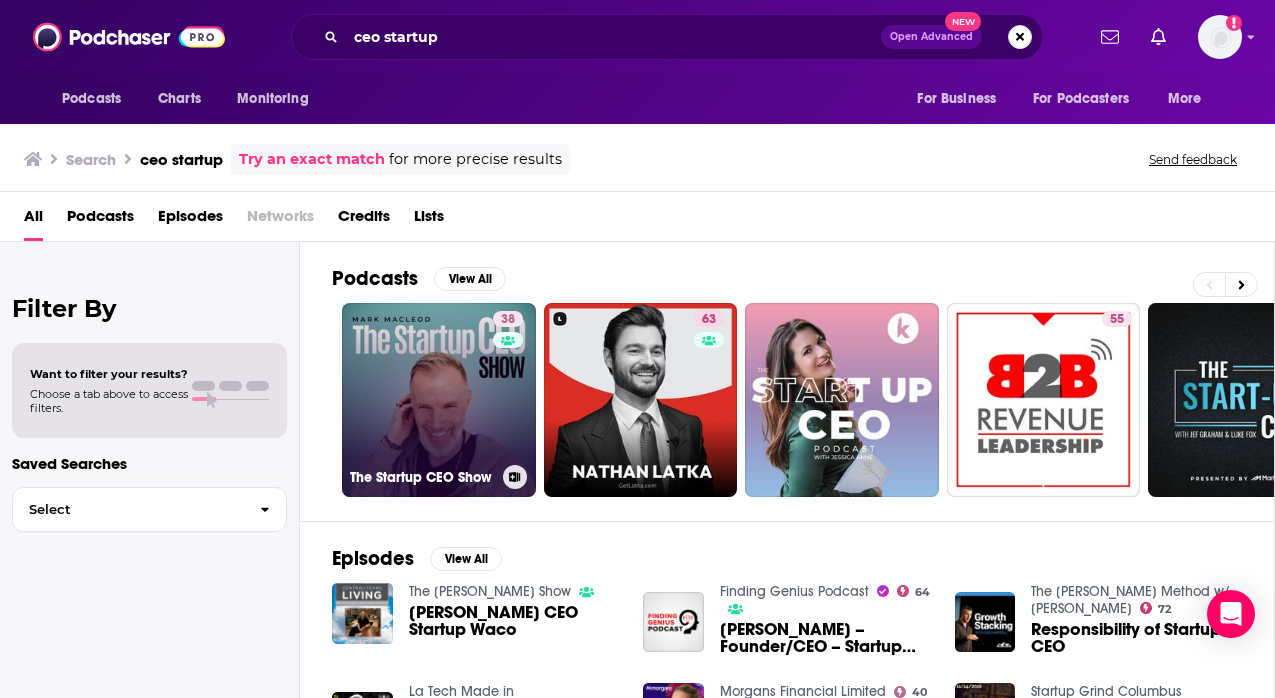 click on "38 The Startup CEO Show" at bounding box center (439, 400) 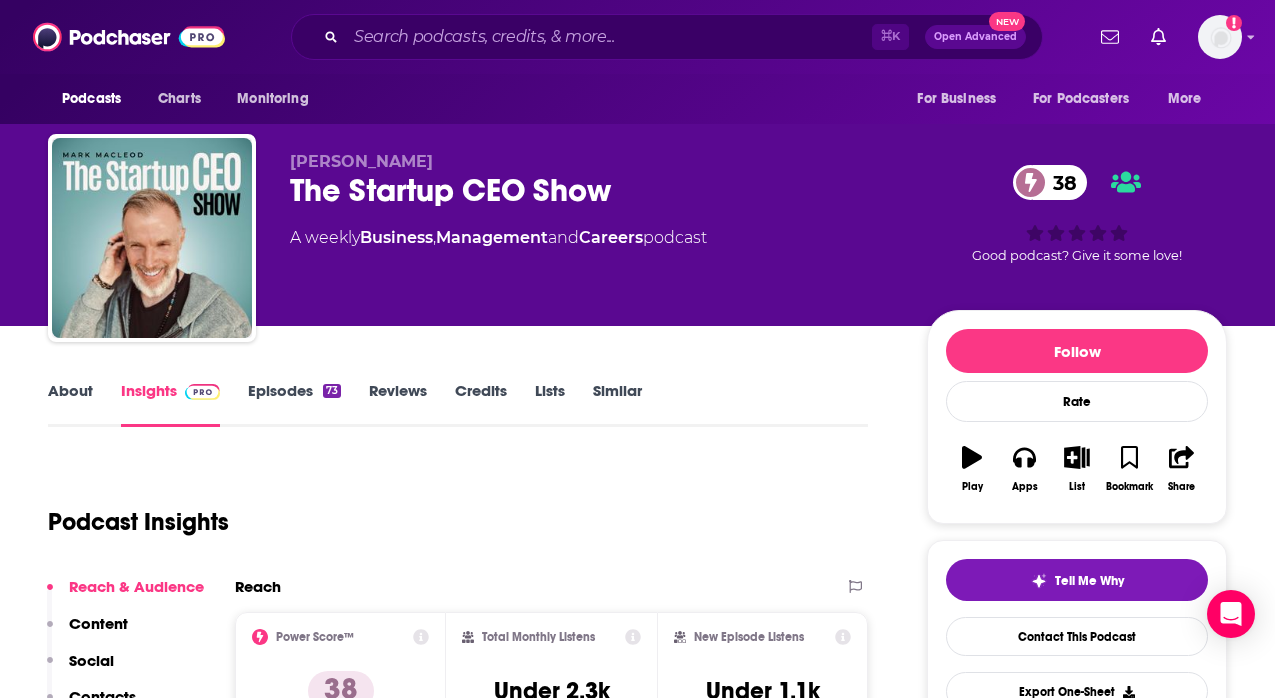 scroll, scrollTop: 155, scrollLeft: 0, axis: vertical 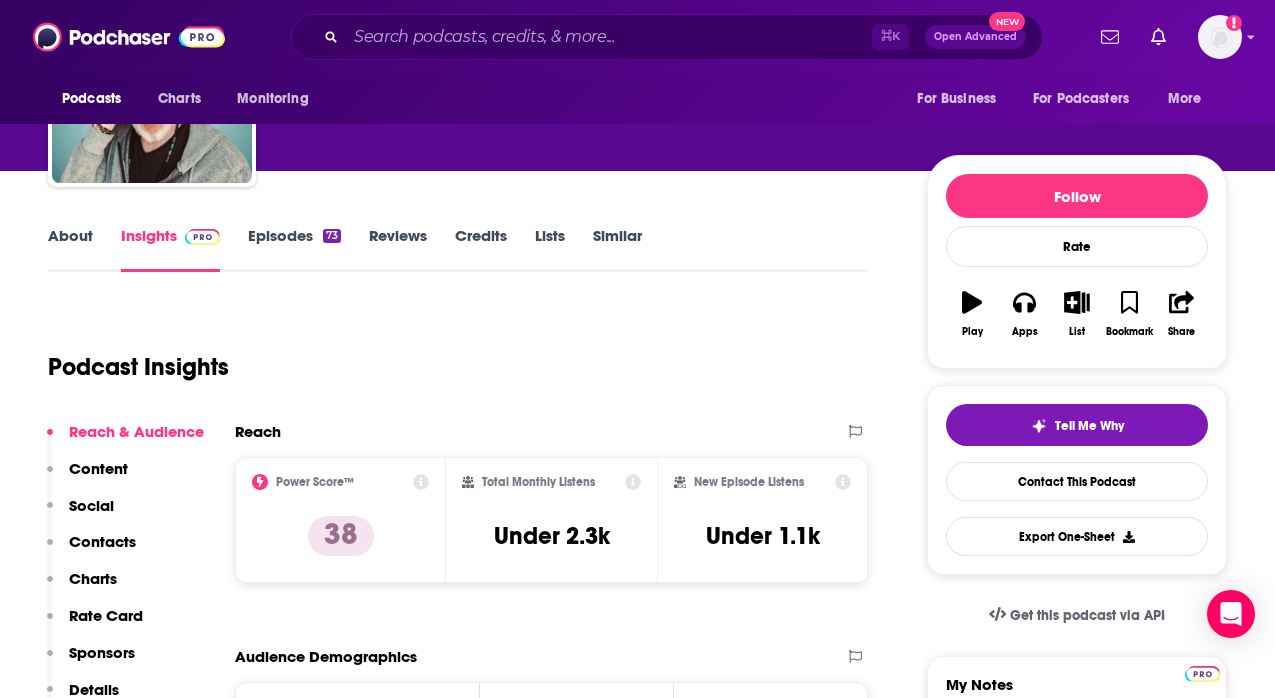 click on "About Insights Episodes 73 Reviews Credits Lists Similar" at bounding box center [458, 247] 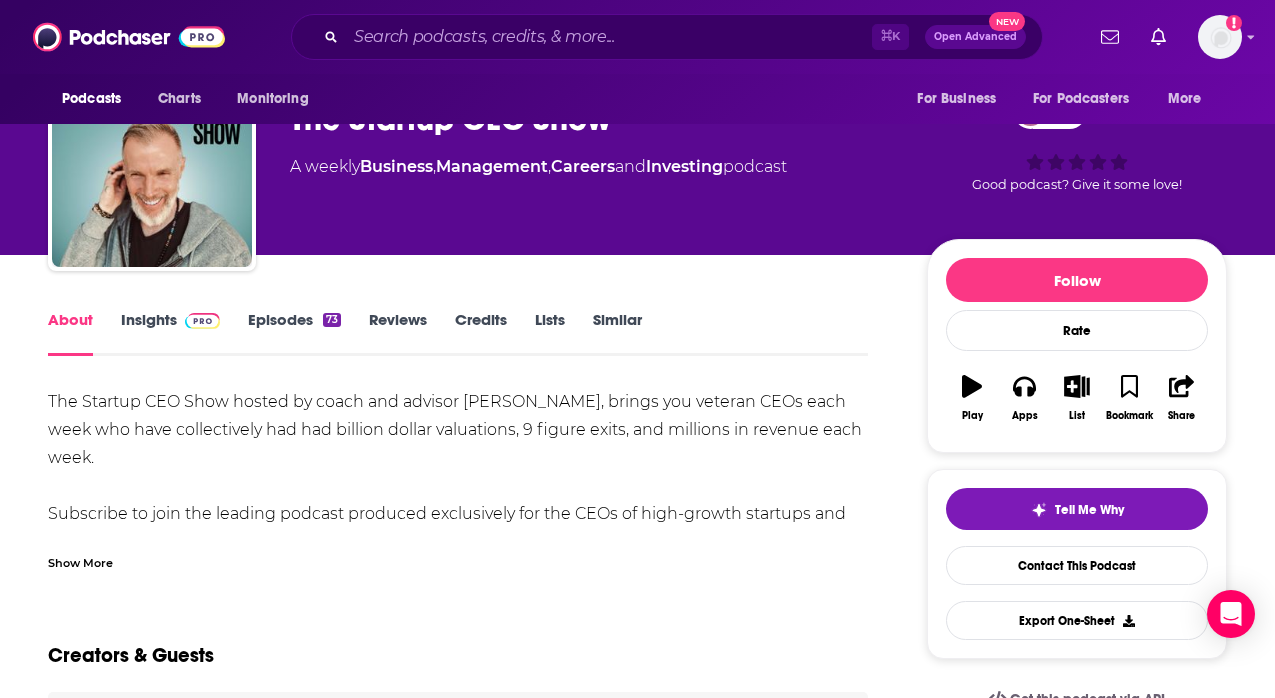 scroll, scrollTop: 72, scrollLeft: 0, axis: vertical 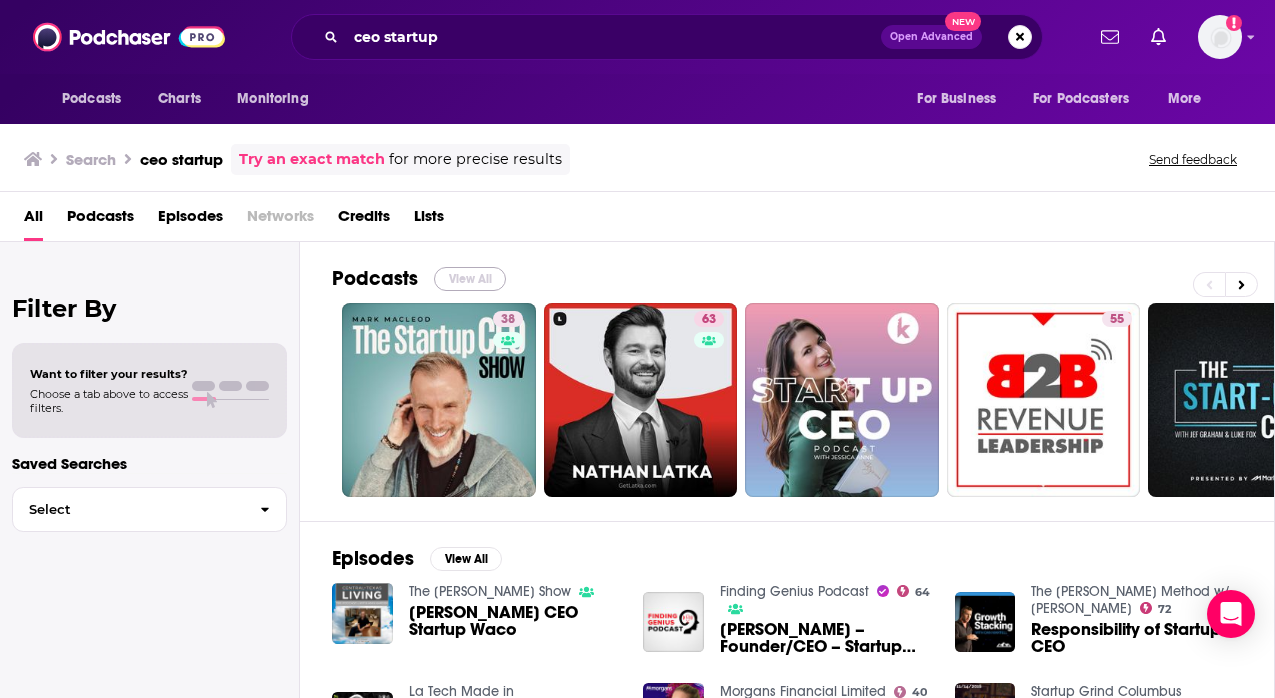 click on "View All" at bounding box center (470, 279) 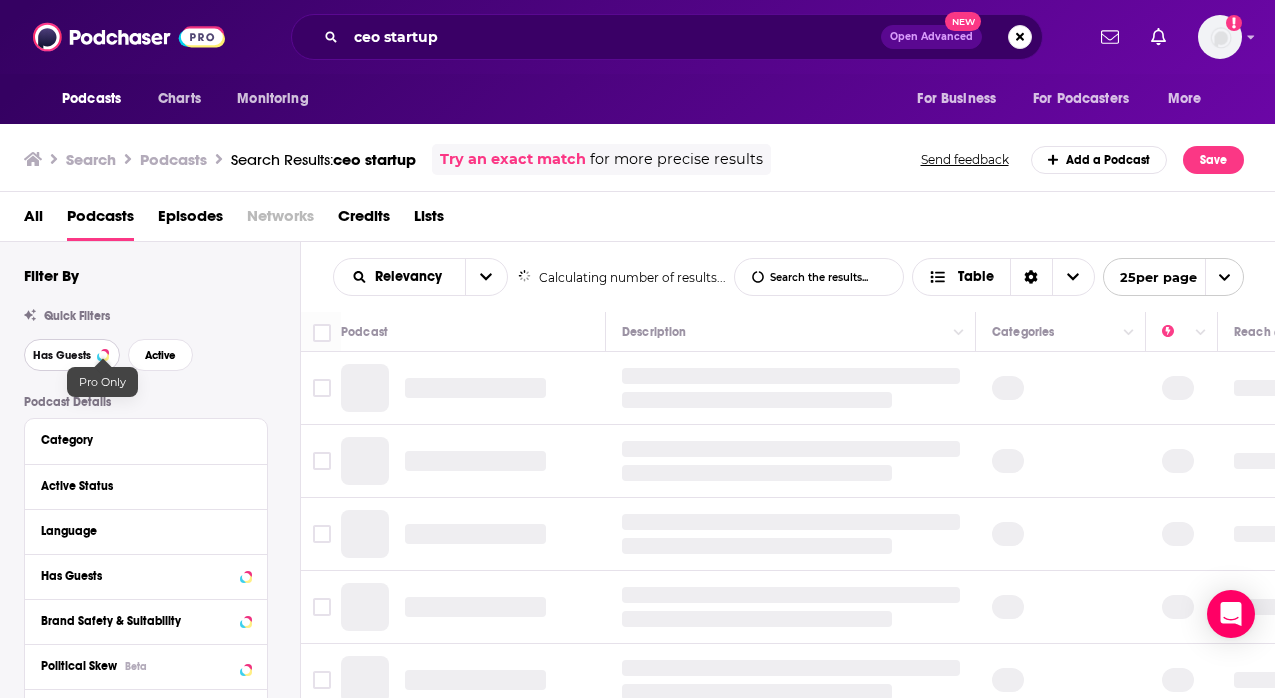 click on "Has Guests" at bounding box center [72, 355] 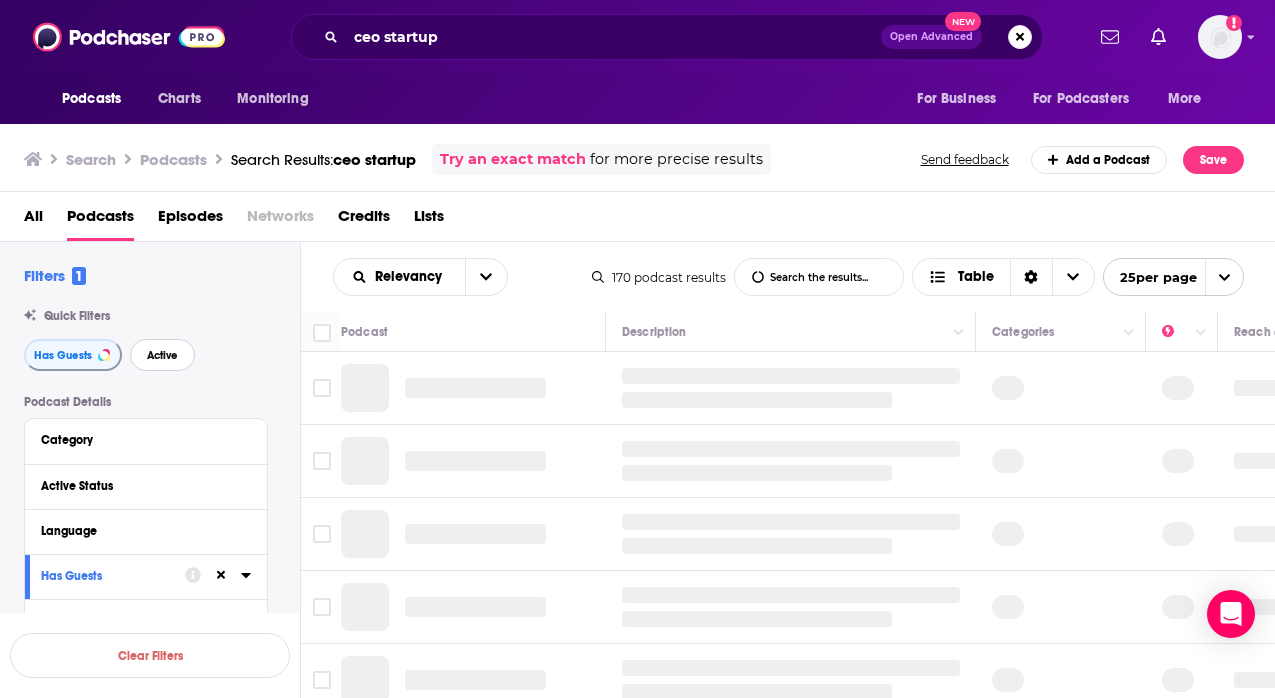 click on "Active" at bounding box center [162, 355] 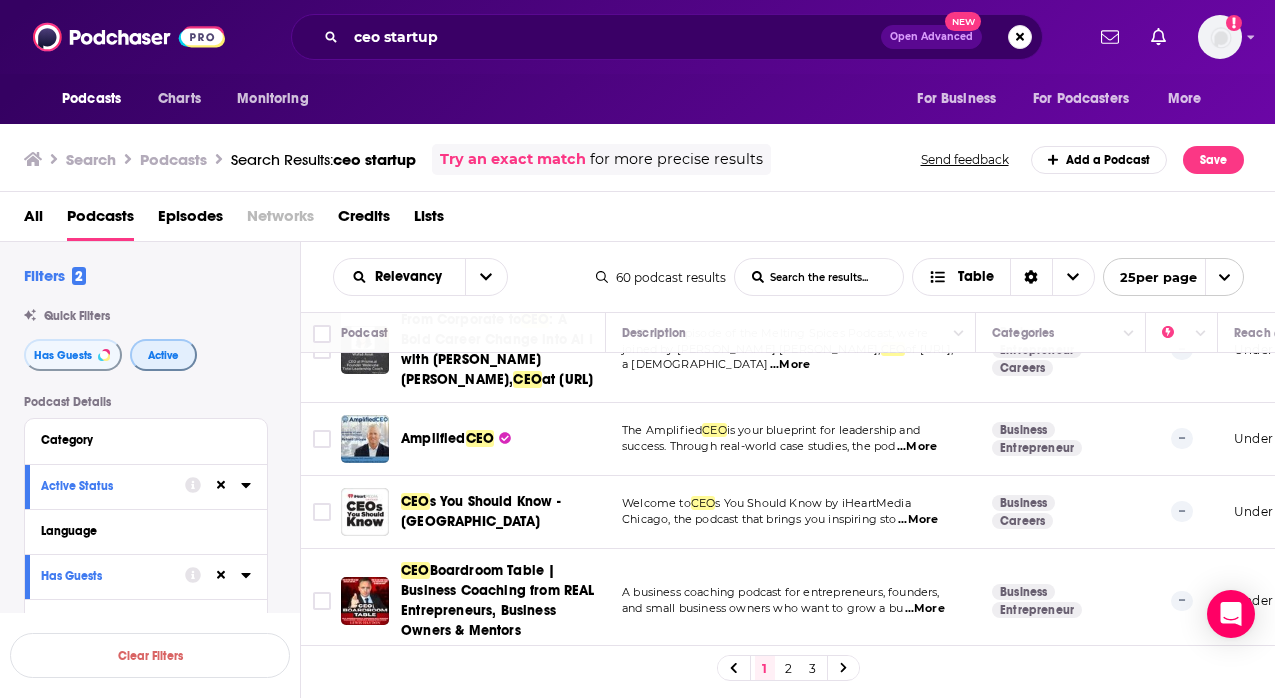 scroll, scrollTop: 1226, scrollLeft: 0, axis: vertical 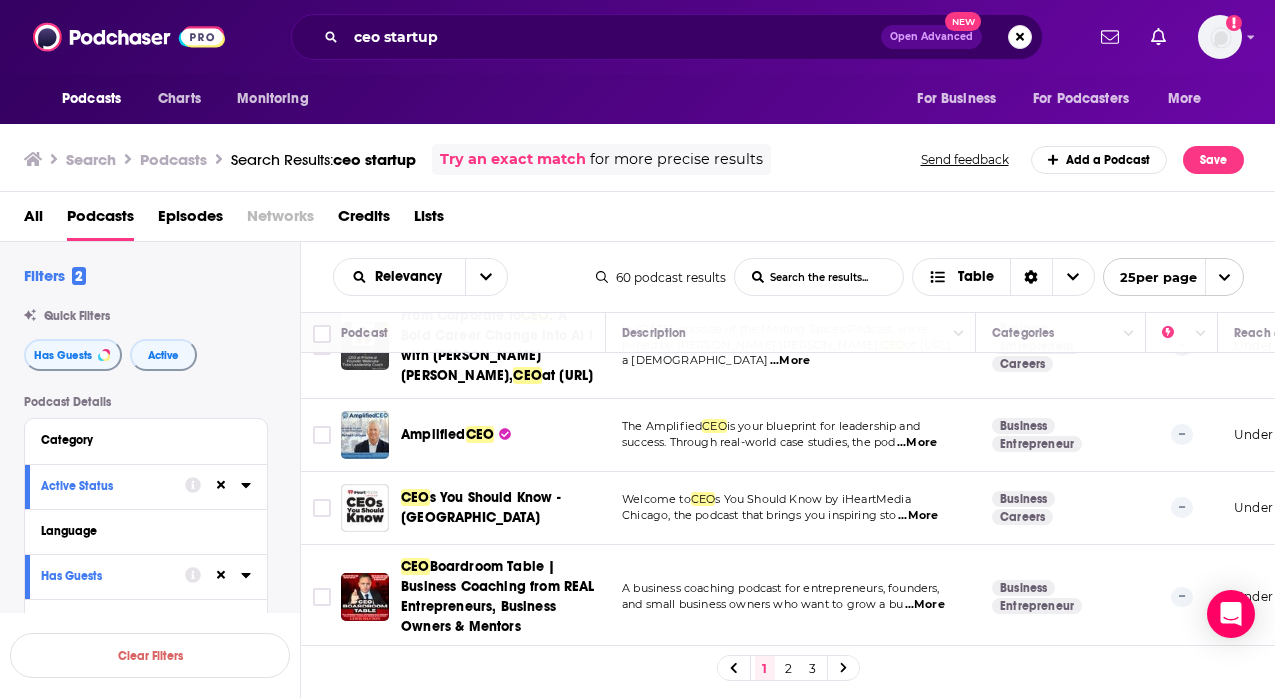 click on "...More" at bounding box center [917, 443] 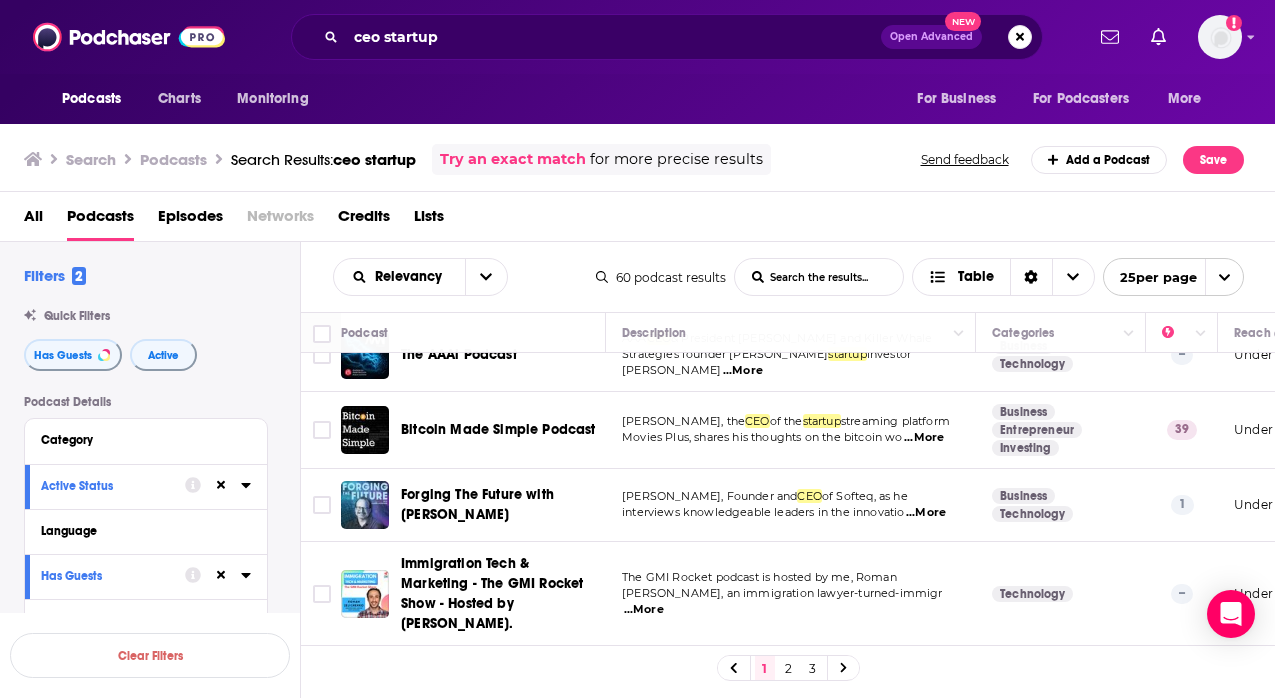 scroll, scrollTop: 1716, scrollLeft: 0, axis: vertical 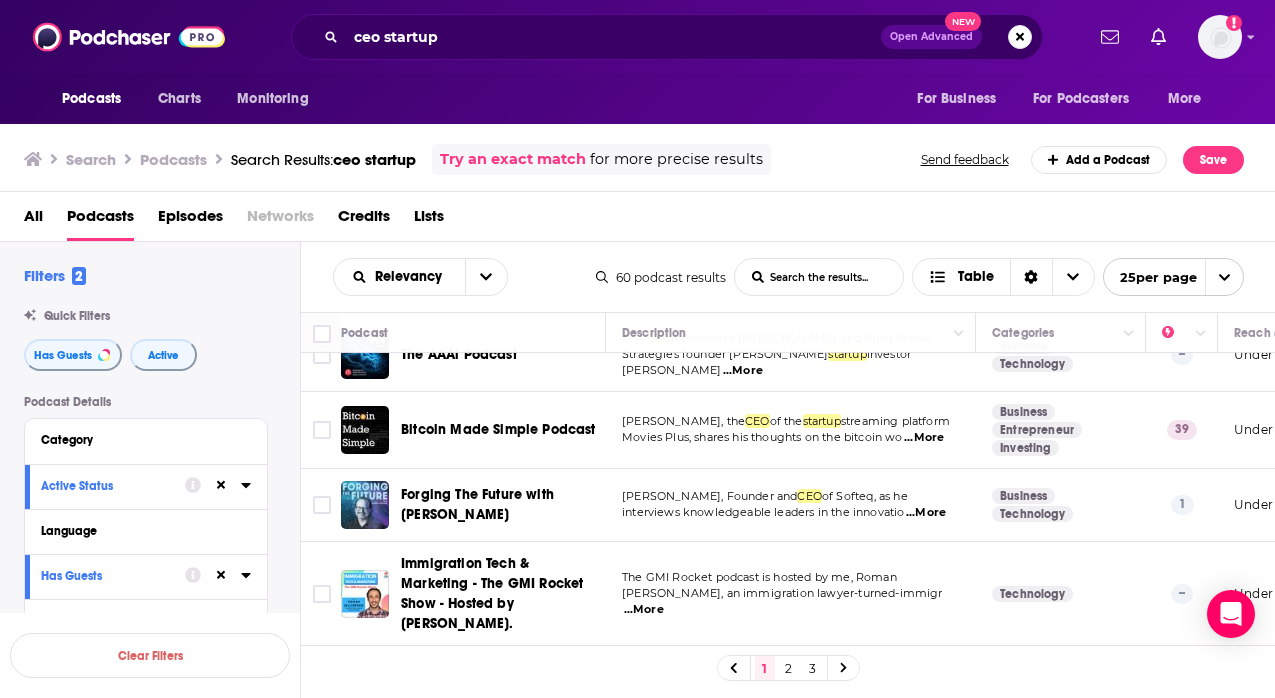 click on "2" at bounding box center [789, 668] 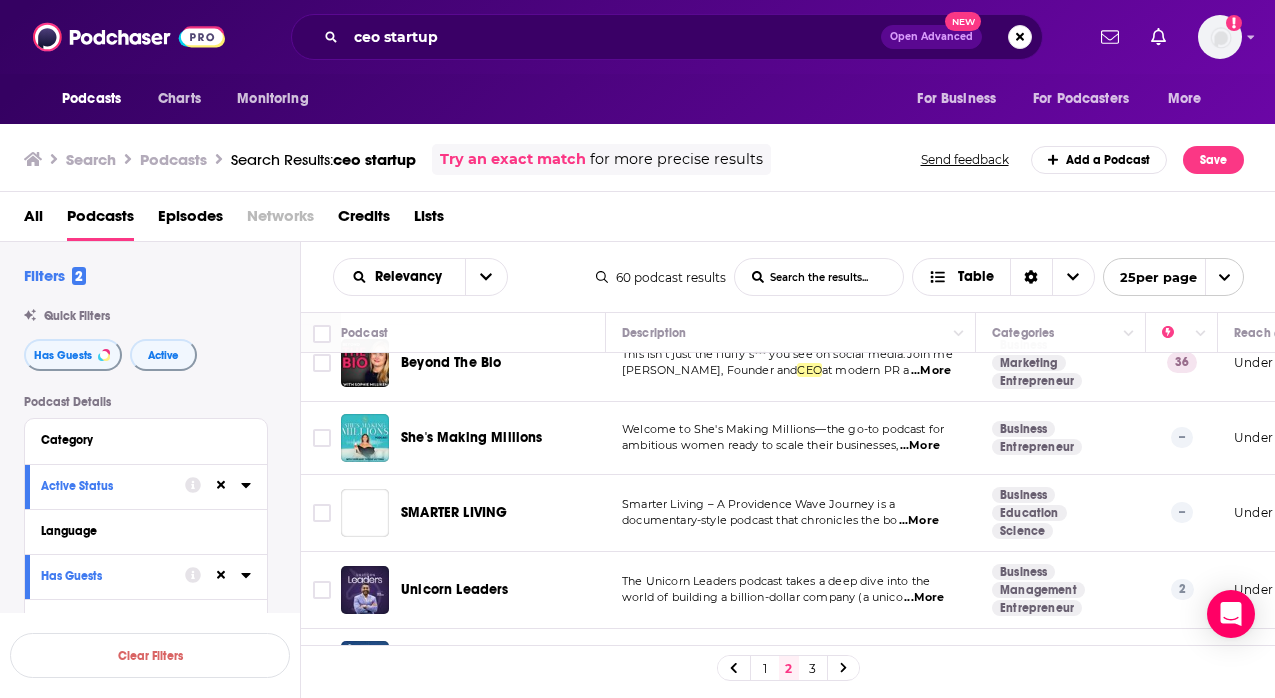 scroll, scrollTop: 1600, scrollLeft: 0, axis: vertical 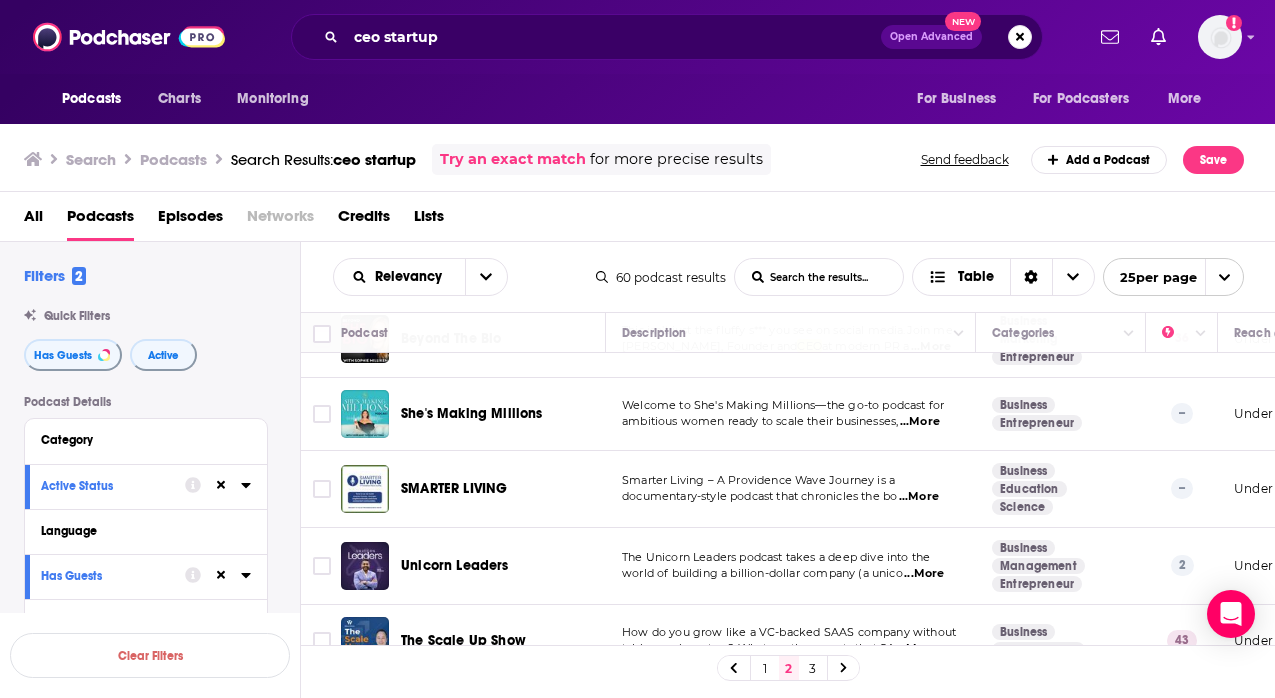 click on "3" at bounding box center [813, 668] 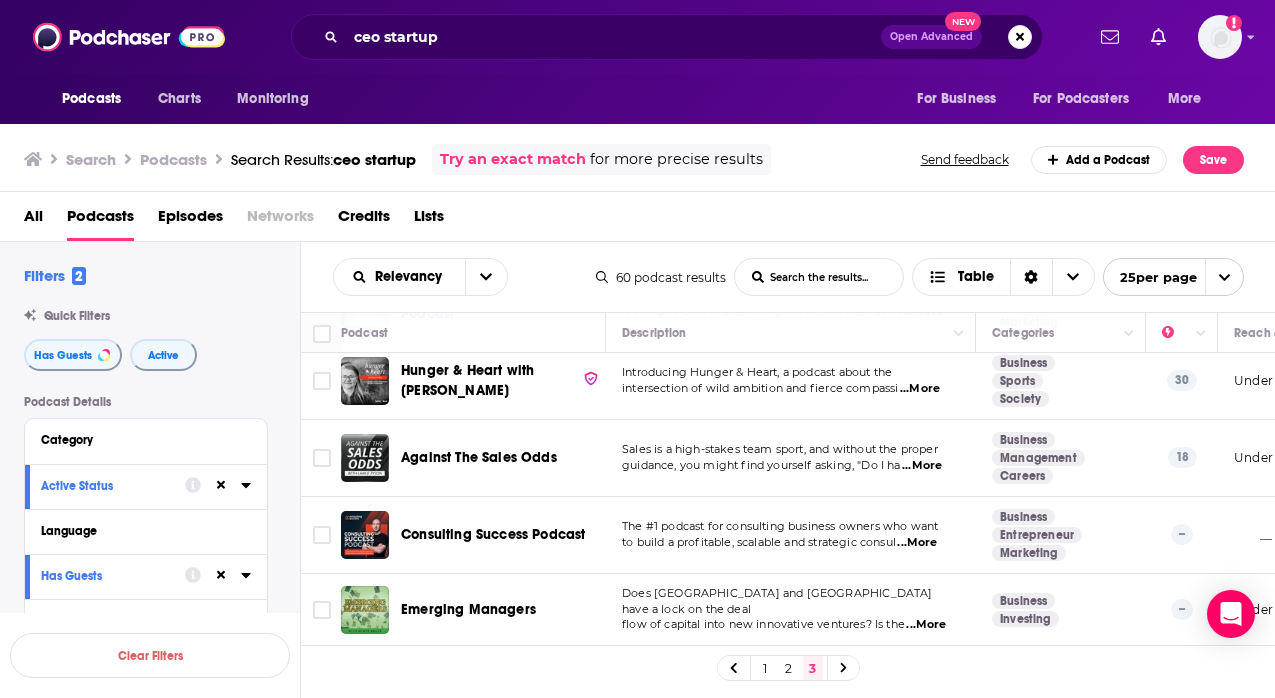 scroll, scrollTop: 485, scrollLeft: 0, axis: vertical 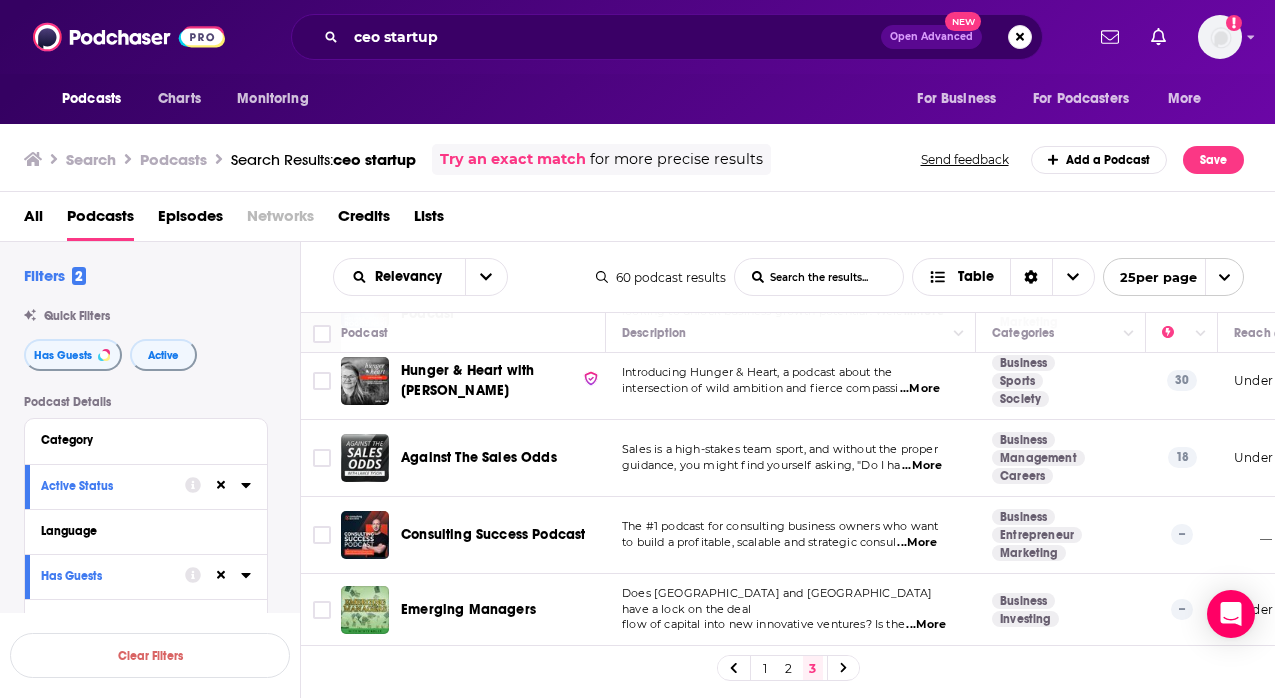 click 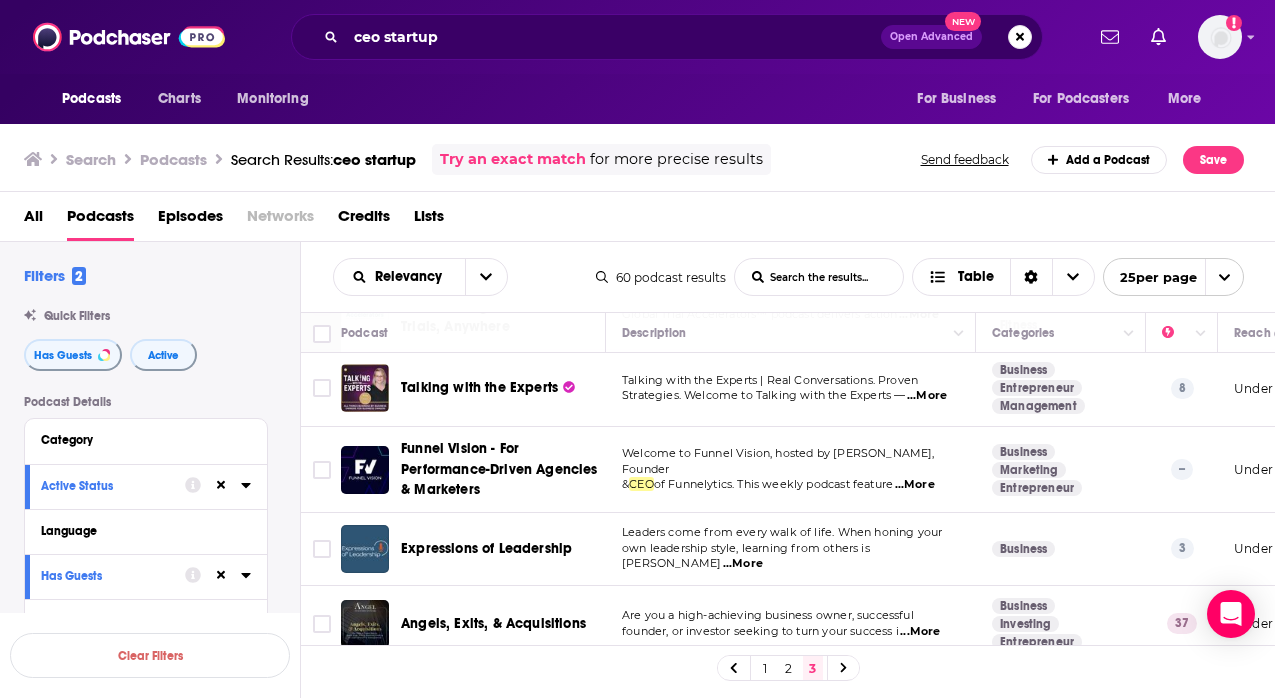 scroll, scrollTop: 105, scrollLeft: 0, axis: vertical 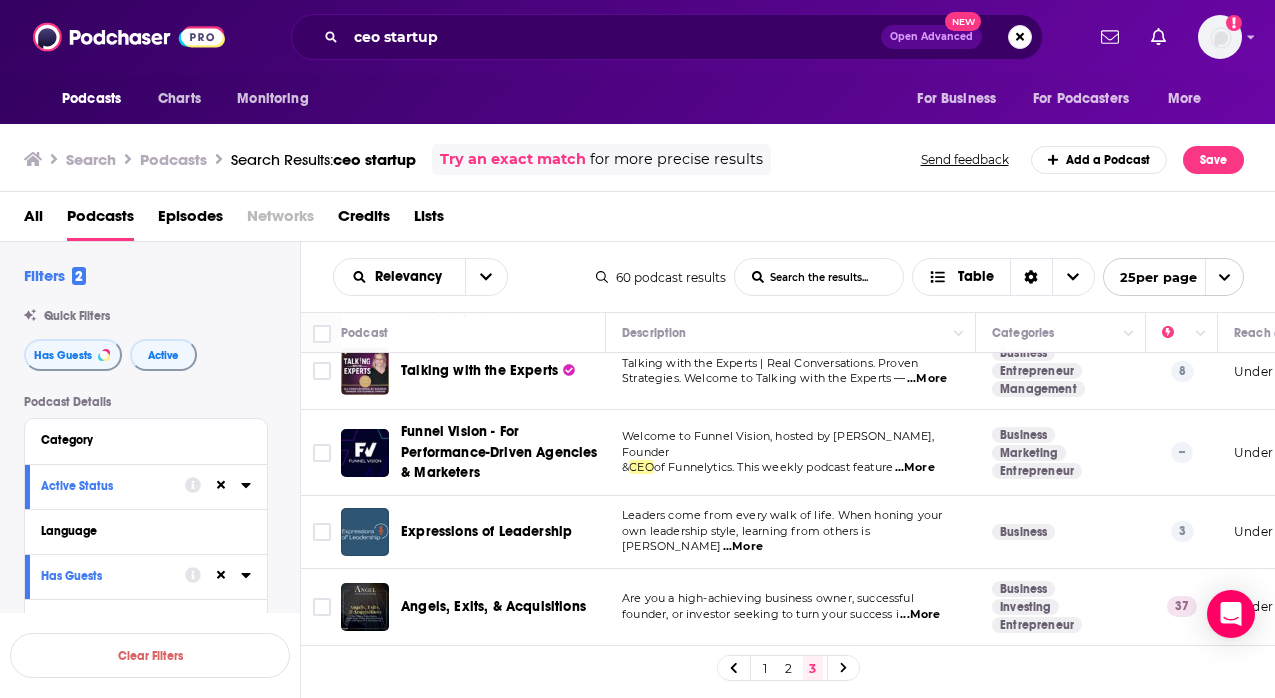 click on "...More" at bounding box center (743, 547) 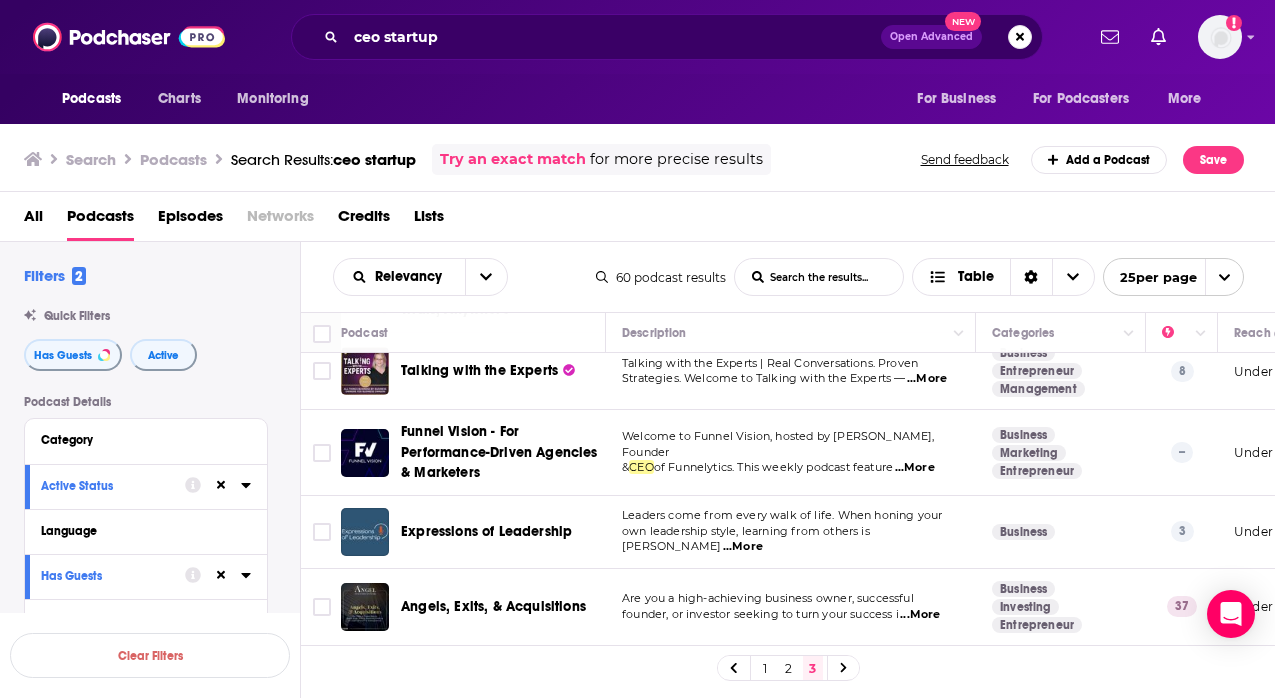 drag, startPoint x: 731, startPoint y: 324, endPoint x: 747, endPoint y: 462, distance: 138.92444 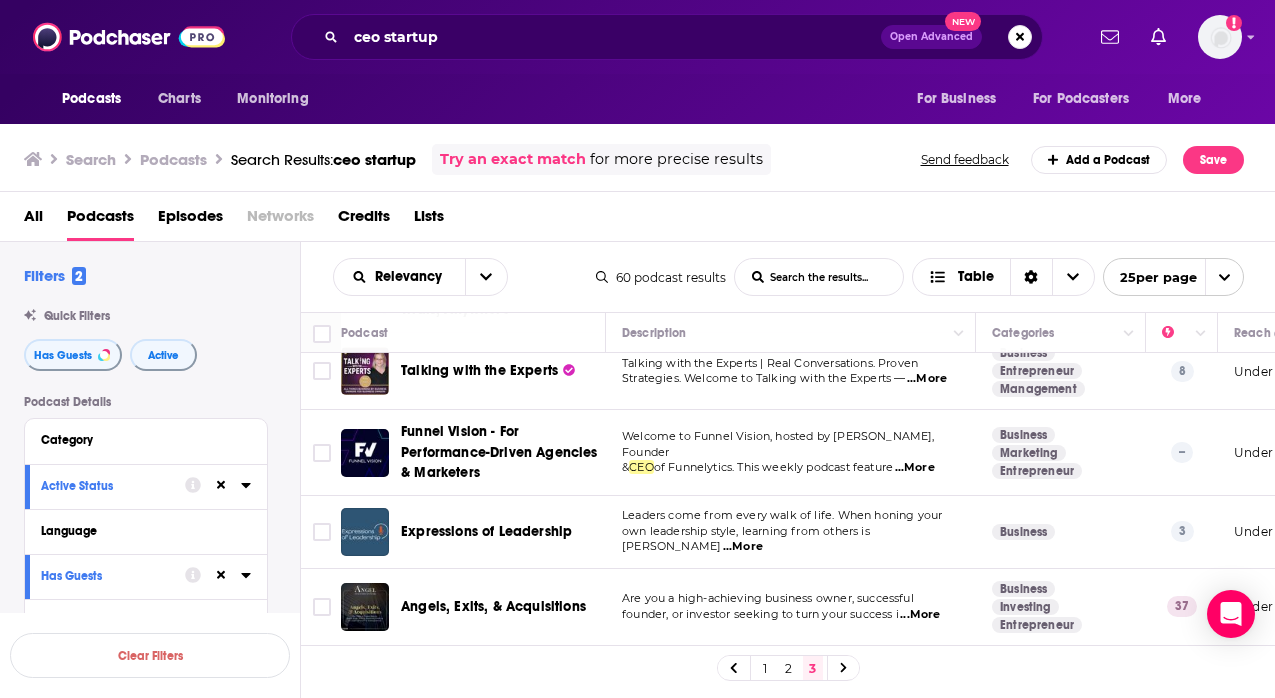 click on "Podcasts Charts Monitoring ceo startup Open Advanced New For Business For Podcasters More Add a profile image Podcasts Charts Monitoring For Business For Podcasters More Search Podcasts Search Results:   ceo startup Try an exact match for more precise results Send feedback Add a Podcast Save All Podcasts Episodes Networks Credits Lists Filters 2 Quick Filters Has Guests Active Podcast Details Category Active Status Language Has Guests Brand Safety & Suitability Political Skew Beta Show More Audience & Reach Power Score™ Reach (Monthly) Reach (Episode Average) Gender Age Income Show More Saved Searches Select Clear Filters Relevancy List Search Input Search the results... Table 60   podcast   results List Search Input Search the results... Table 25  per page Podcast Description Categories Reach (Monthly) Reach (Episode) Top Country Global Trial Accelerators™: Fast-Tracking First-in-Human Trials, Anywhere Hosted by bioaccess®  CEO , Julio G. Martinez-Clark, the  ...More Business Health Fitness 5 Under 200" at bounding box center (637, 349) 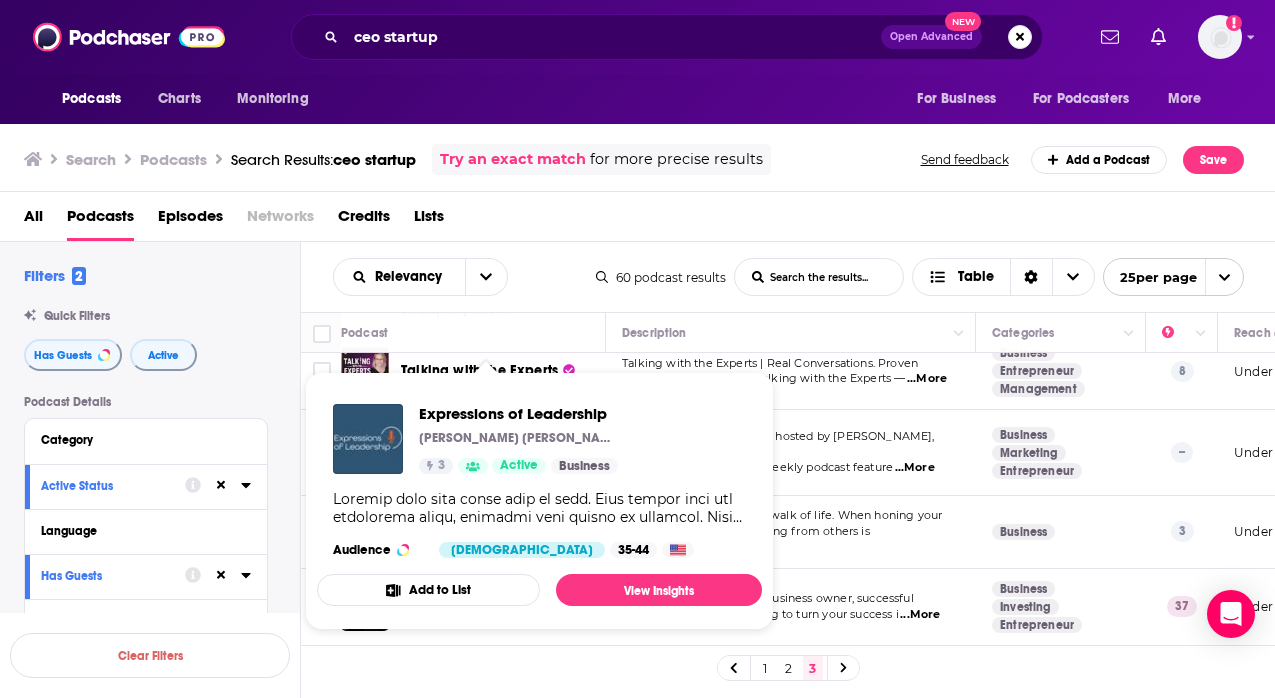 click on "Search Podcasts Search Results:   ceo startup Try an exact match for more precise results Send feedback Add a Podcast Save" at bounding box center [638, 156] 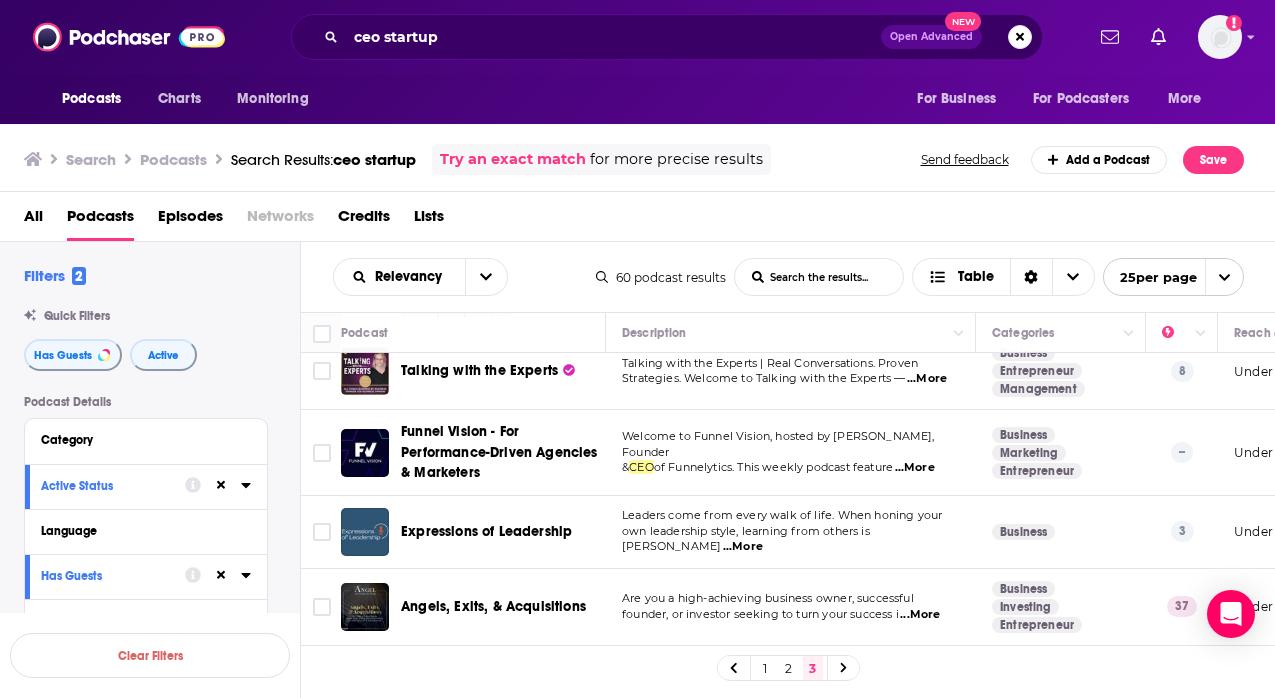 click 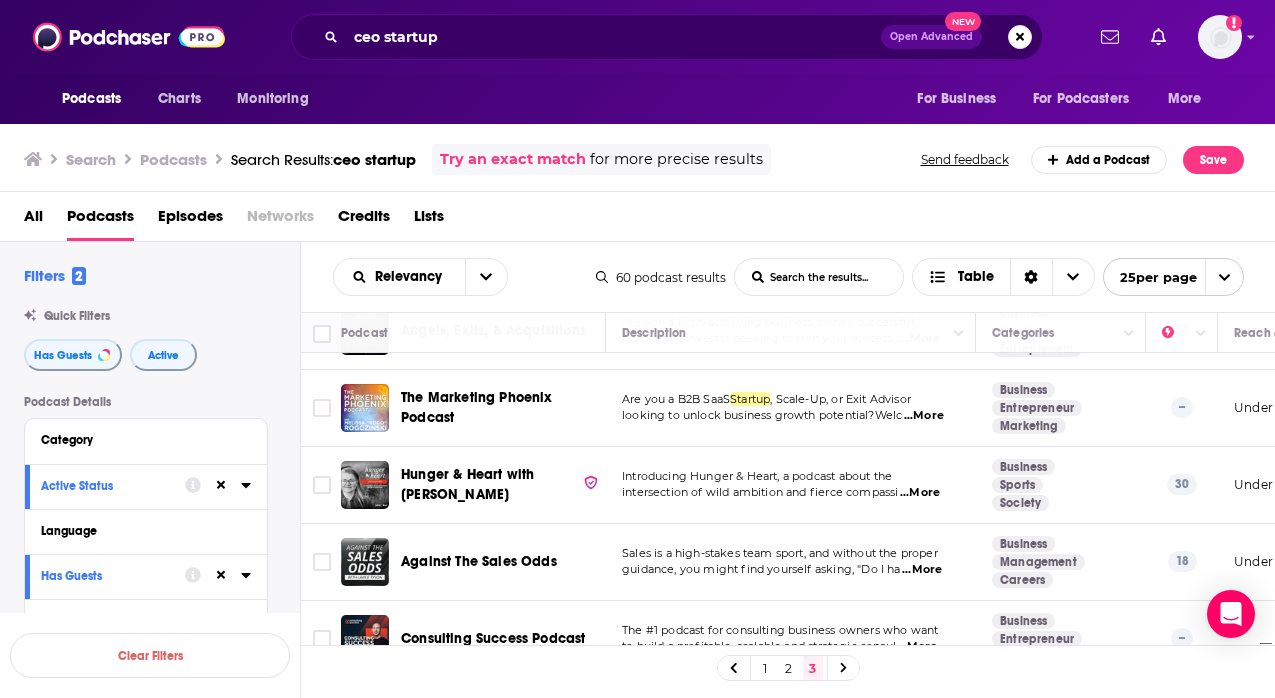 scroll, scrollTop: 485, scrollLeft: 0, axis: vertical 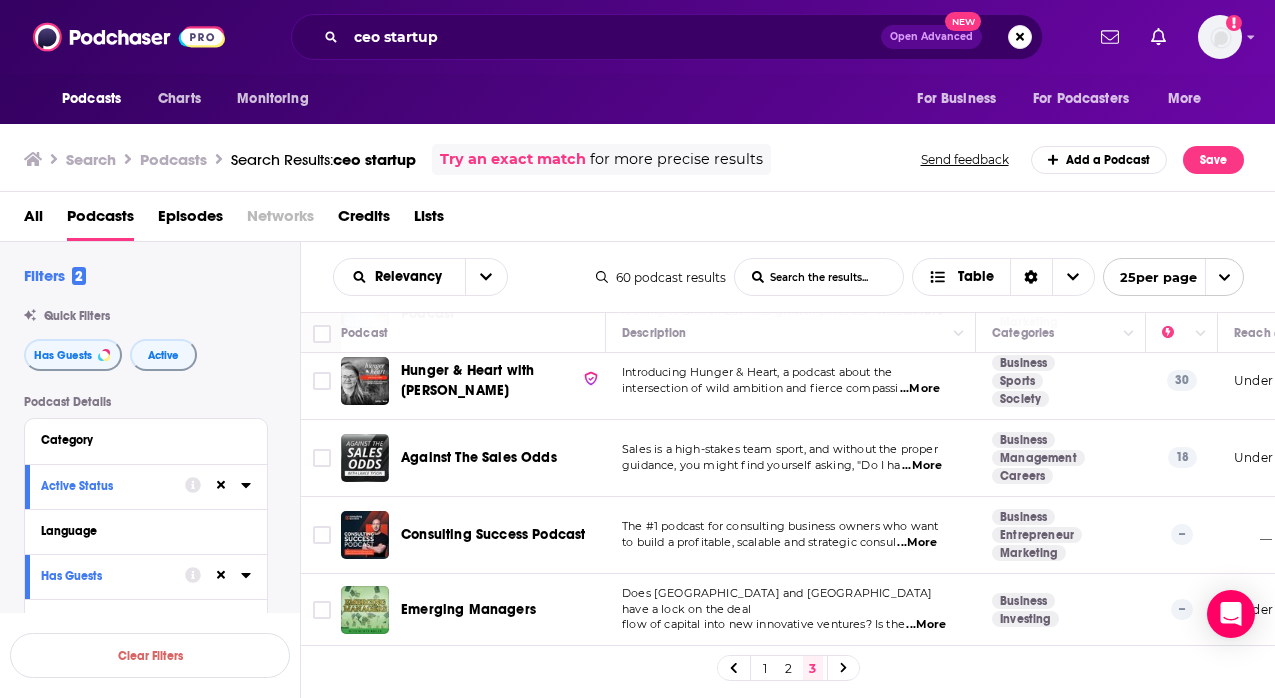 click 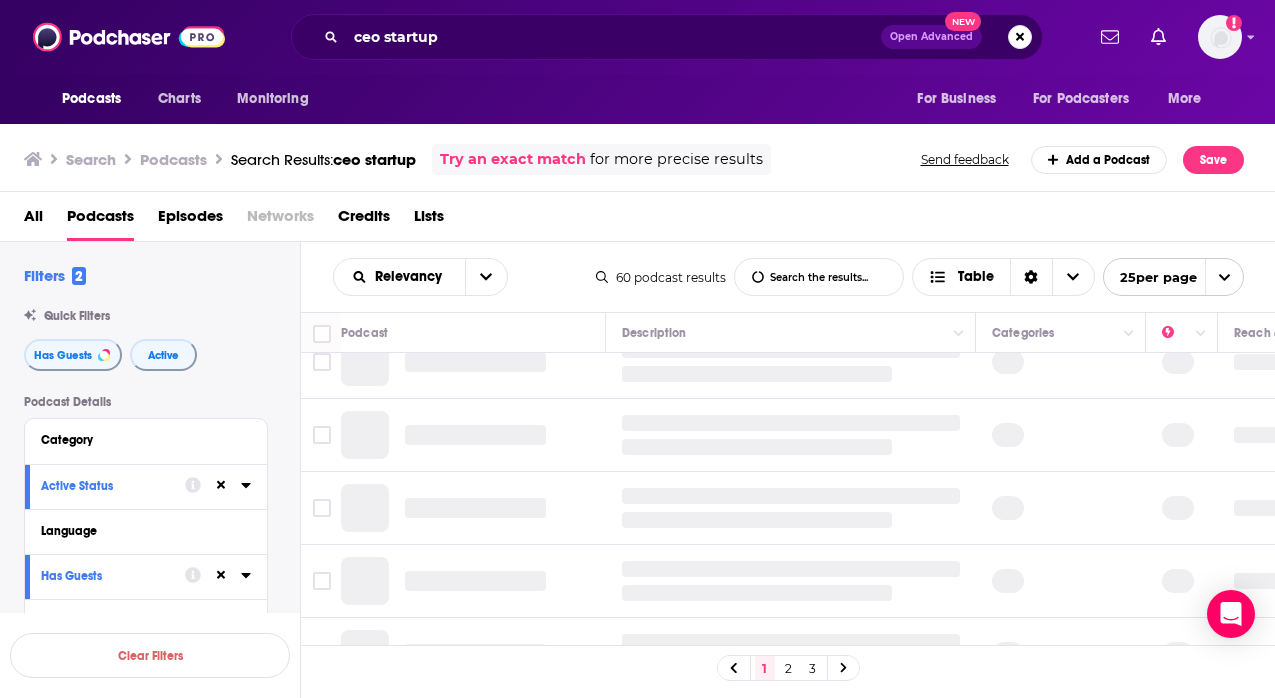 scroll, scrollTop: 0, scrollLeft: 0, axis: both 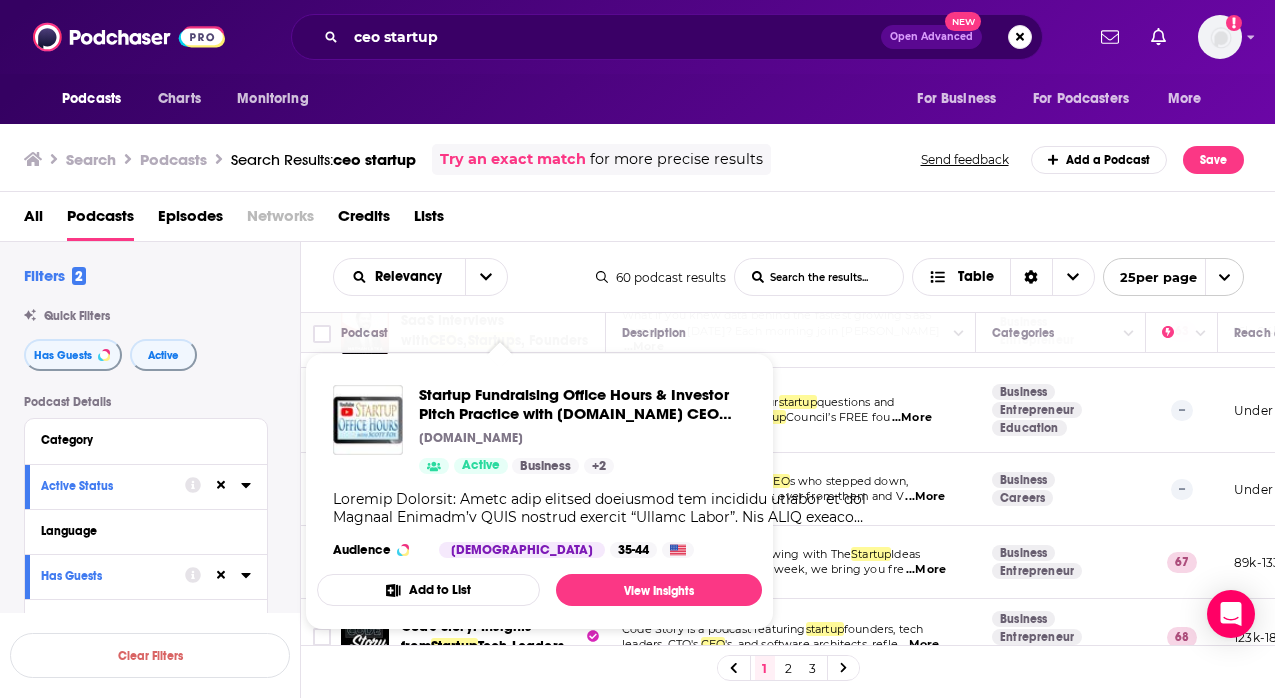 click on "Relevancy List Search Input Search the results... Table 60   podcast   results List Search Input Search the results... Table 25  per page" at bounding box center [788, 277] 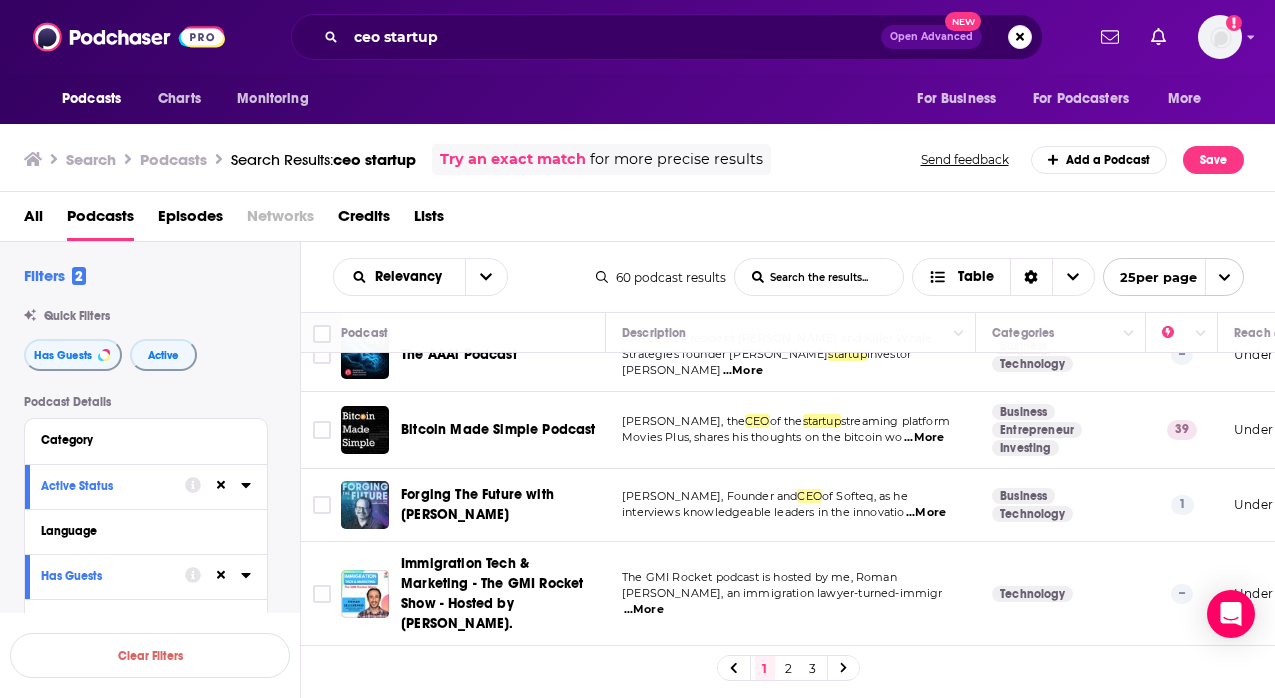 scroll, scrollTop: 1716, scrollLeft: 0, axis: vertical 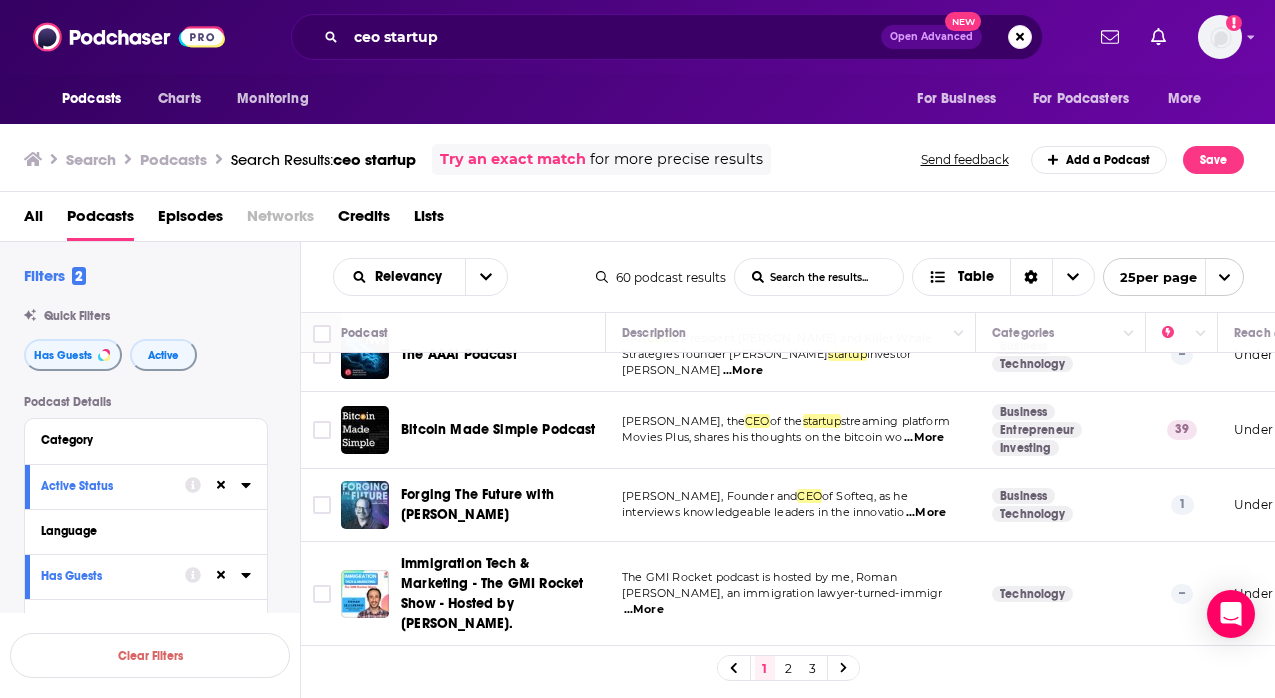 click on "2" at bounding box center (789, 668) 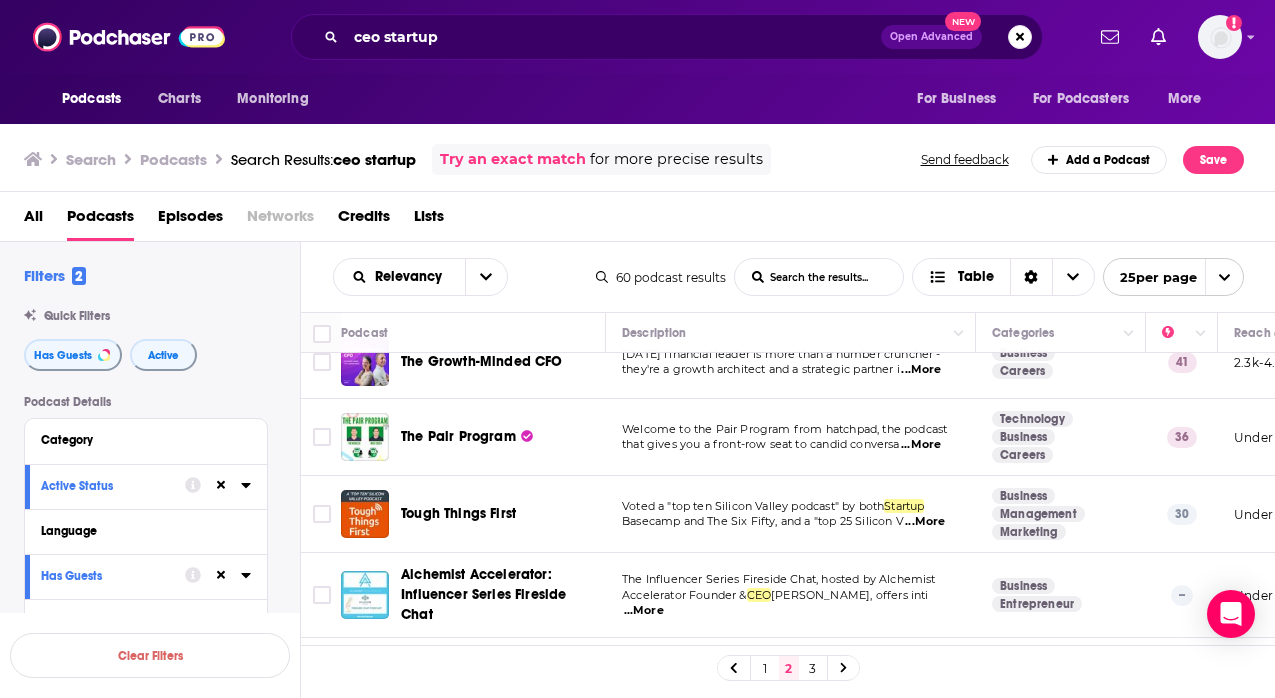scroll, scrollTop: 25, scrollLeft: 0, axis: vertical 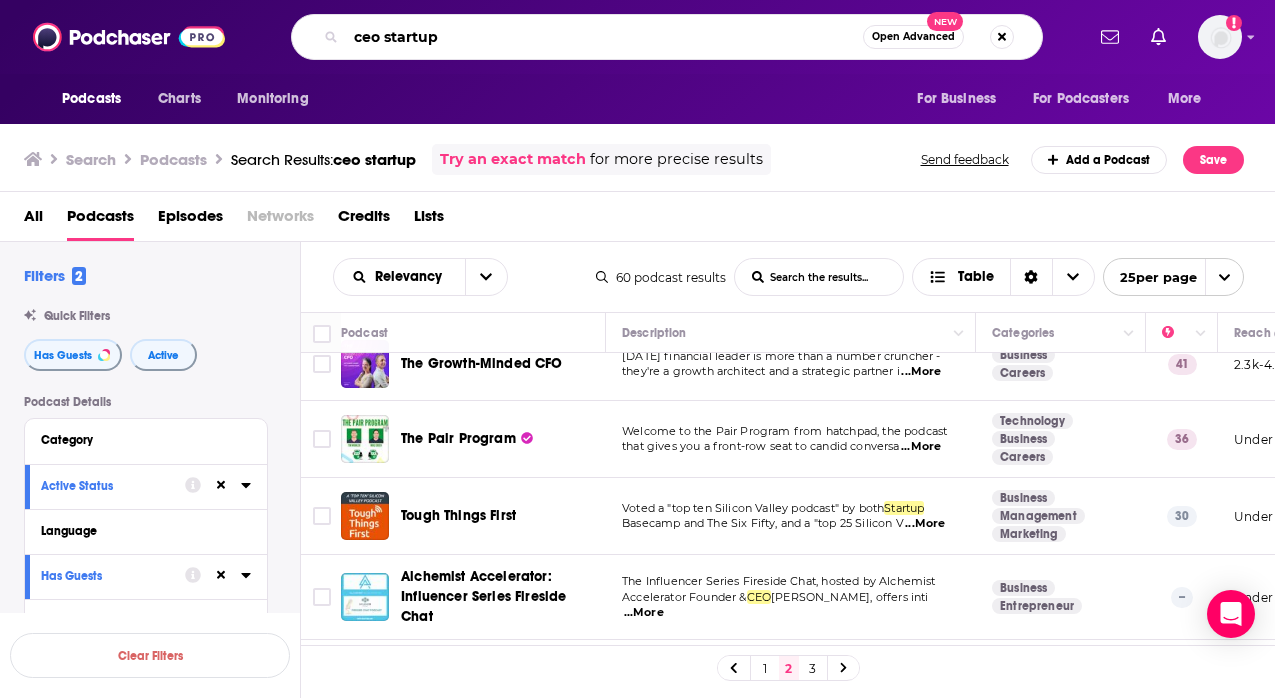 drag, startPoint x: 467, startPoint y: 32, endPoint x: 275, endPoint y: 33, distance: 192.00261 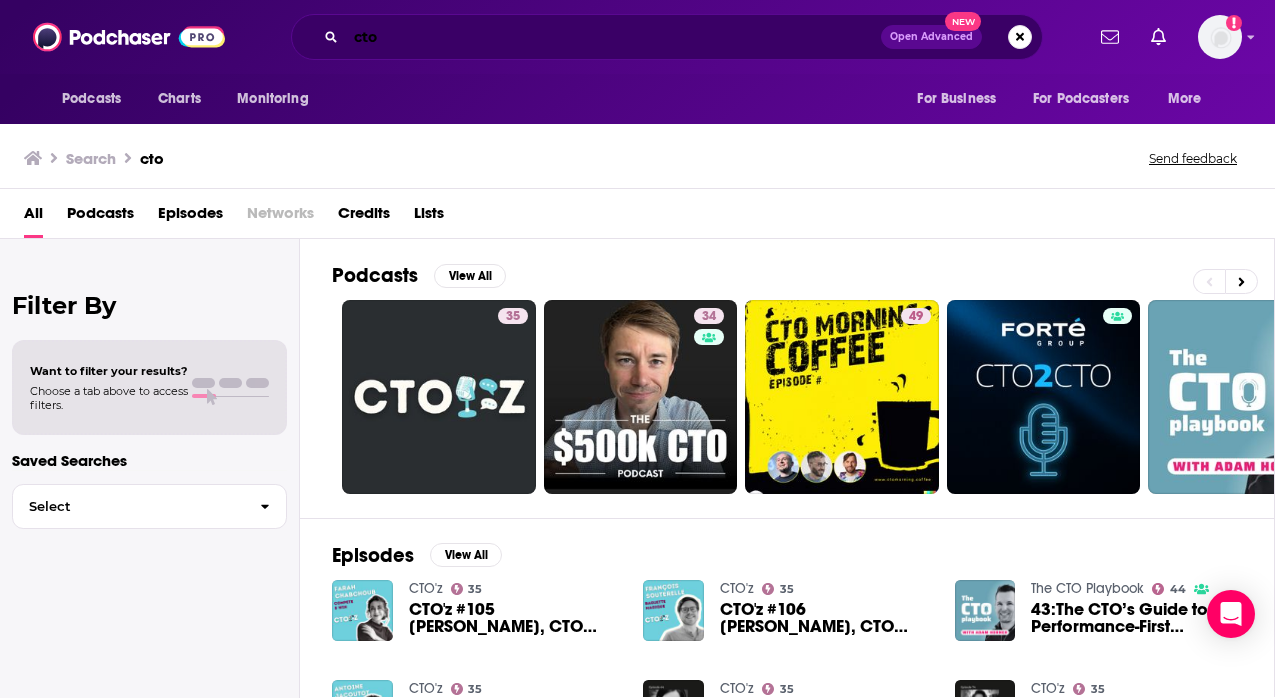 drag, startPoint x: 412, startPoint y: 39, endPoint x: 295, endPoint y: 36, distance: 117.03845 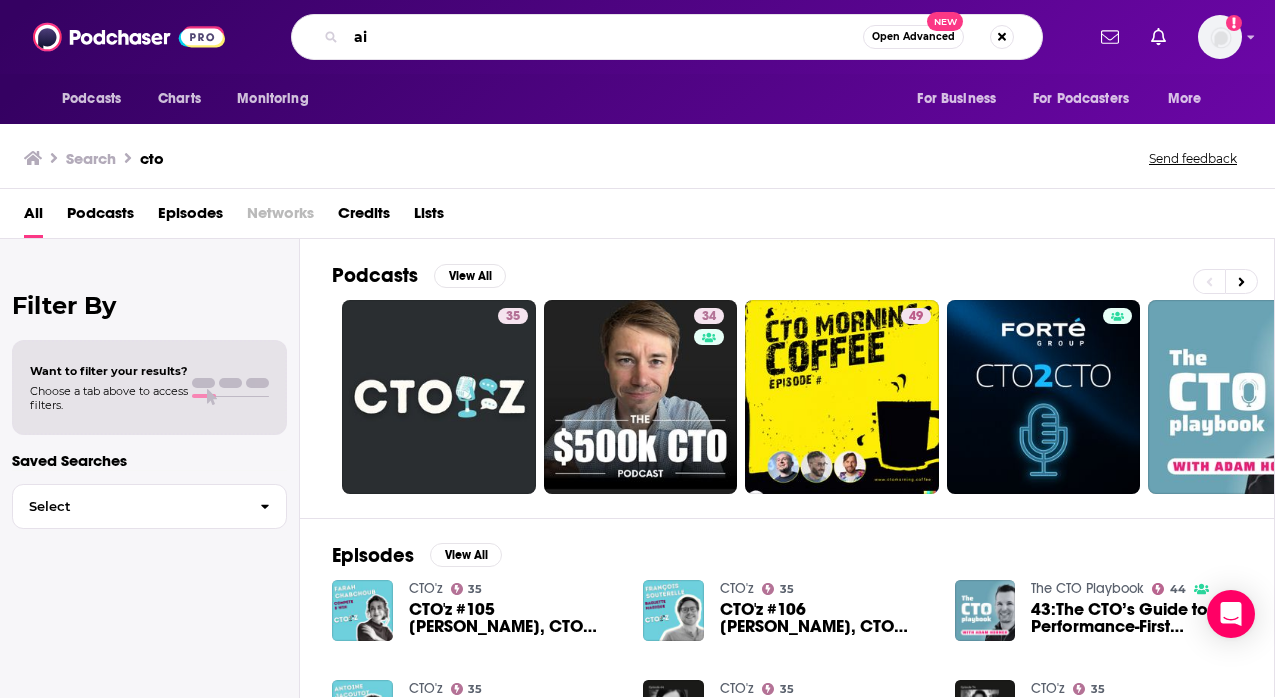 type on "ai" 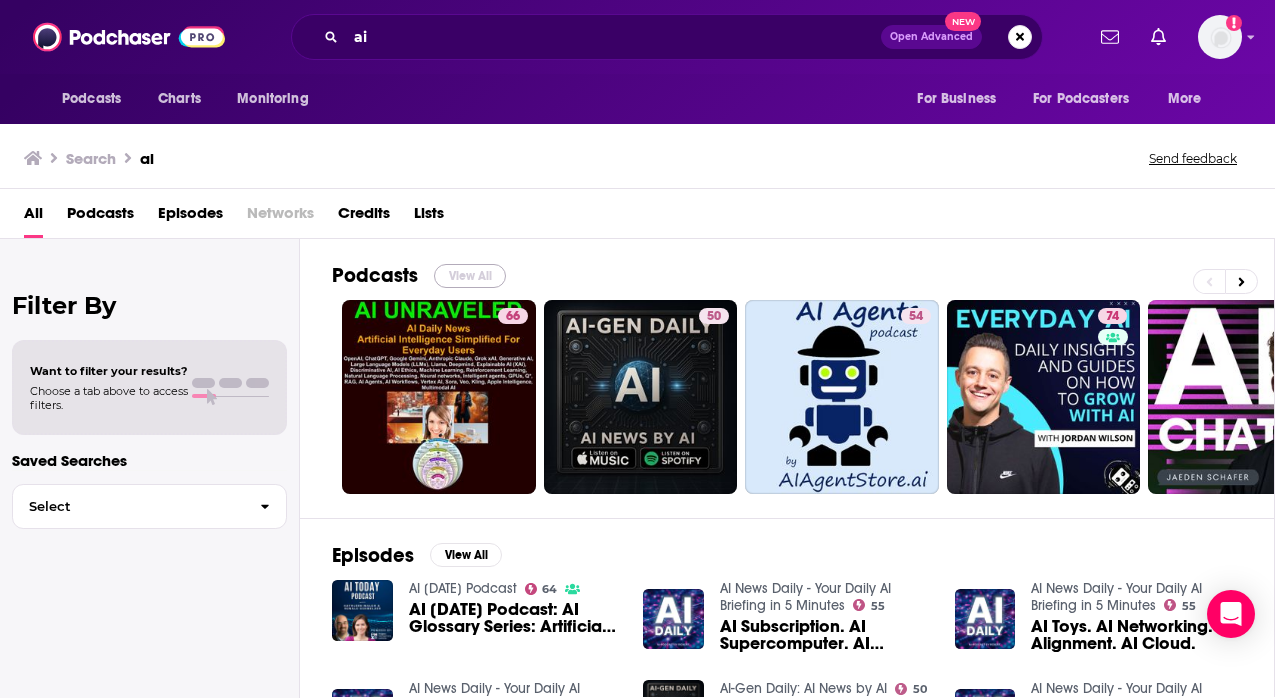 click on "View All" at bounding box center (470, 276) 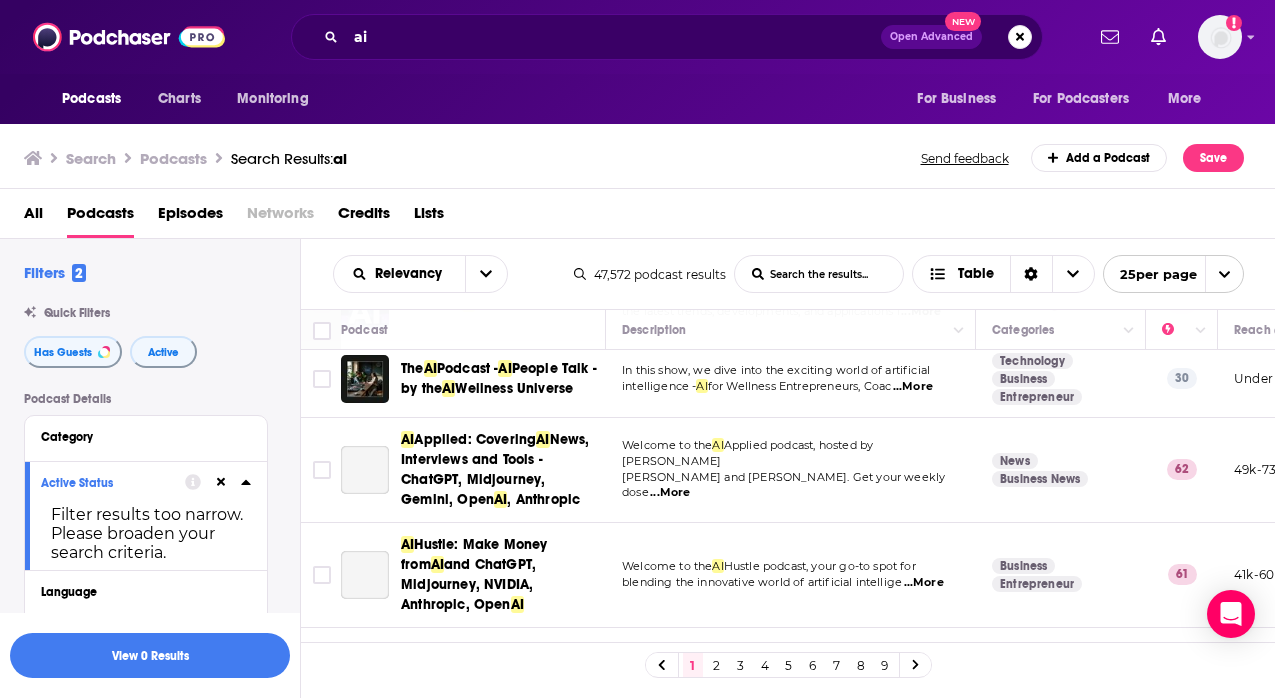 scroll, scrollTop: 979, scrollLeft: 0, axis: vertical 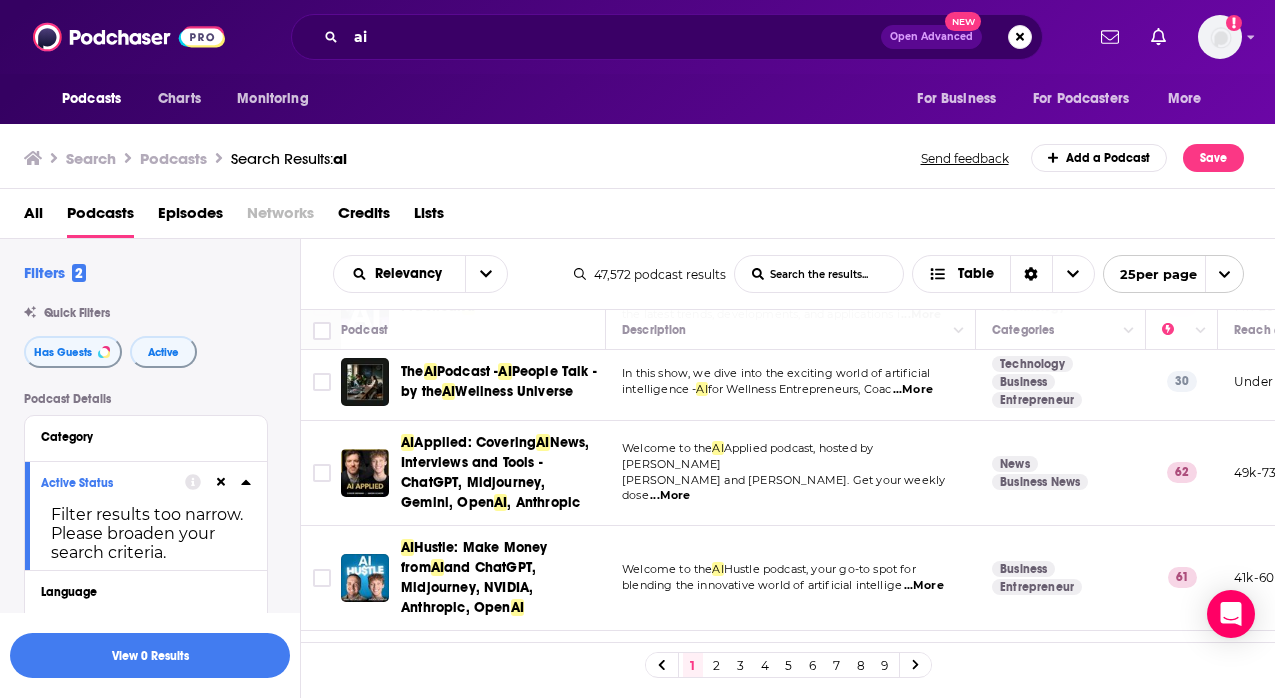 click on "...More" at bounding box center (913, 390) 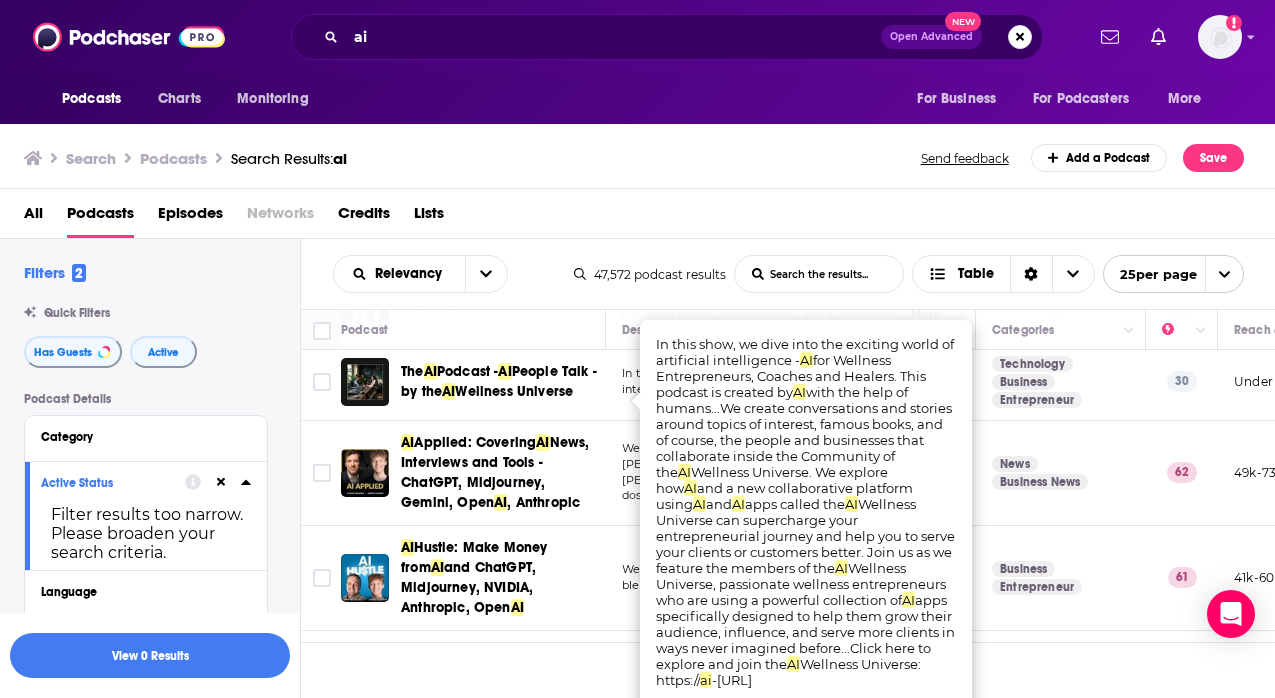 scroll, scrollTop: 9, scrollLeft: 0, axis: vertical 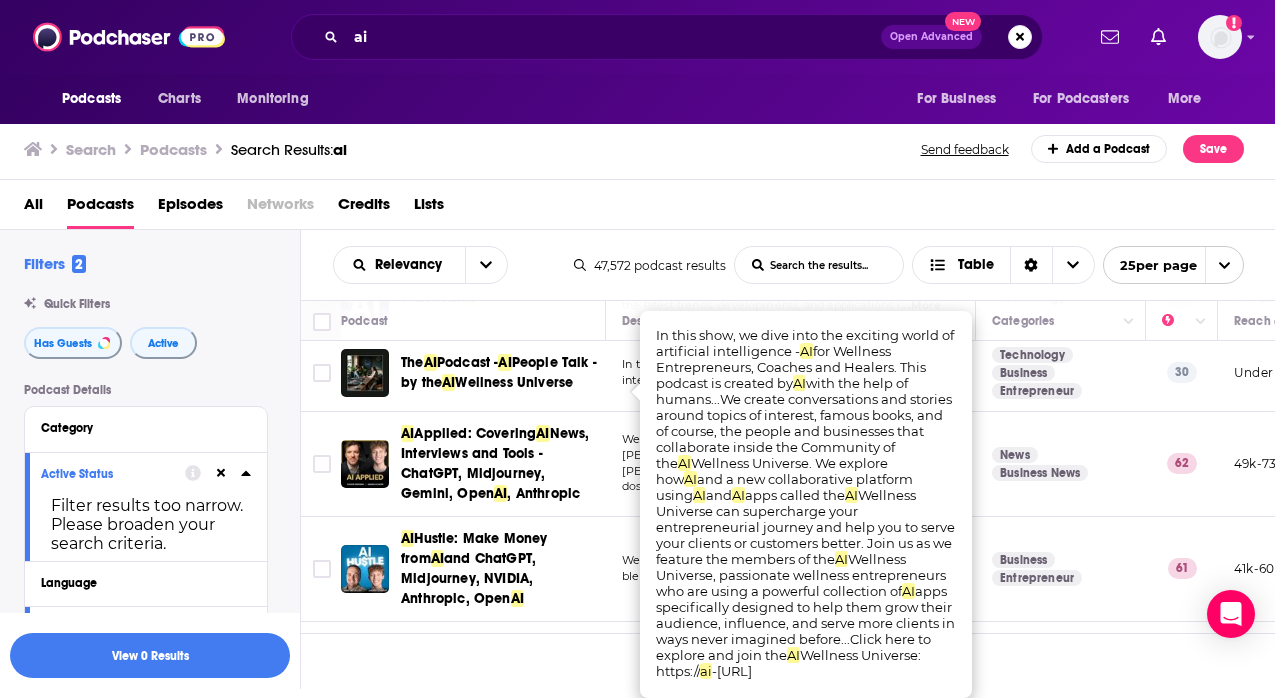click on "All Podcasts Episodes Networks Credits Lists" at bounding box center [642, 208] 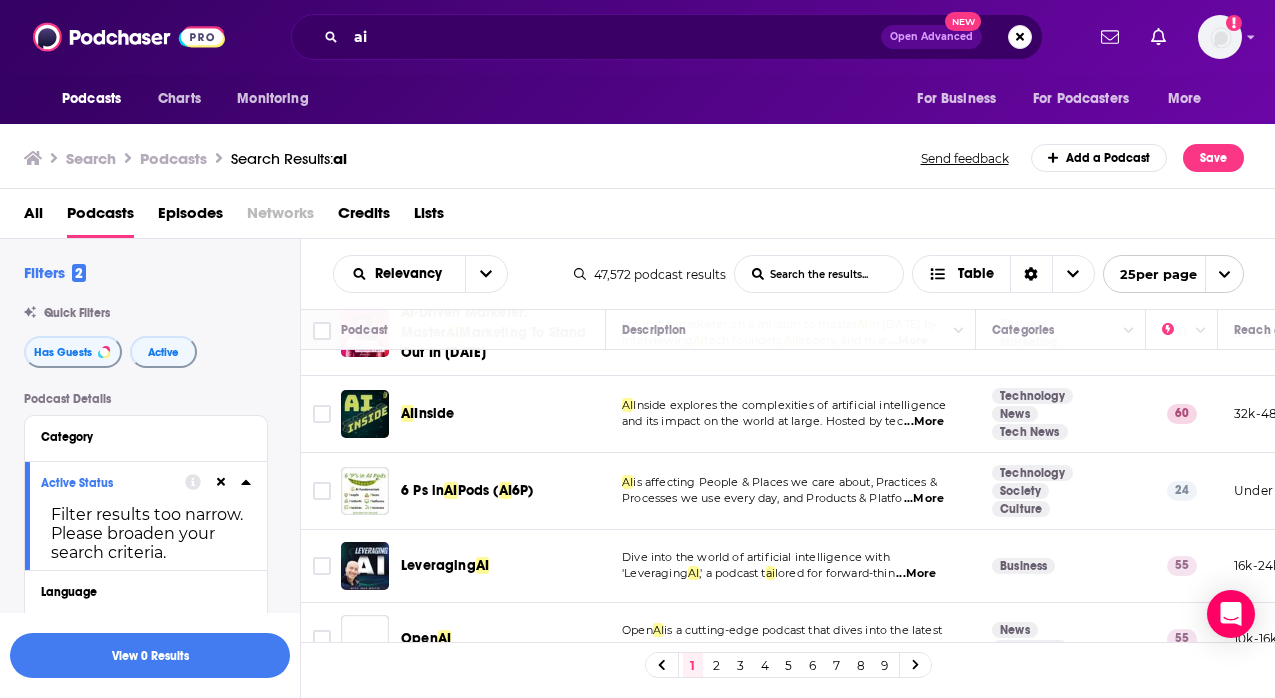 scroll, scrollTop: 1756, scrollLeft: 0, axis: vertical 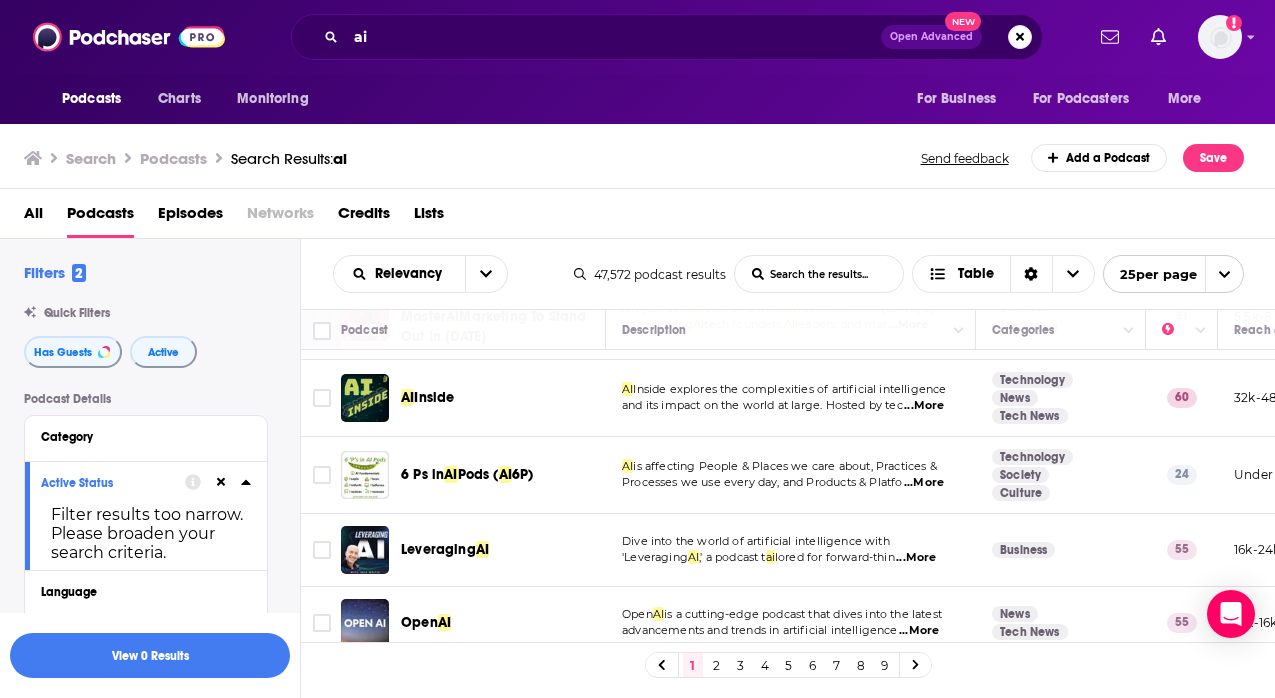 click on "2" at bounding box center [717, 665] 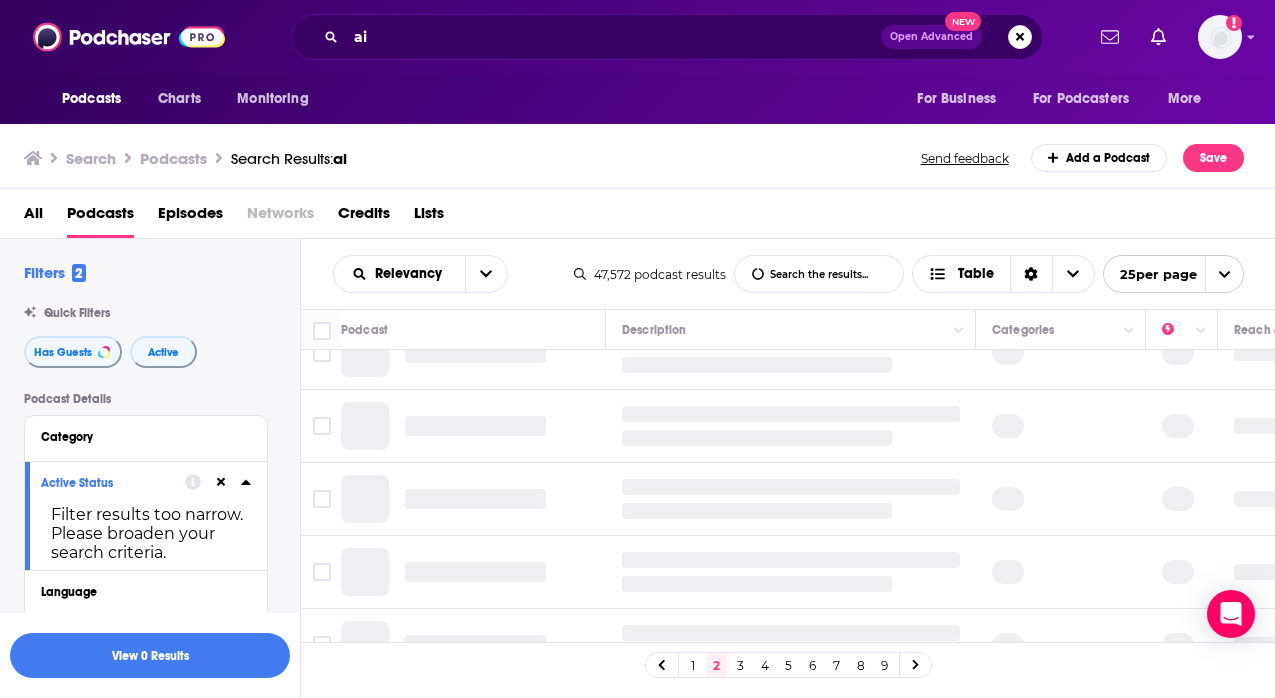 scroll, scrollTop: 0, scrollLeft: 0, axis: both 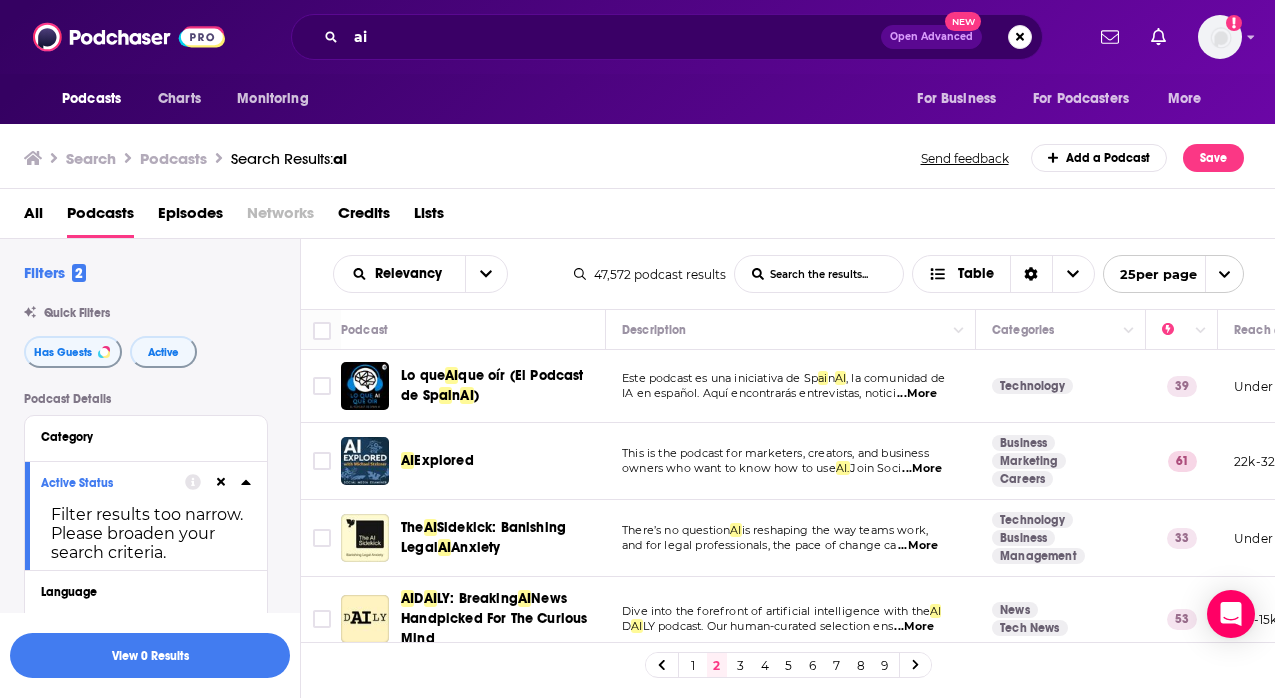 click on "...More" at bounding box center (922, 469) 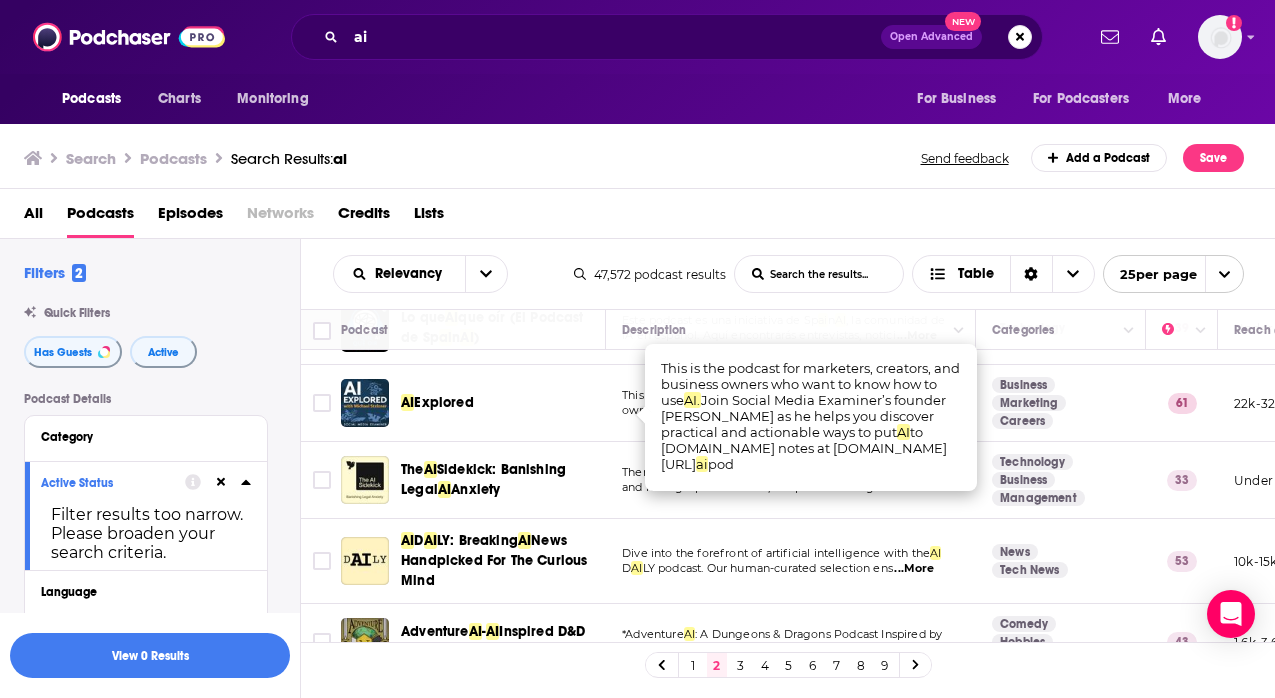 scroll, scrollTop: 57, scrollLeft: 0, axis: vertical 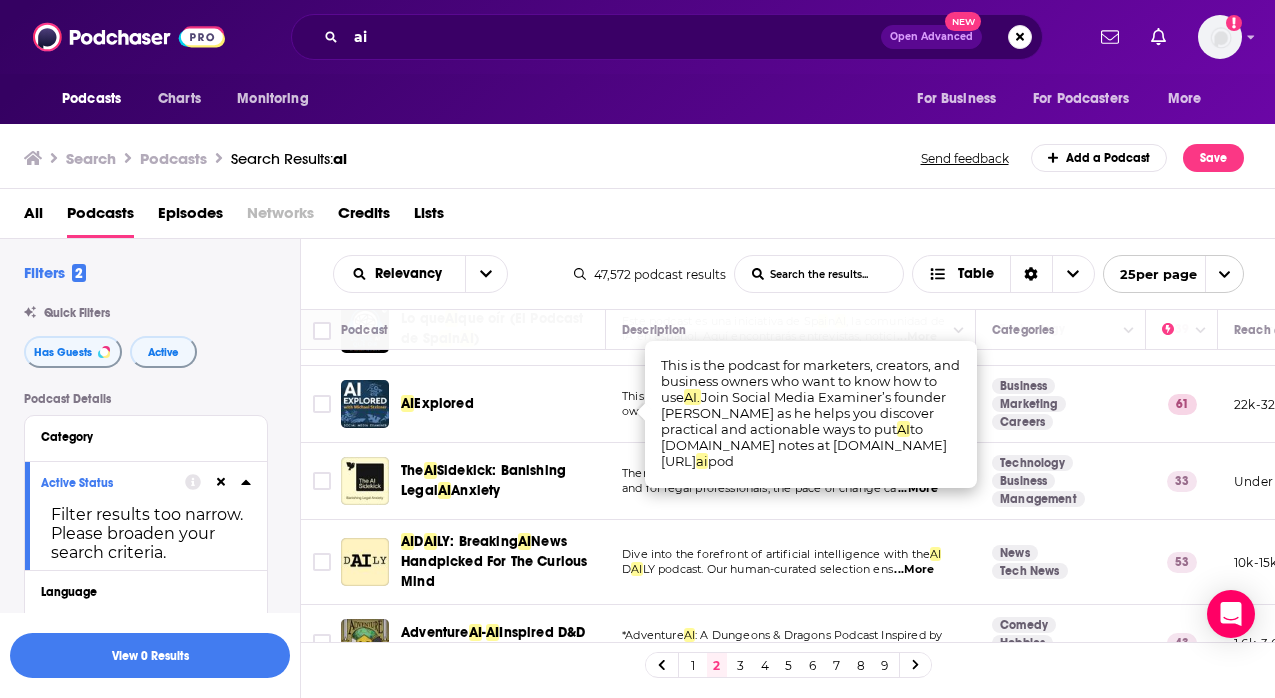 click on "Search Podcasts Search Results:   ai  Send feedback Add a Podcast Save" at bounding box center (638, 154) 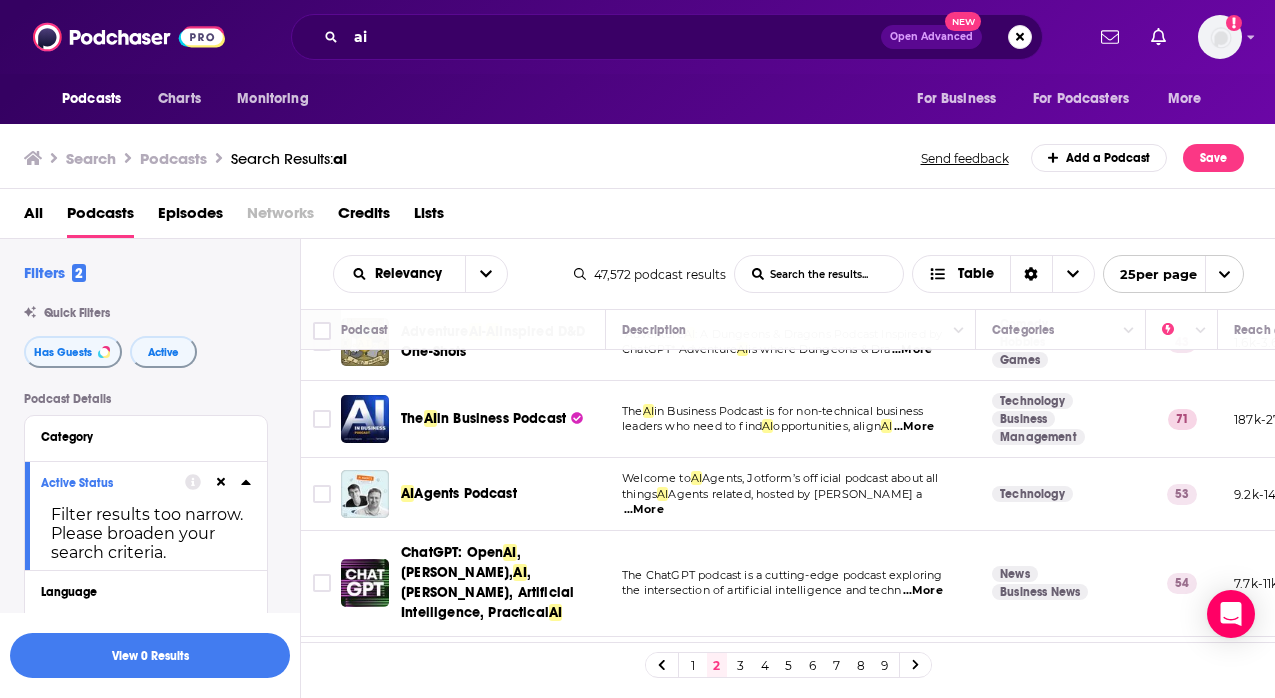 scroll, scrollTop: 366, scrollLeft: 0, axis: vertical 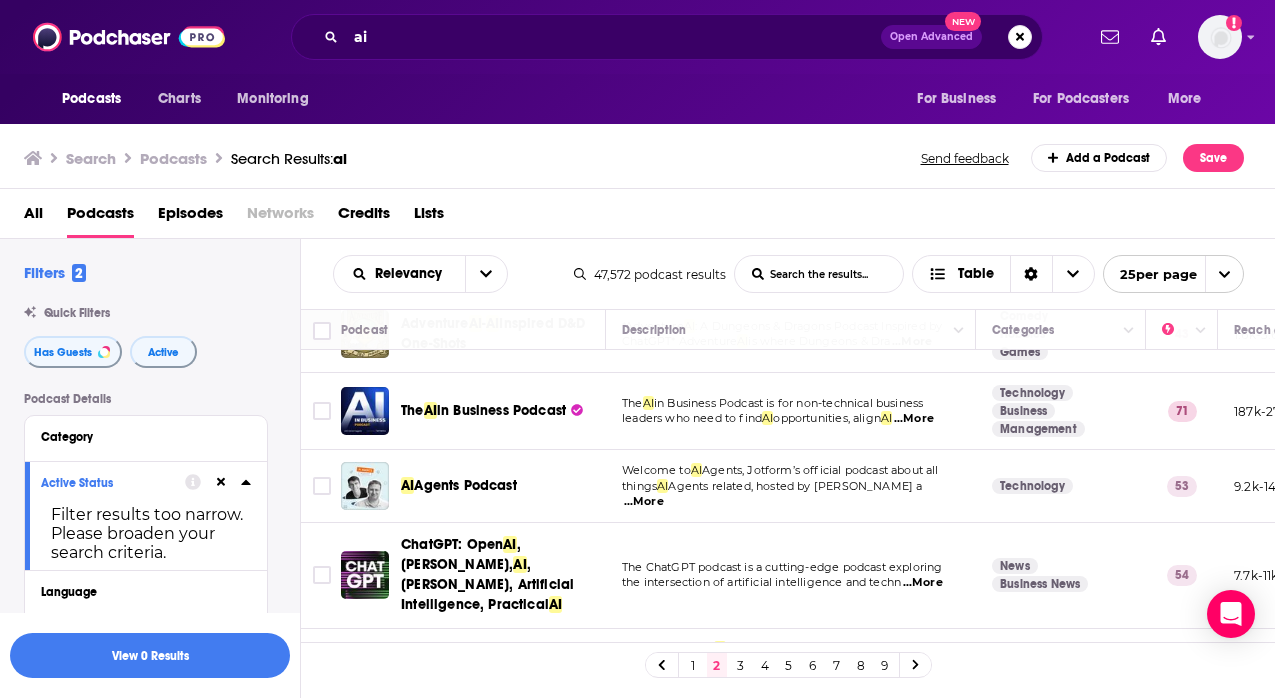 click on "...More" at bounding box center (914, 419) 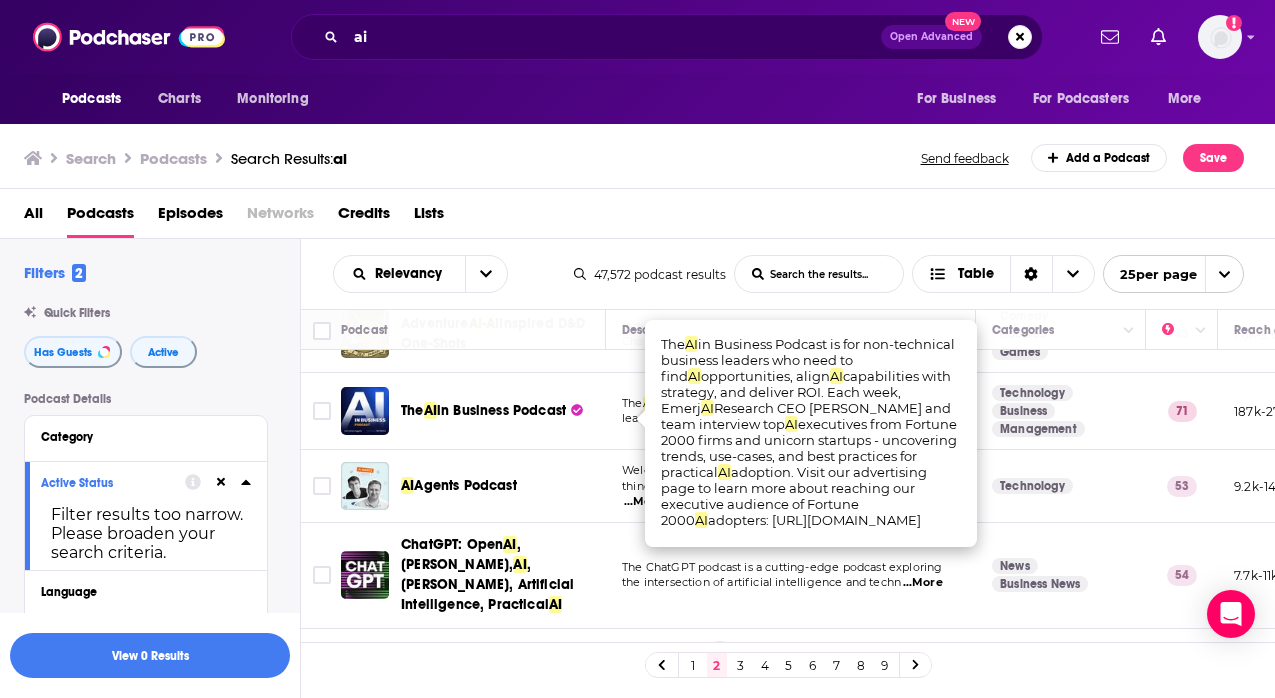 click on "Search Podcasts Search Results:   ai  Send feedback Add a Podcast Save" at bounding box center (634, 158) 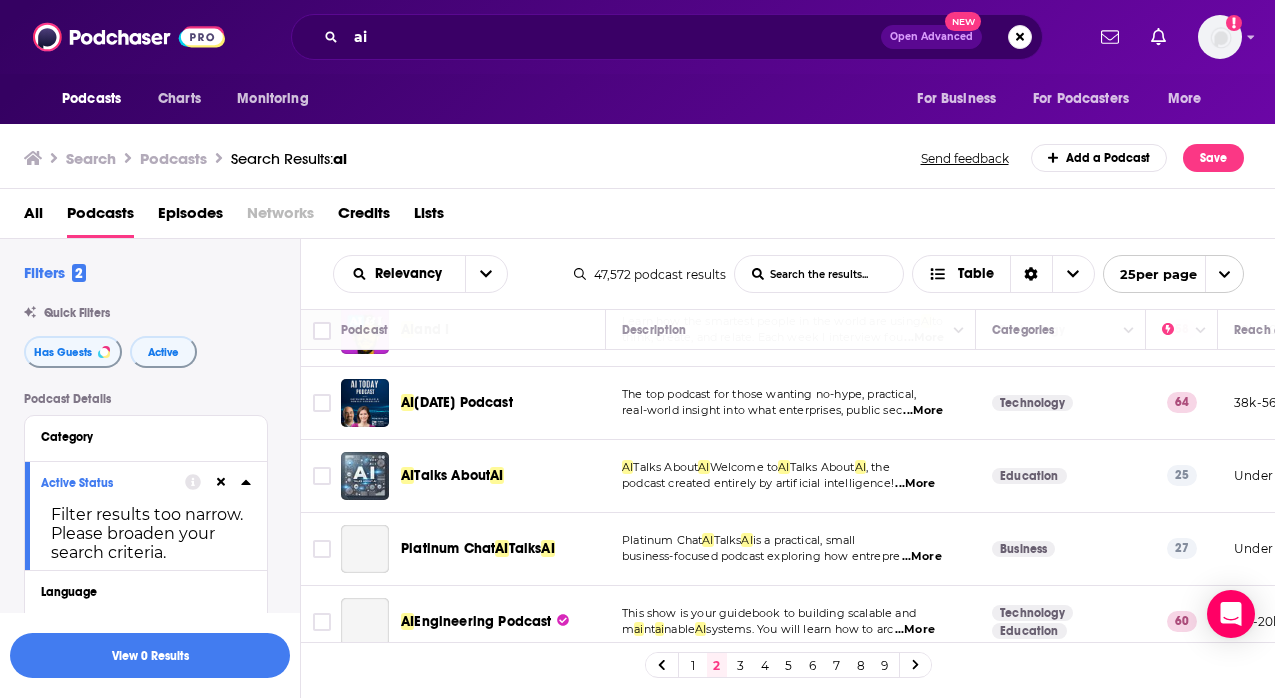 scroll, scrollTop: 1207, scrollLeft: 0, axis: vertical 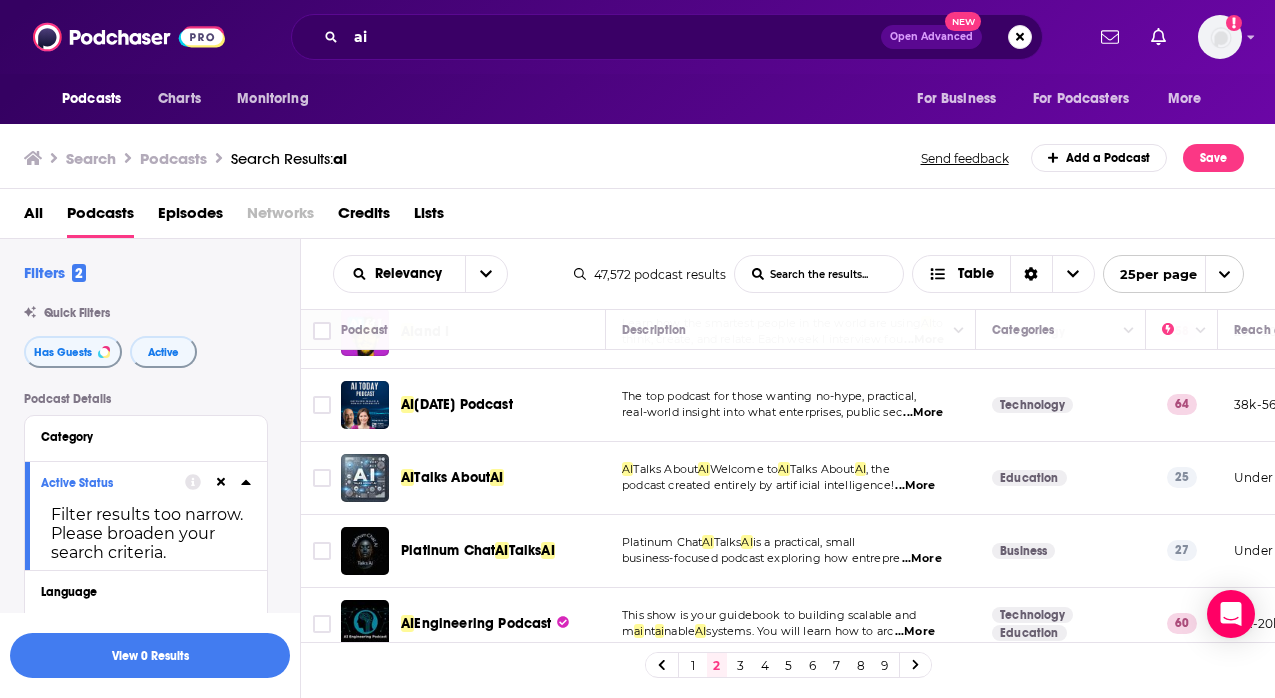 click on "...More" at bounding box center (923, 413) 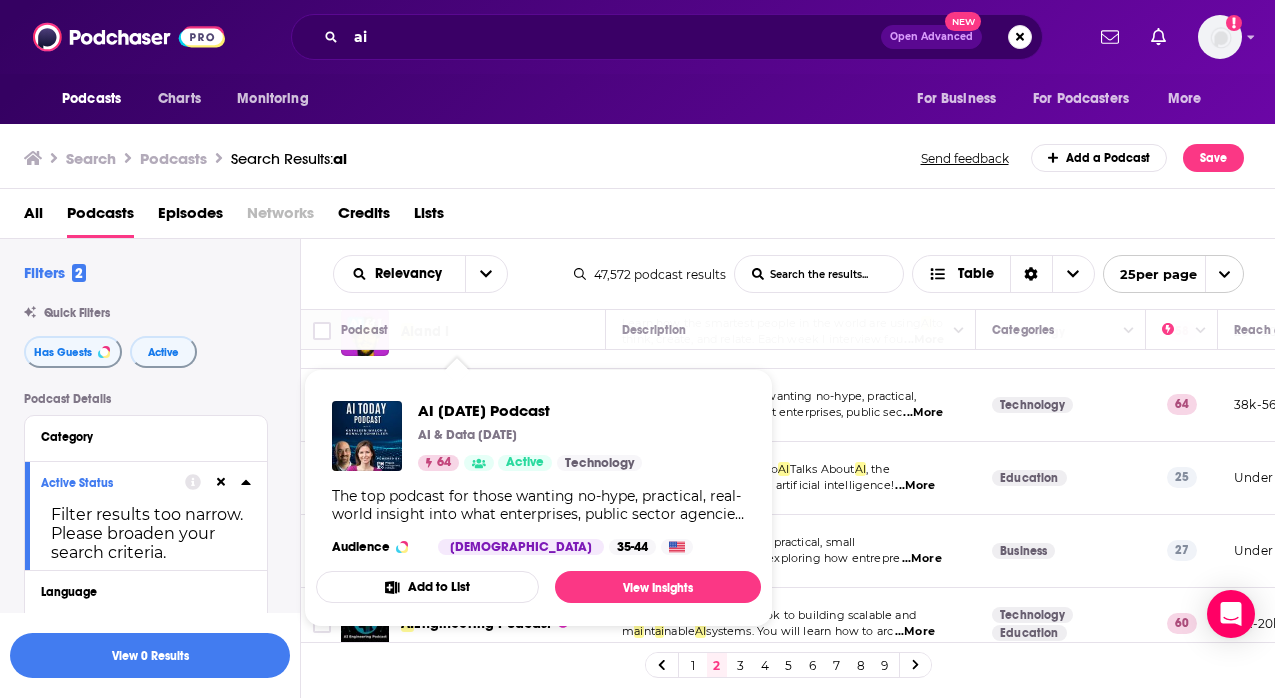 click on "AI Today Podcast AI & Data Today 64 Active Technology The top podcast for those wanting no-hype, practical, real-world insight into what enterprises, public sector agencies, thought leaders, leading technology companies, pundits, and experts are doing with AI today. Audience Male 35-44" at bounding box center [538, 478] 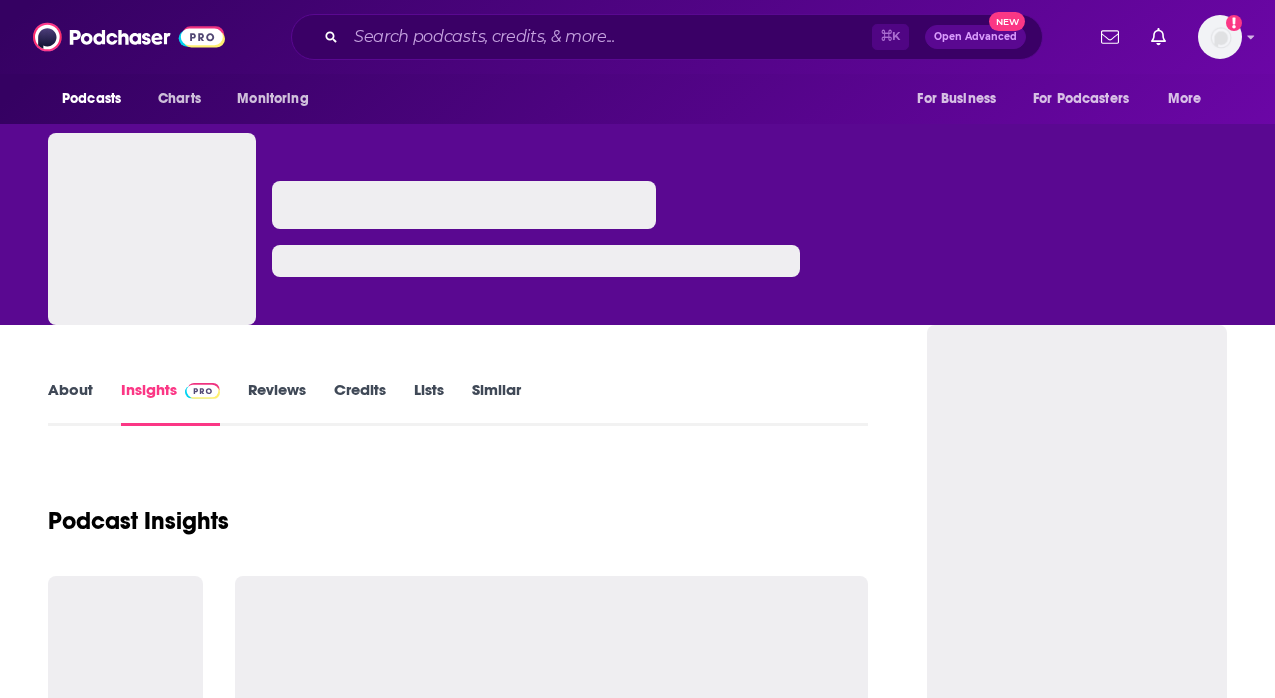scroll, scrollTop: 0, scrollLeft: 0, axis: both 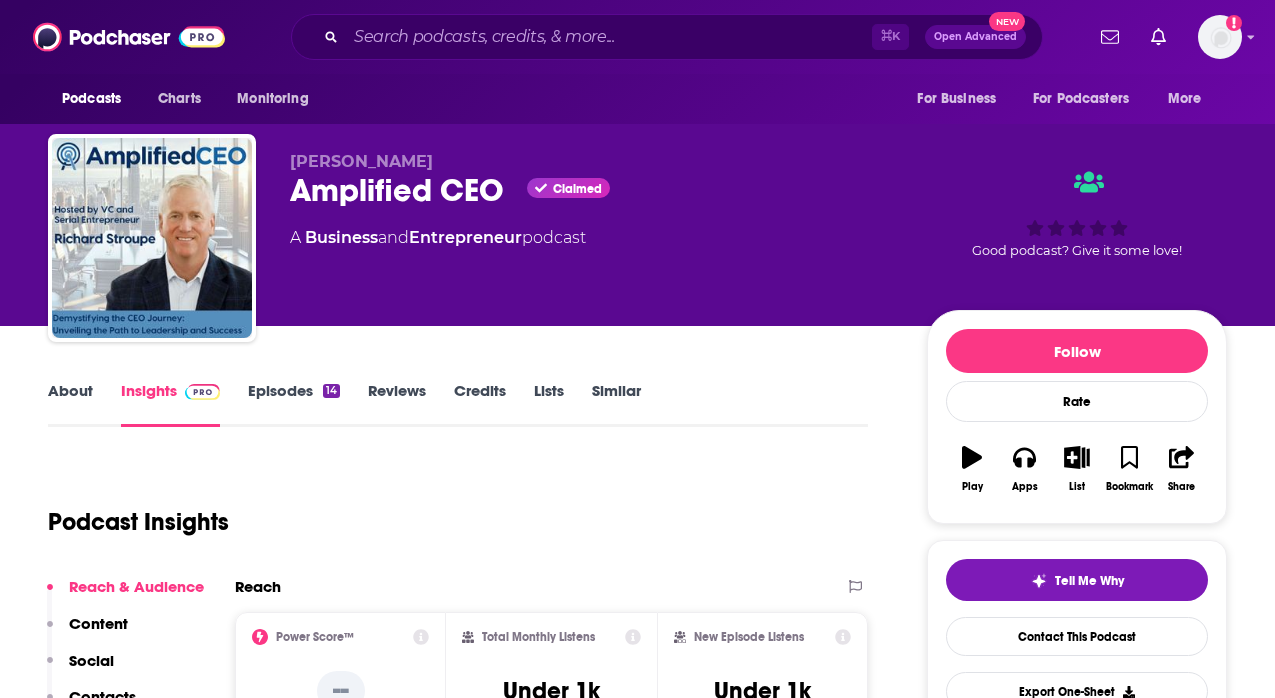 click on "Episodes 14" at bounding box center [294, 404] 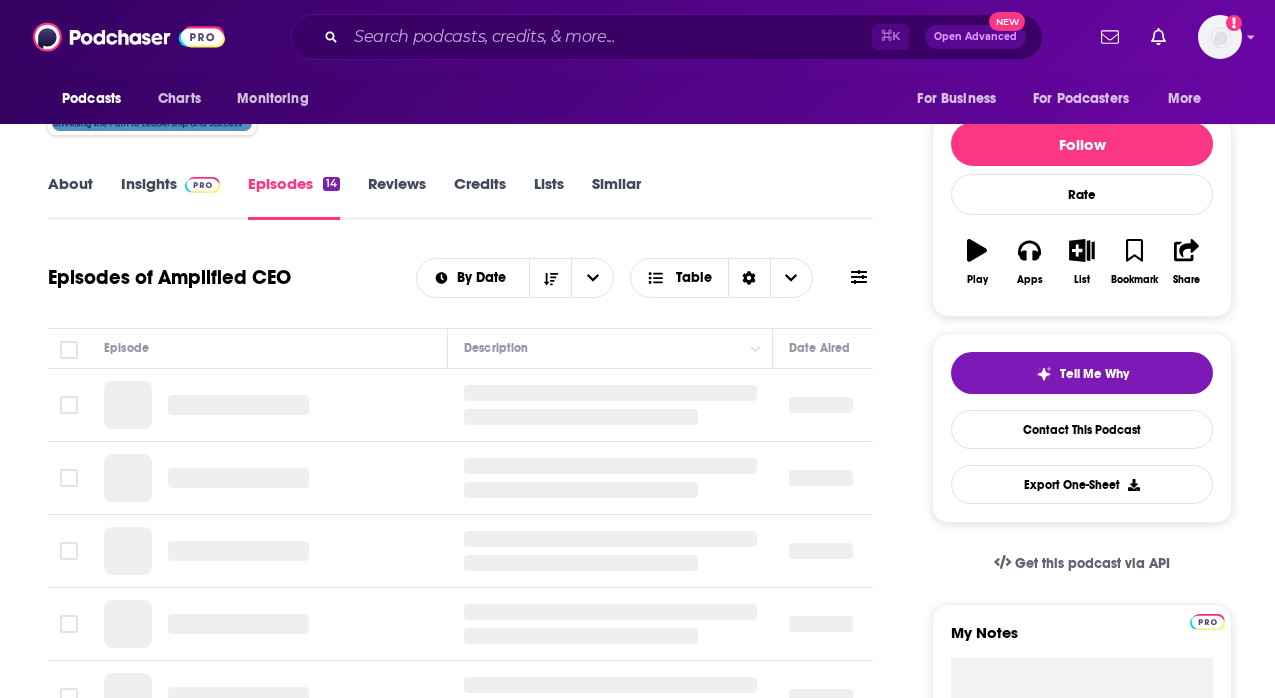 scroll, scrollTop: 0, scrollLeft: 0, axis: both 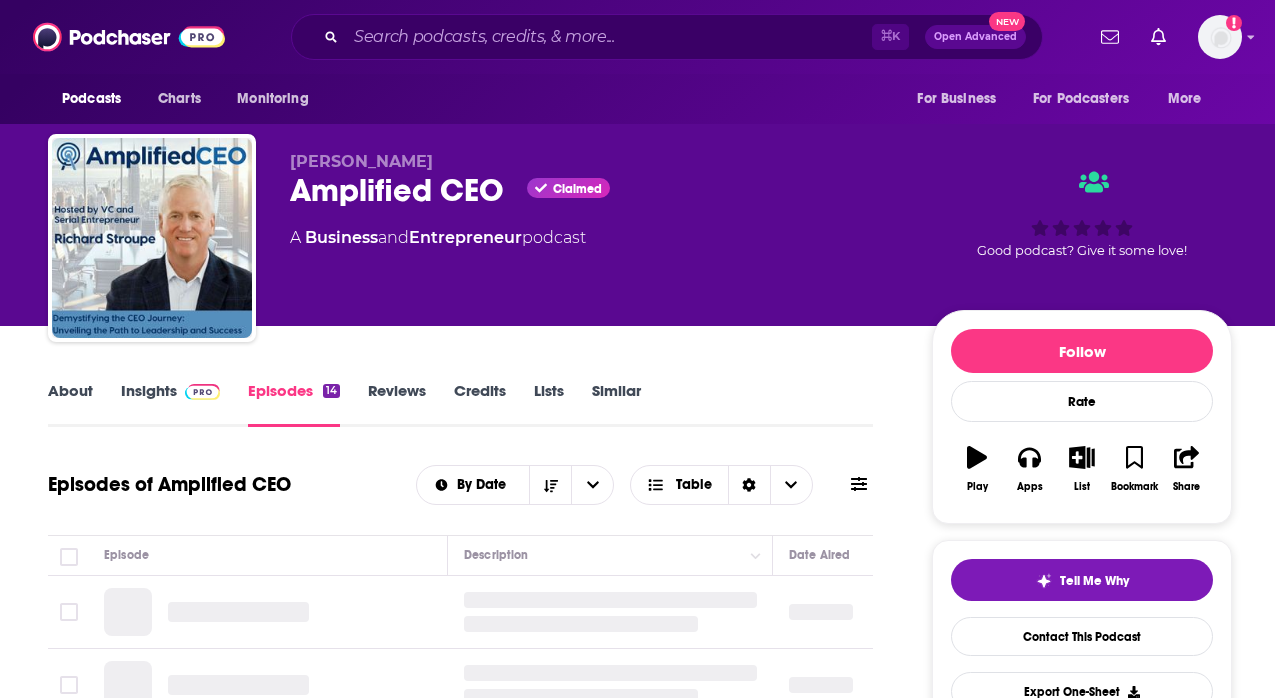 click on "About" at bounding box center (70, 404) 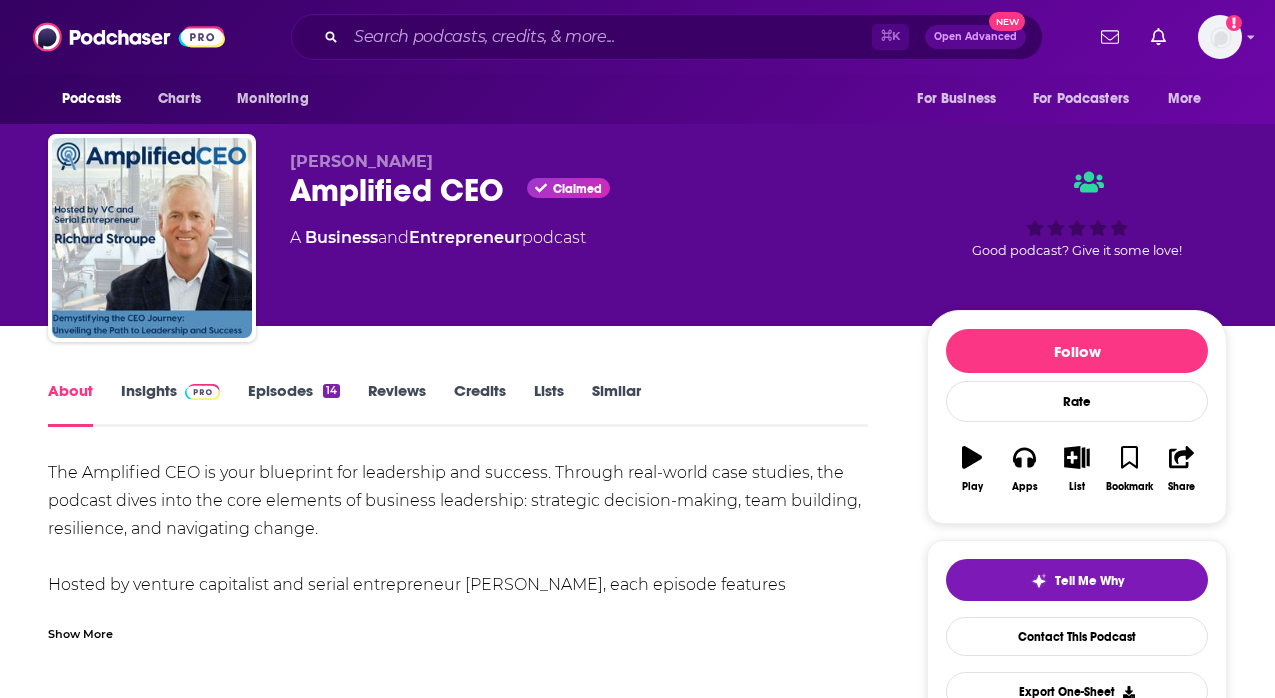 click on "Episodes 14" at bounding box center (294, 404) 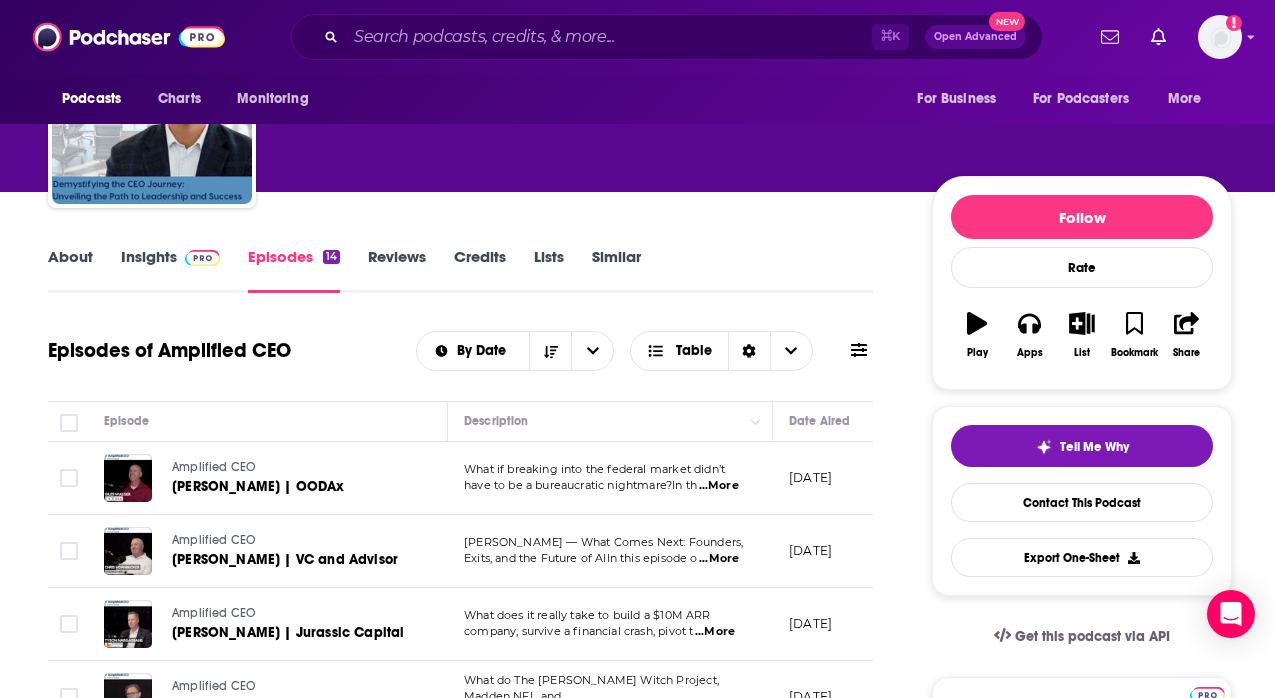 scroll, scrollTop: 0, scrollLeft: 0, axis: both 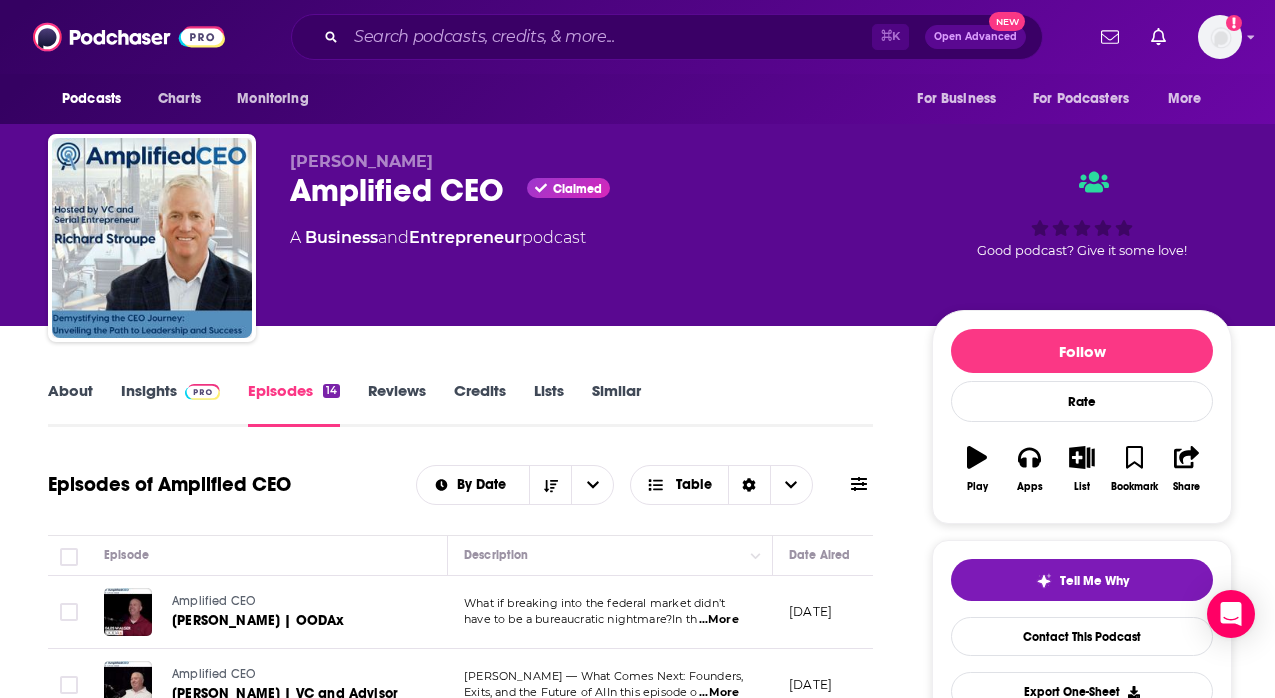 click on "About" at bounding box center [70, 404] 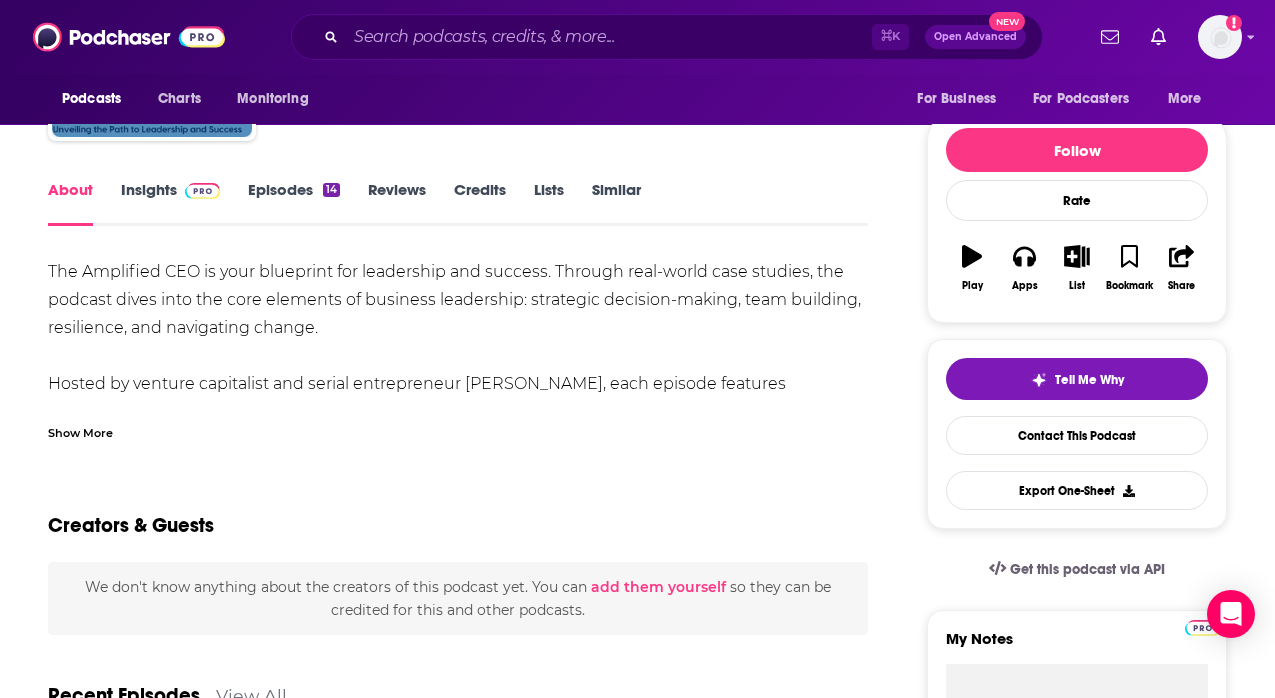 scroll, scrollTop: 394, scrollLeft: 0, axis: vertical 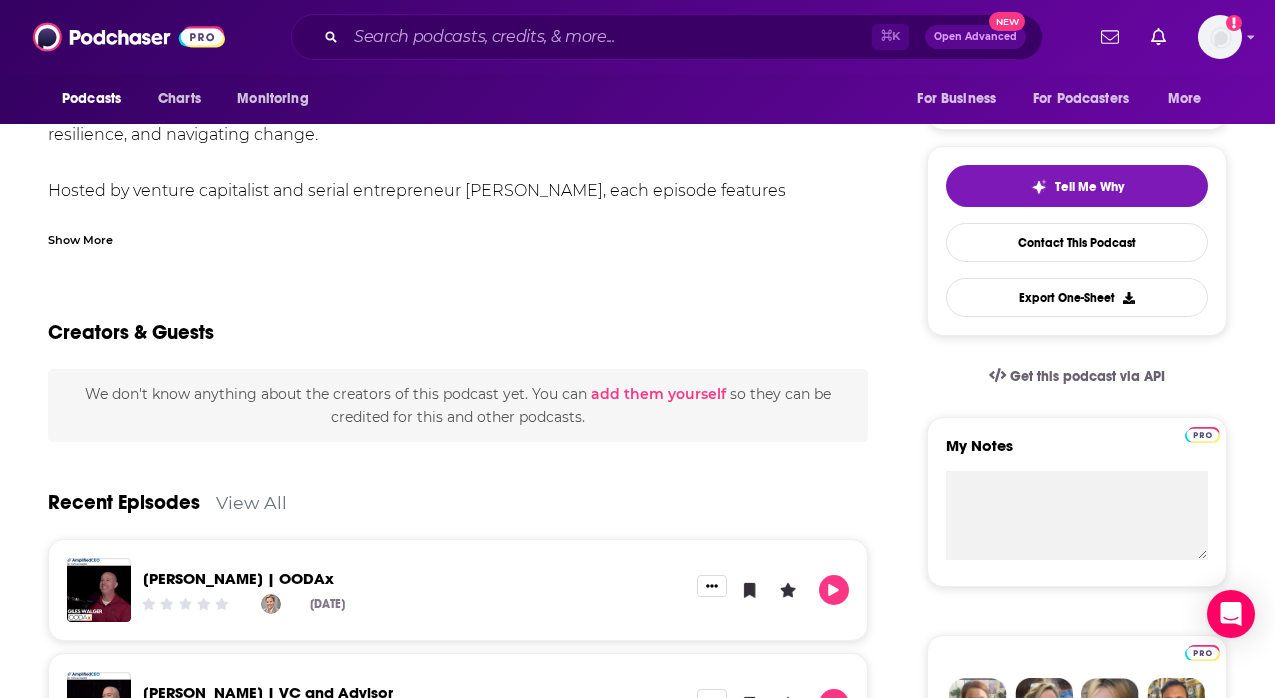 click on "Show More" at bounding box center [80, 238] 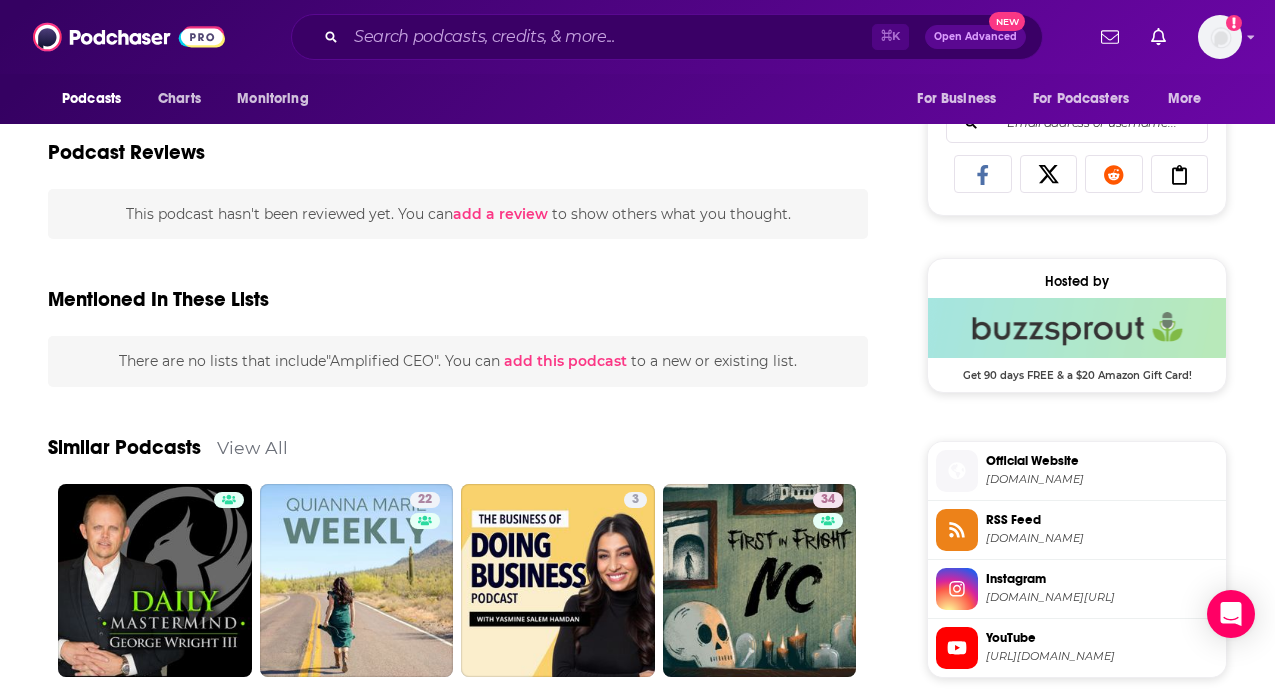 scroll, scrollTop: 0, scrollLeft: 0, axis: both 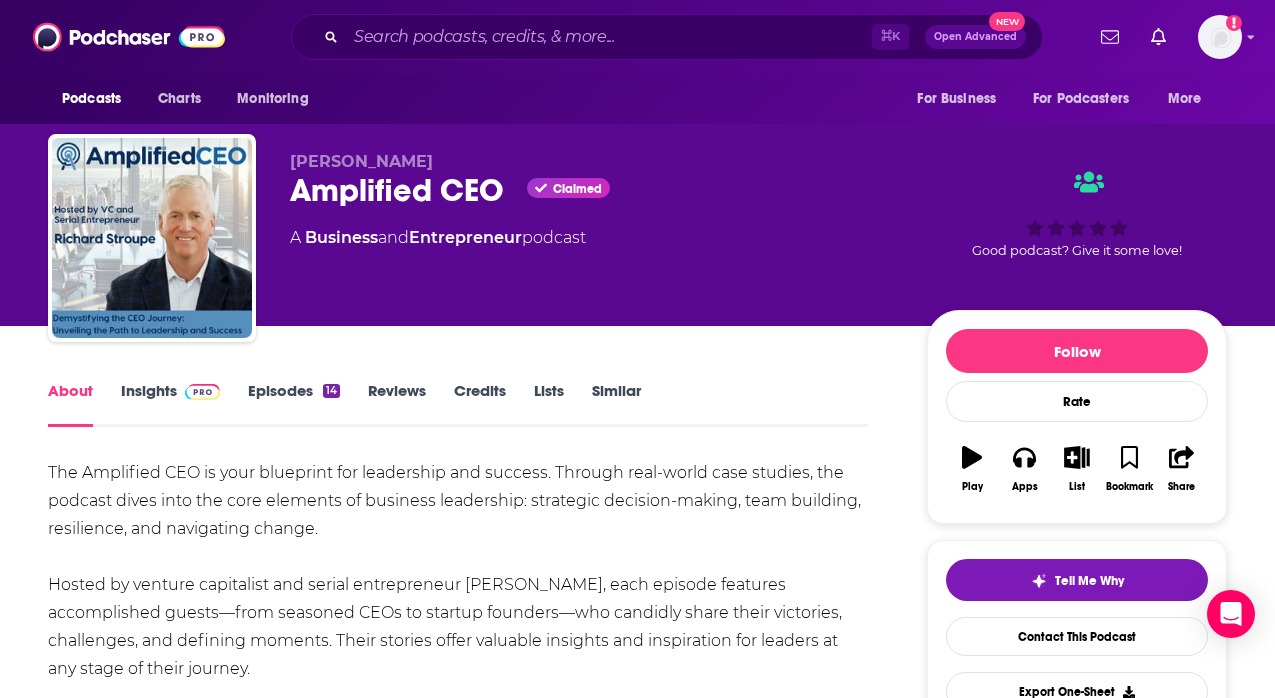 click on "Episodes 14" at bounding box center [294, 404] 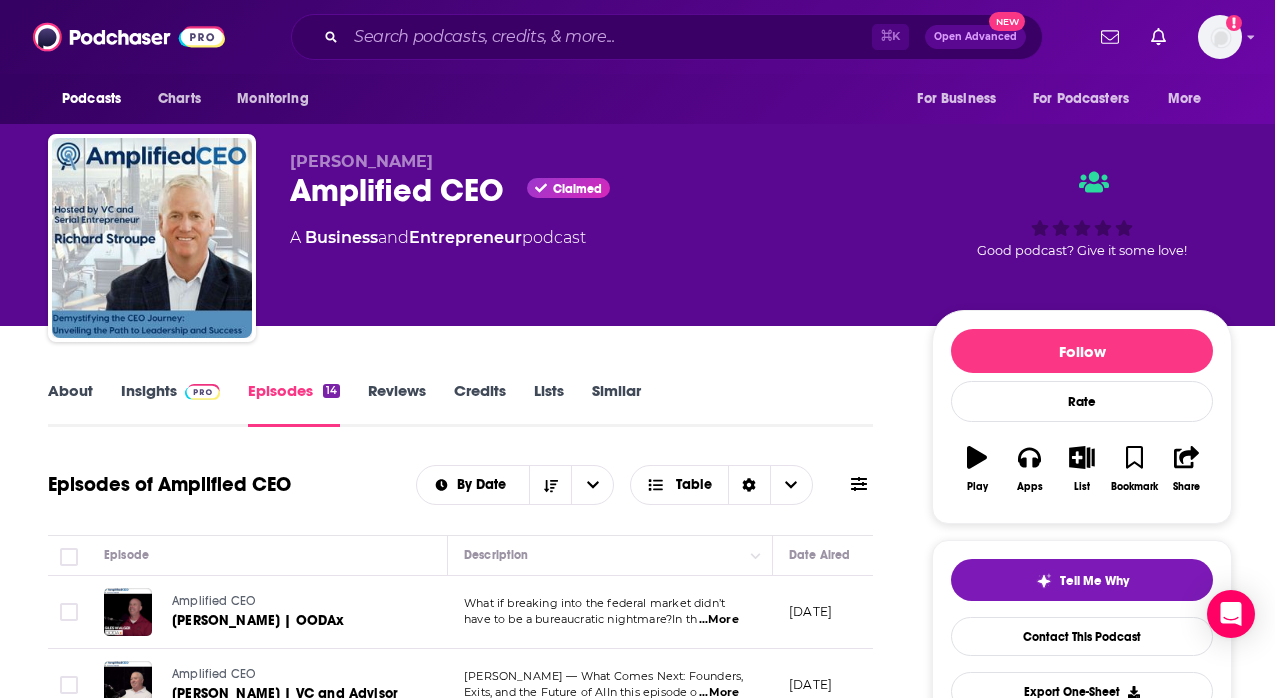 click at bounding box center [202, 392] 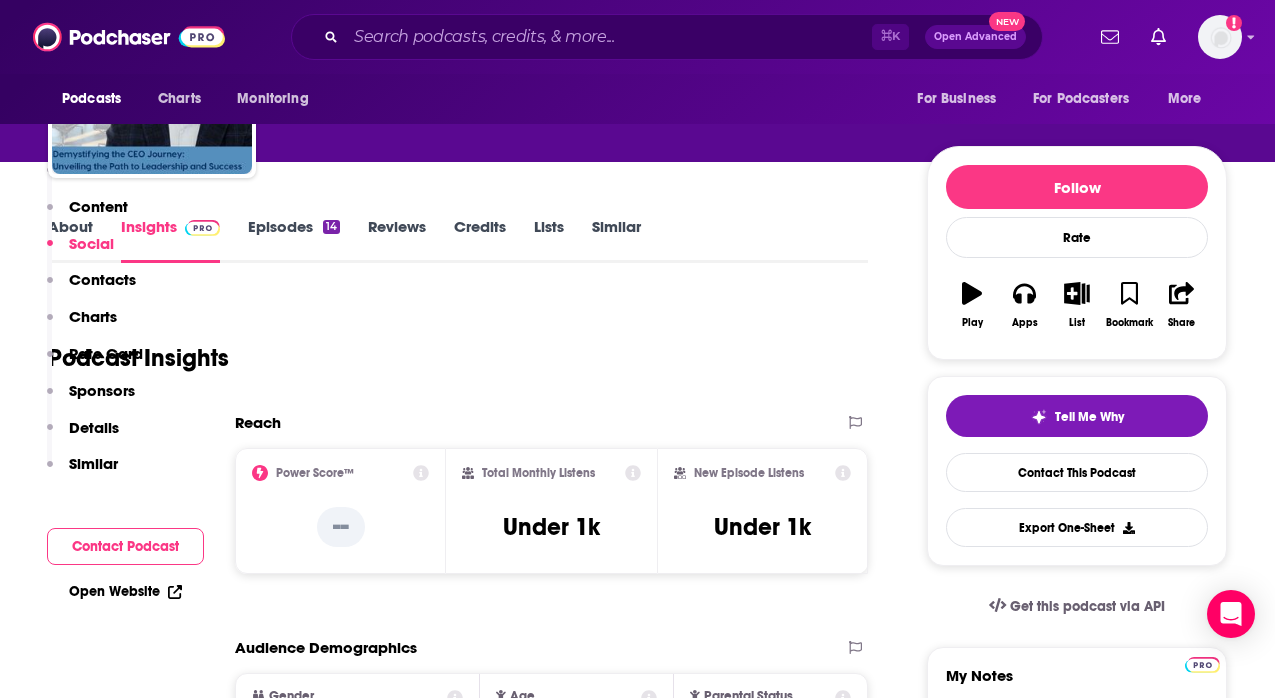 scroll, scrollTop: 0, scrollLeft: 0, axis: both 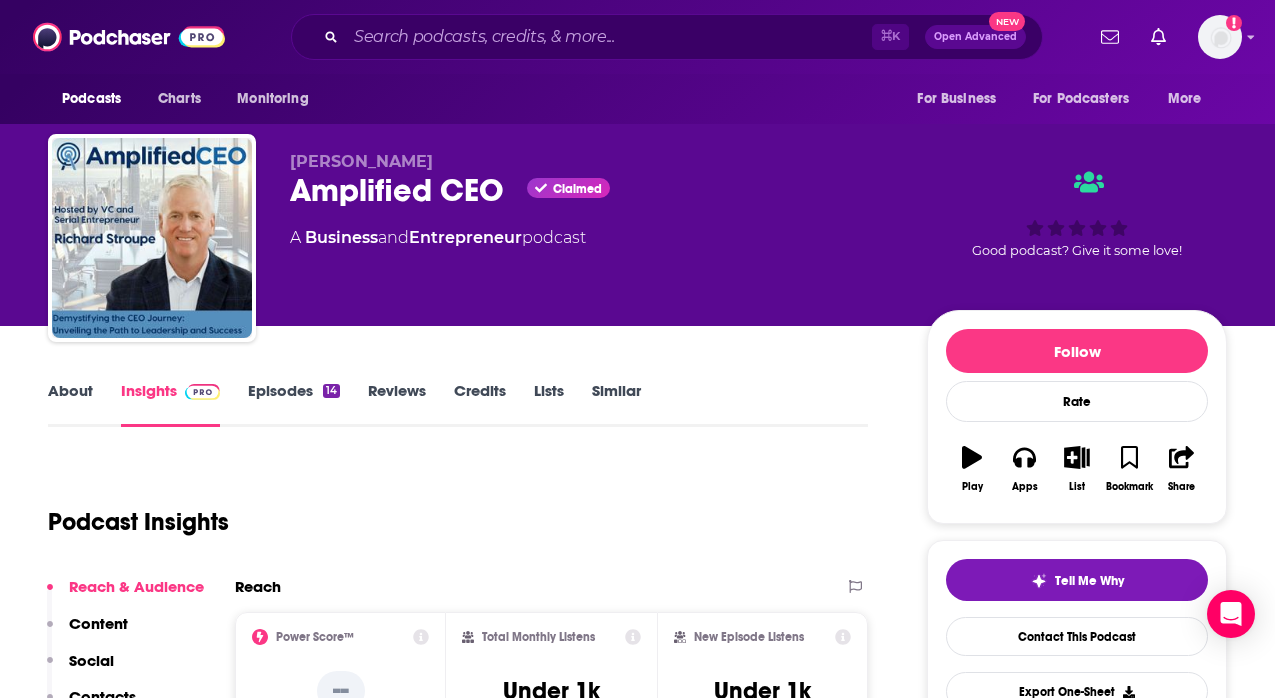 click on "Episodes 14" at bounding box center (294, 404) 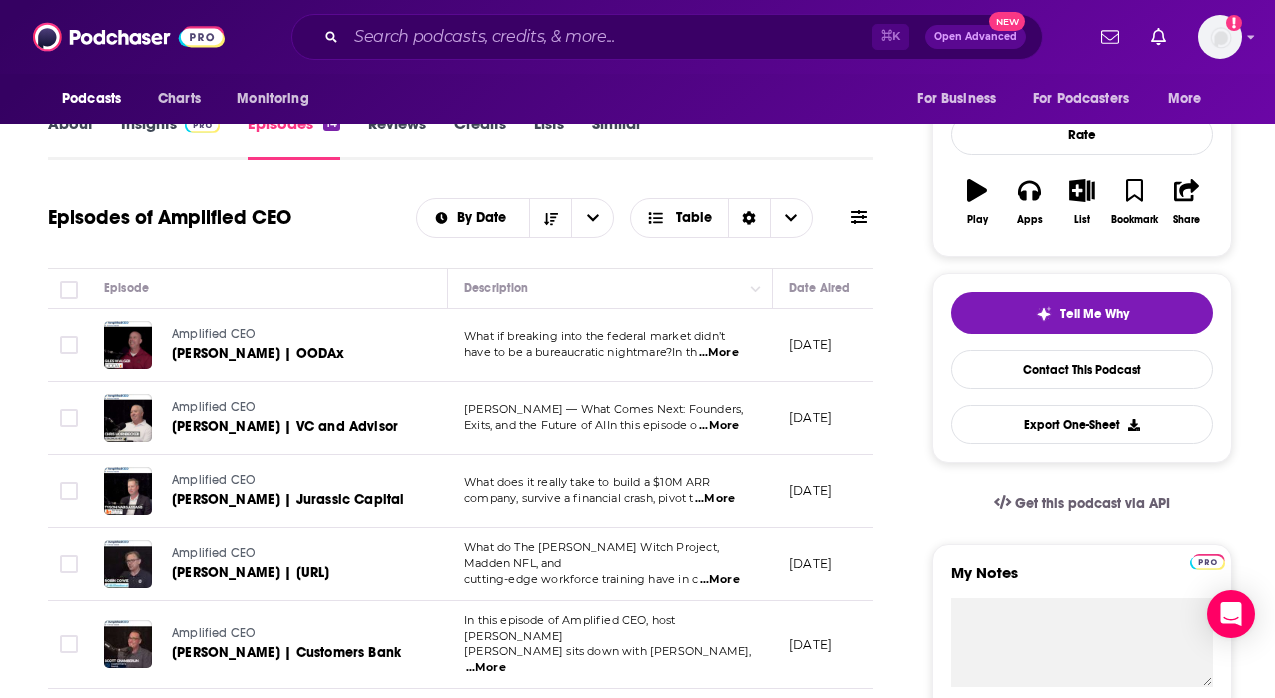 scroll, scrollTop: 266, scrollLeft: 0, axis: vertical 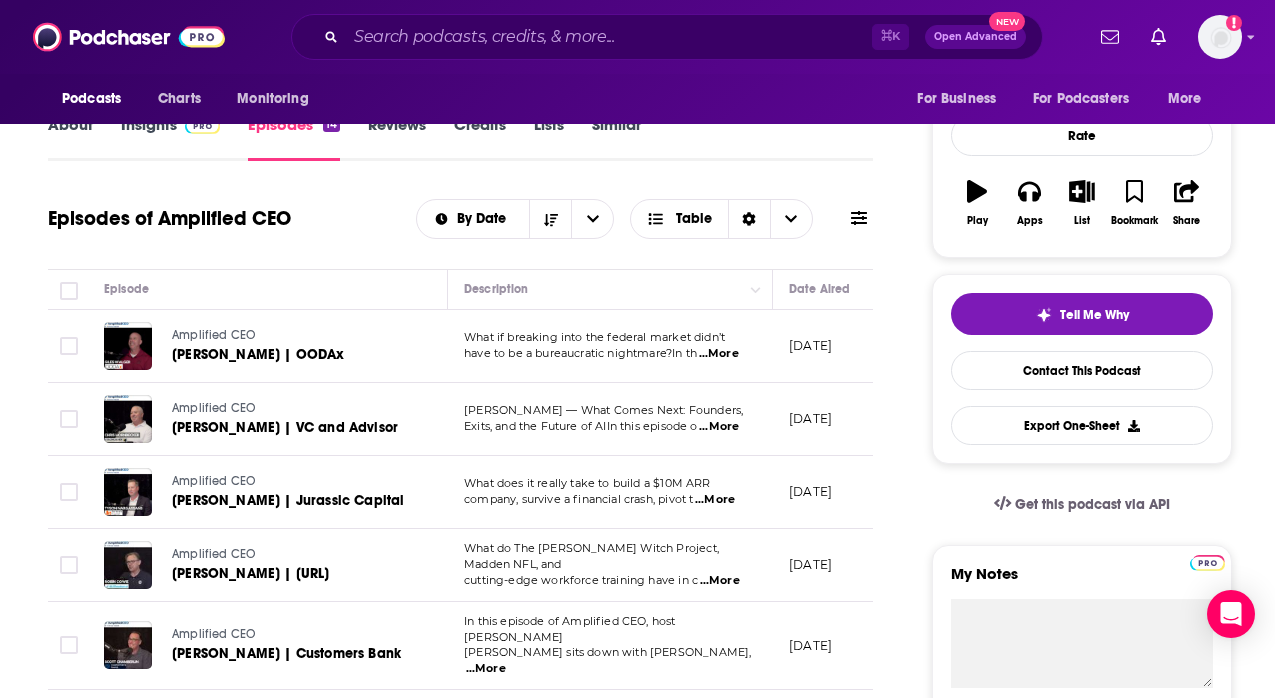 click on "...More" at bounding box center [719, 354] 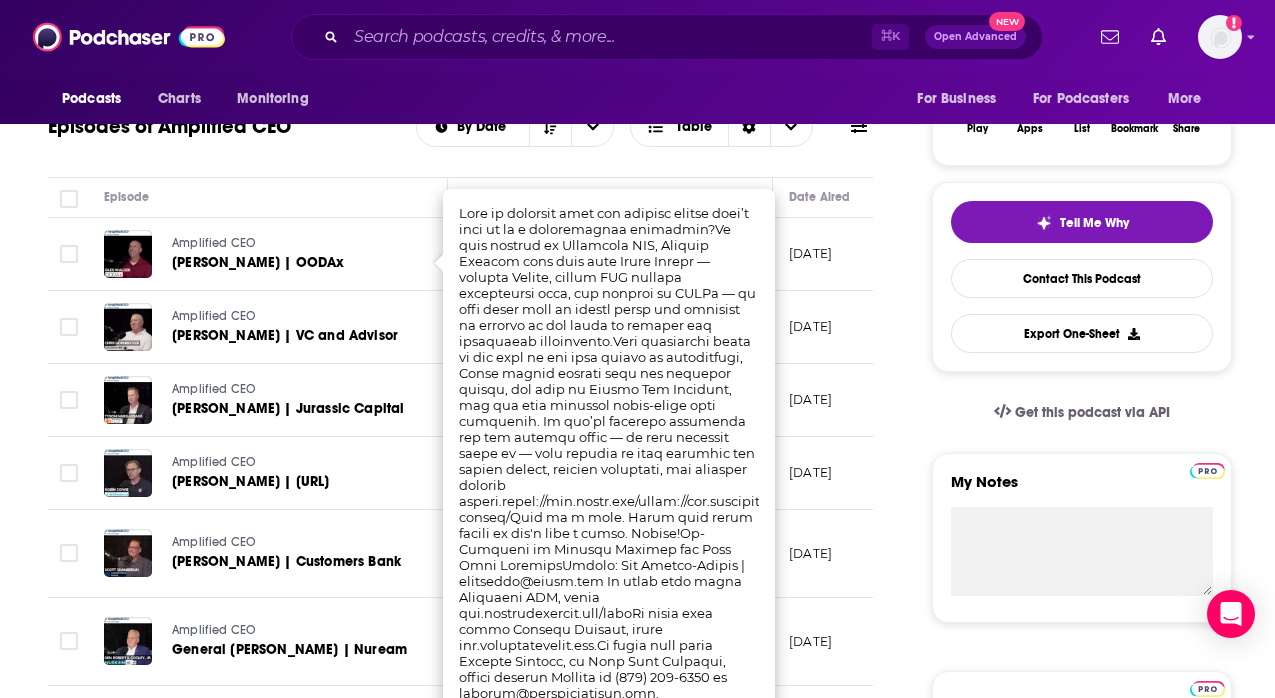 scroll, scrollTop: 359, scrollLeft: 0, axis: vertical 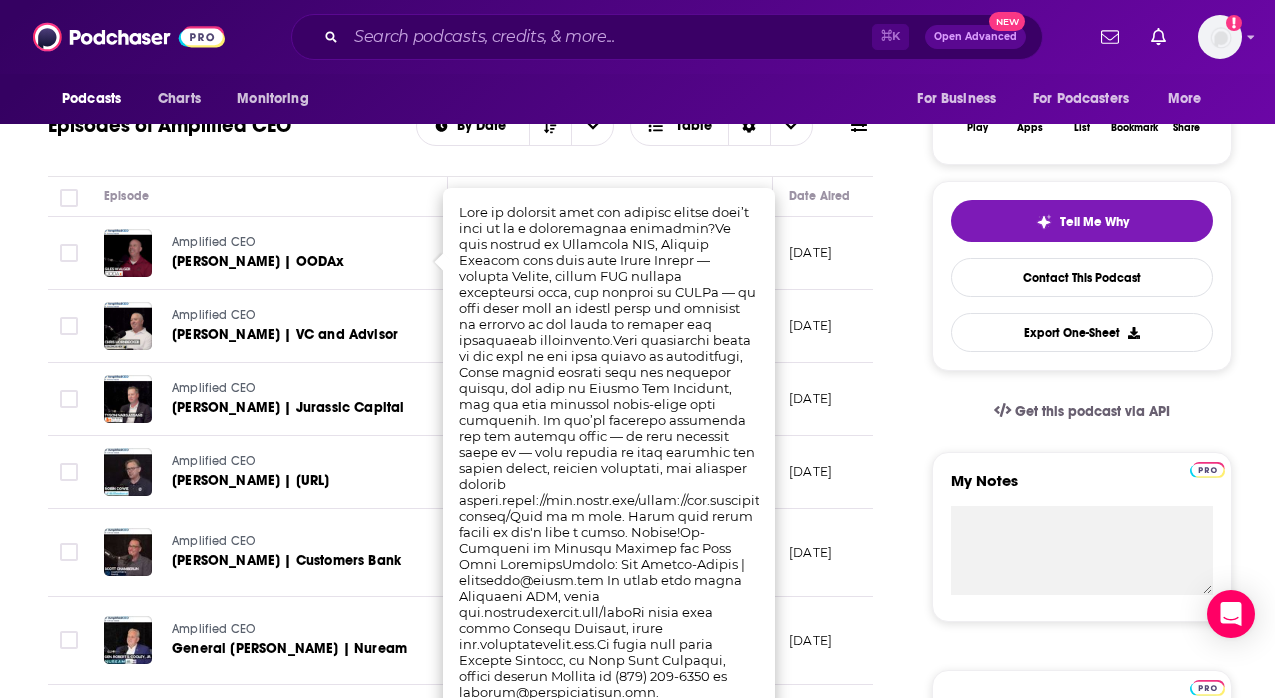 click on "About Insights Episodes 14 Reviews Credits Lists Similar Episodes of Amplified CEO By Date Table Episode Description Date Aired Reach Episode Guests Length Amplified CEO Giles Walger | OODAx What if breaking into the federal market didn’t have to be a bureaucratic nightmare?In th  ...More July 4, 2025 Under 1k -- 1:36:25 s Amplified CEO Chris Hornbecker | VC and Advisor Chris Hornbecker — What Comes Next: Founders, Exits, and the Future of AIIn this episode o  ...More June 13, 2025 Under 1k -- 1:30:06 s Amplified CEO Tyson Nargassans | Jurassic Capital What does it really take to build a $10M ARR company, survive a financial crash, pivot t  ...More May 30, 2025 Under 1k -- 1:33:18 s Amplified CEO Robin Cowie | Skillmaker.AI What do The Blair Witch Project, Madden NFL, and cutting-edge workforce training have in c  ...More May 16, 2025 Under 1k -- 1:53:45 s Amplified CEO Scott Chamberlin | Customers Bank In this episode of Amplified CEO, host Richard Stroupe sits down with Scott Chamberlin,   ...More -- s" at bounding box center [474, 1331] 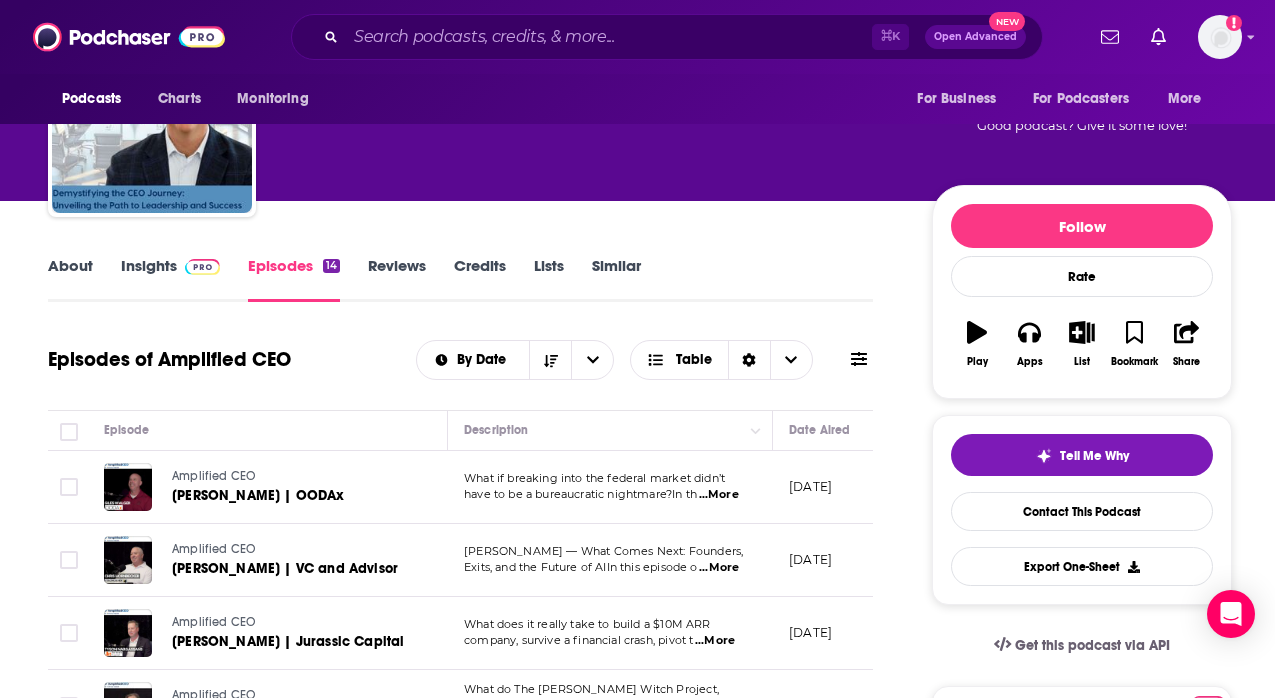 scroll, scrollTop: 0, scrollLeft: 0, axis: both 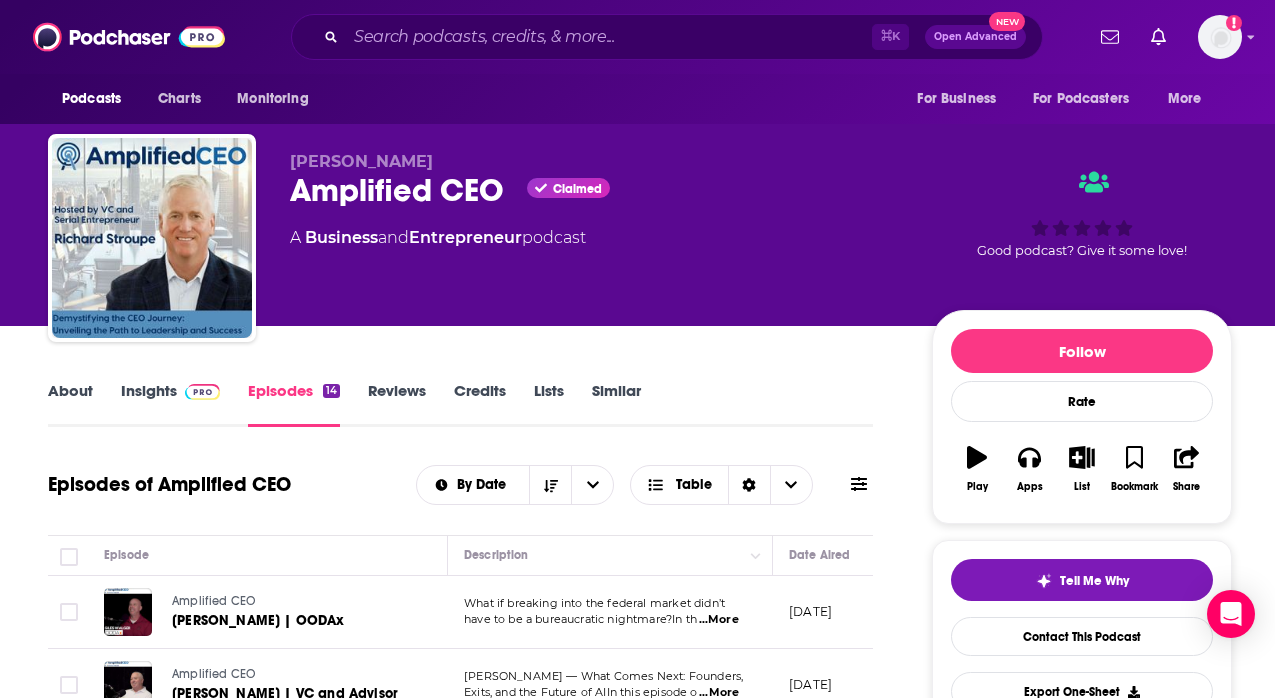 click on "Insights" at bounding box center [170, 404] 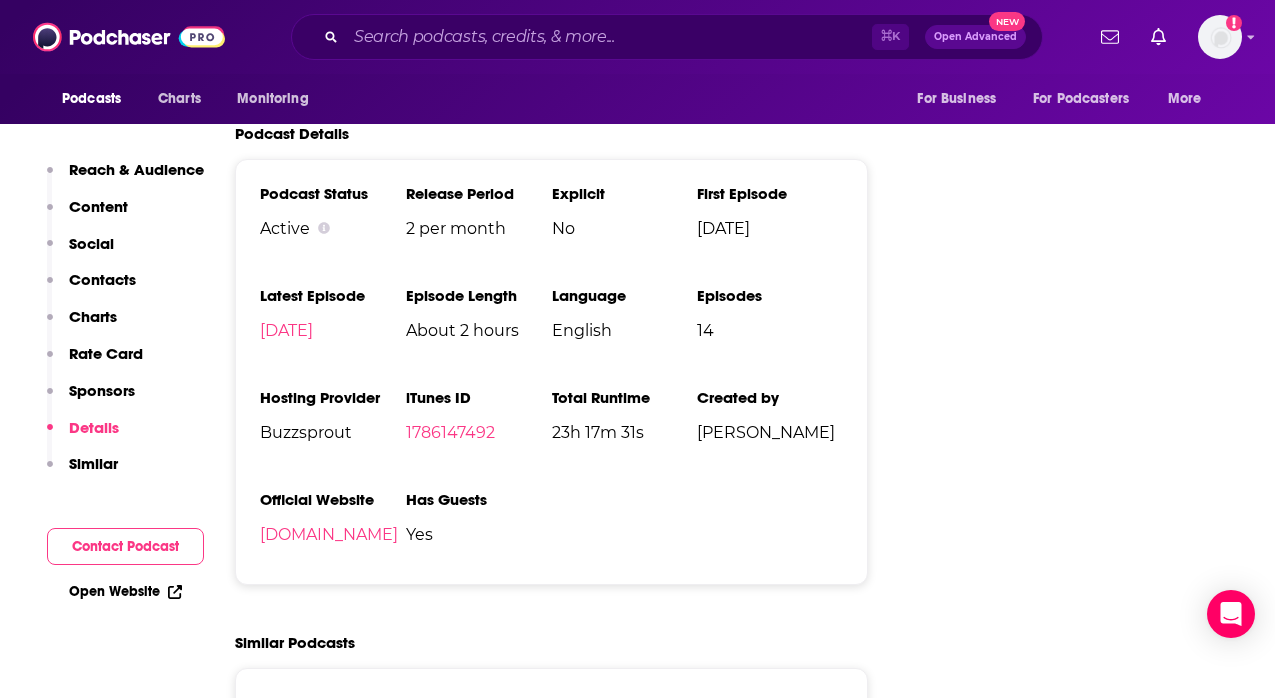 scroll, scrollTop: 2462, scrollLeft: 0, axis: vertical 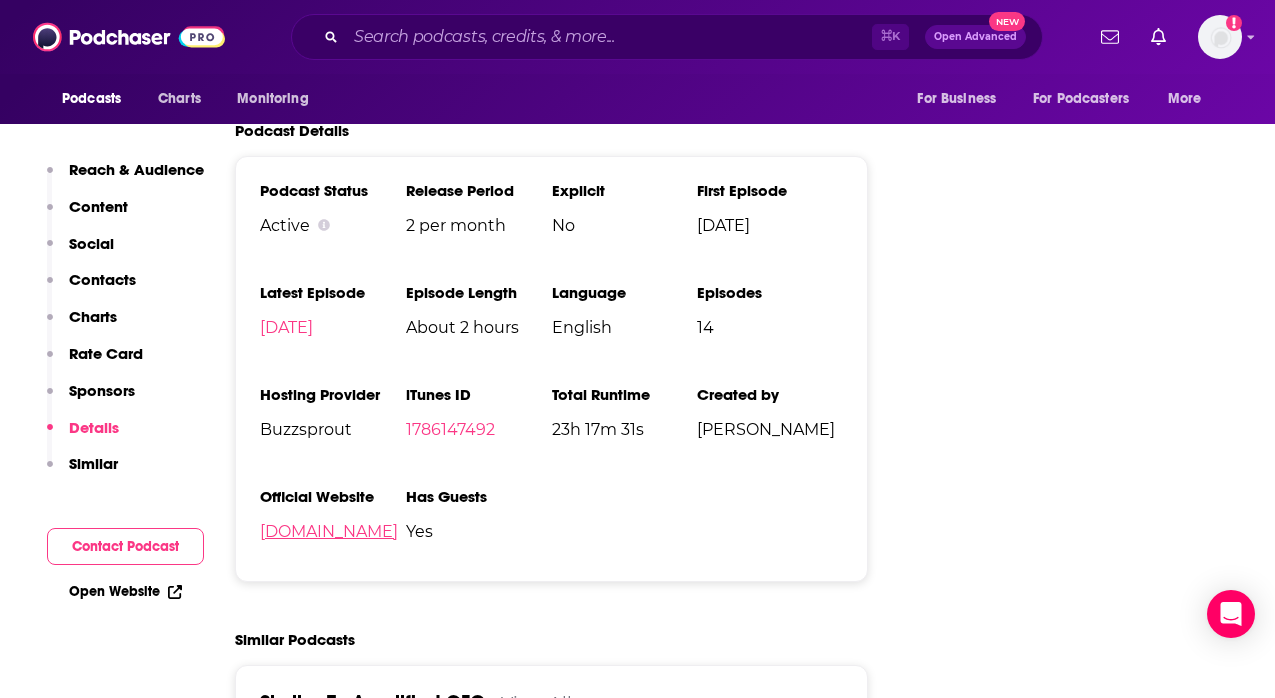 click on "topsailinsider.com" at bounding box center [329, 531] 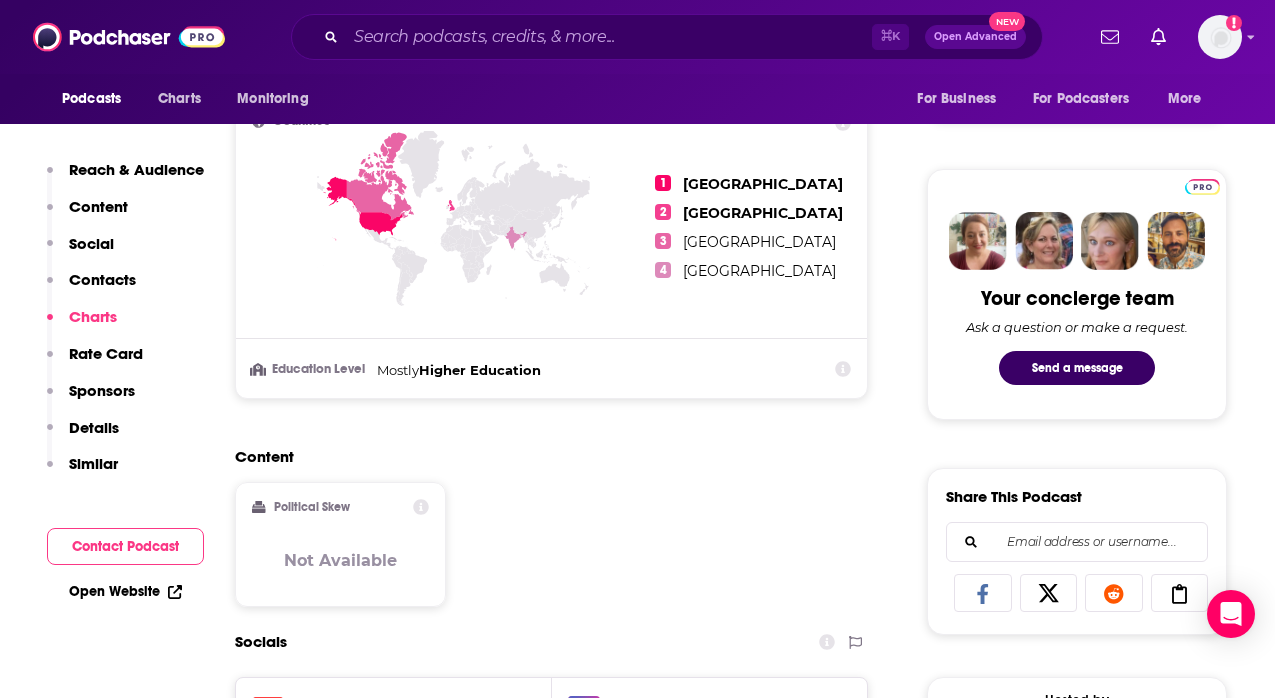 scroll, scrollTop: 0, scrollLeft: 0, axis: both 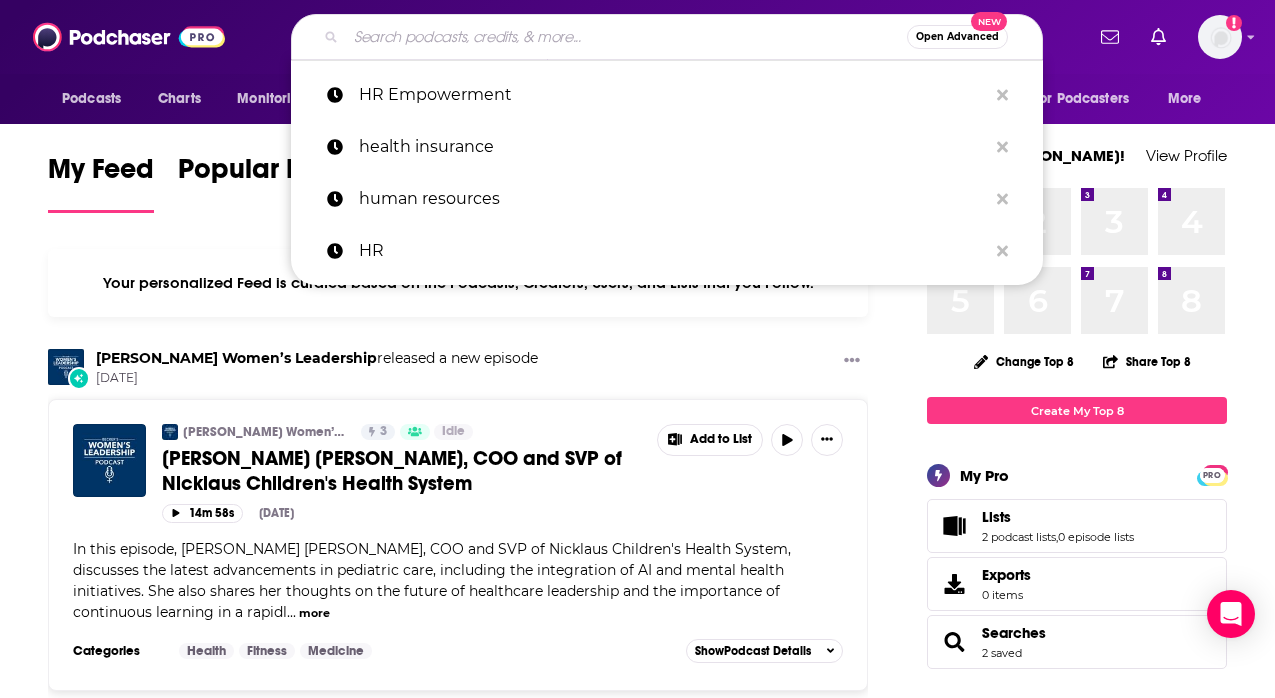 click at bounding box center [626, 37] 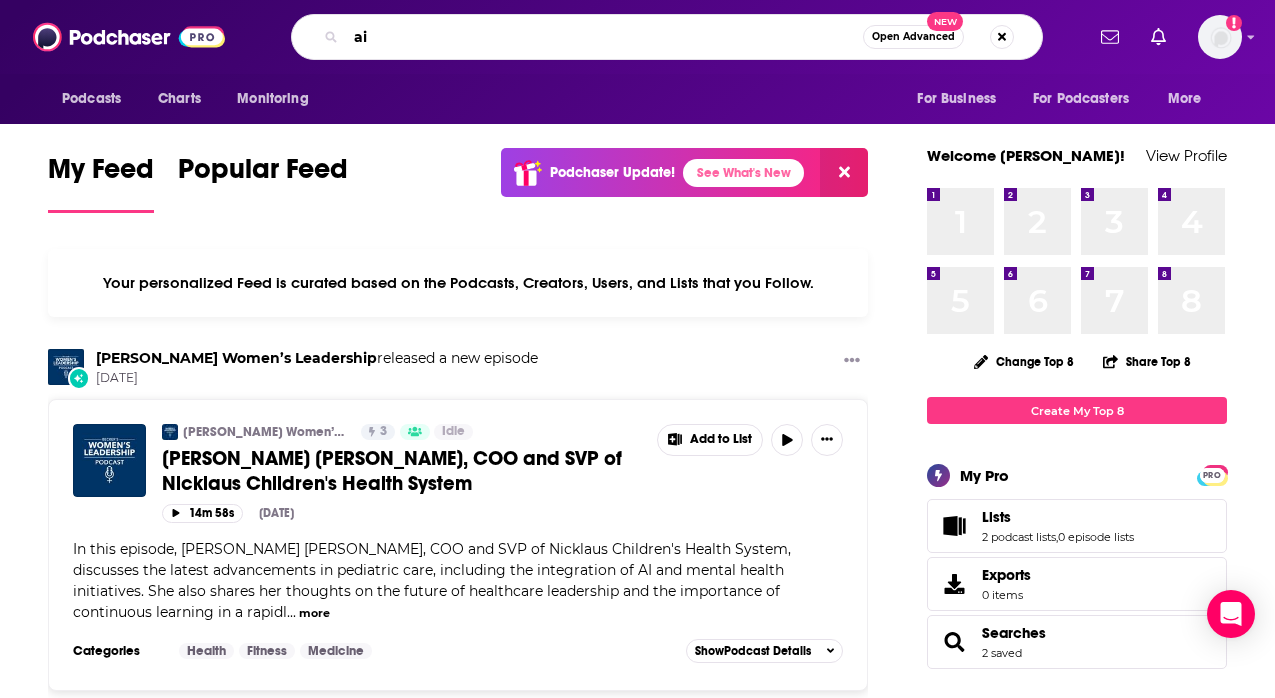type on "ai" 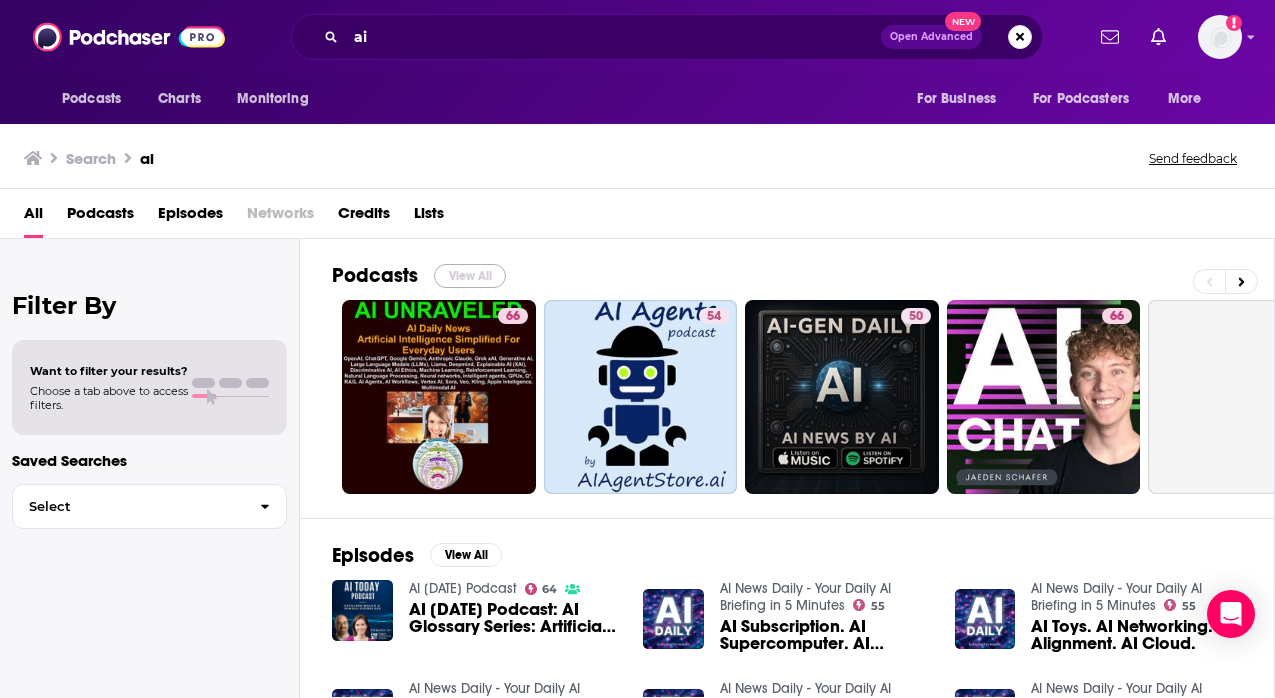 click on "View All" at bounding box center [470, 276] 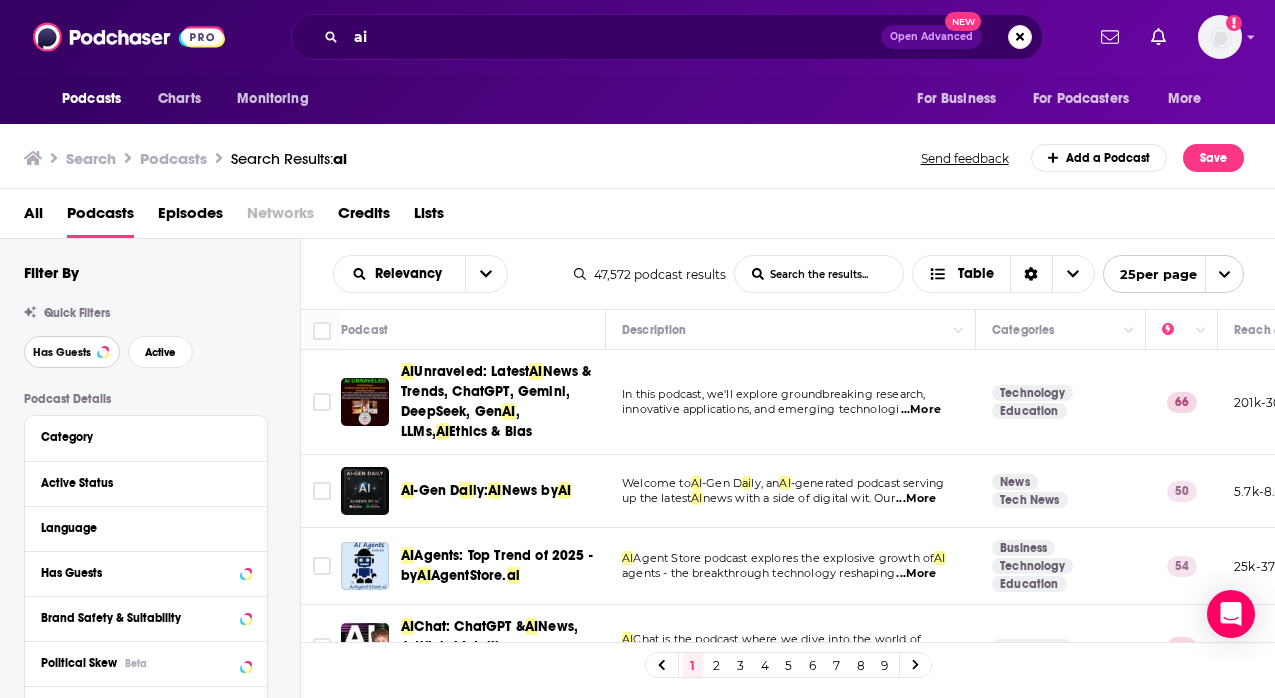 click on "Has Guests" at bounding box center [62, 352] 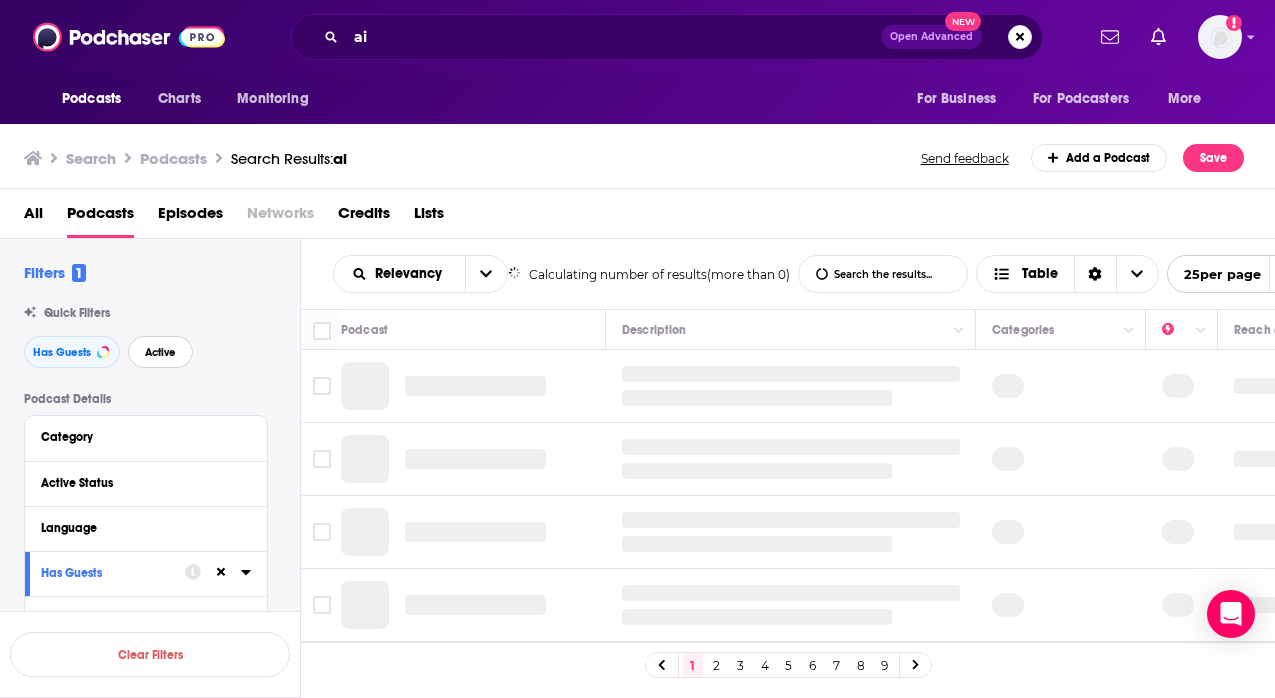 click on "Active" at bounding box center [160, 352] 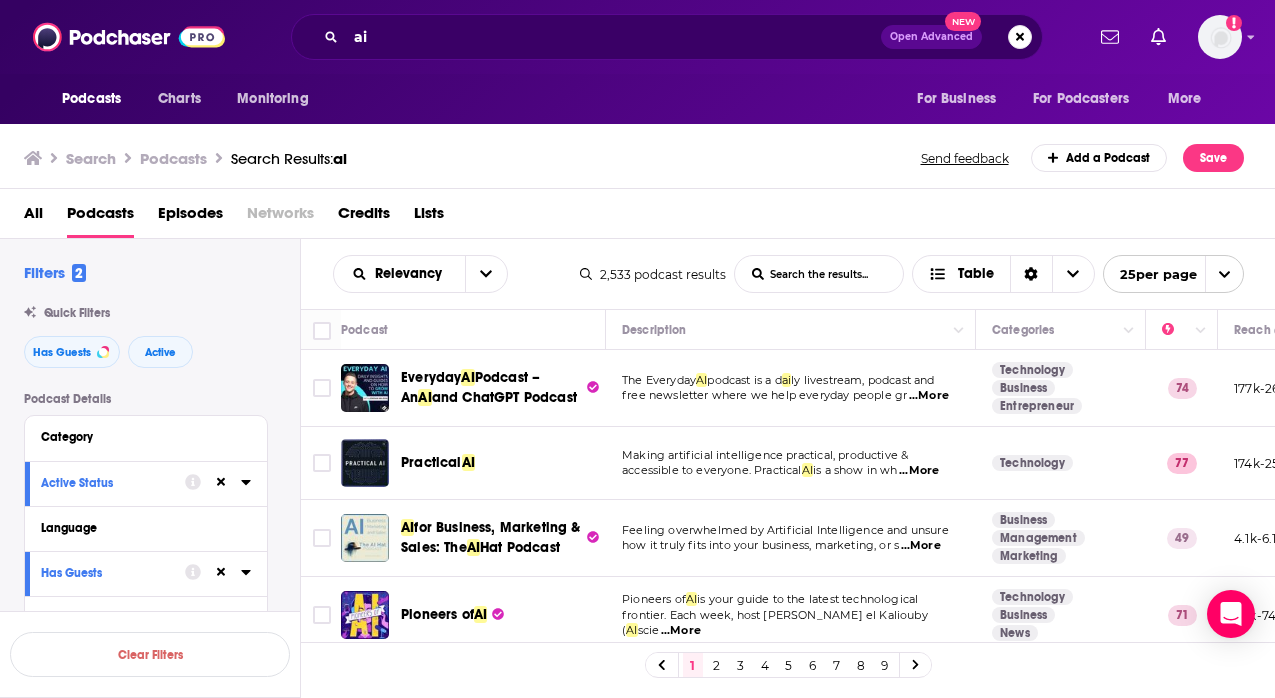 click on "...More" at bounding box center (929, 396) 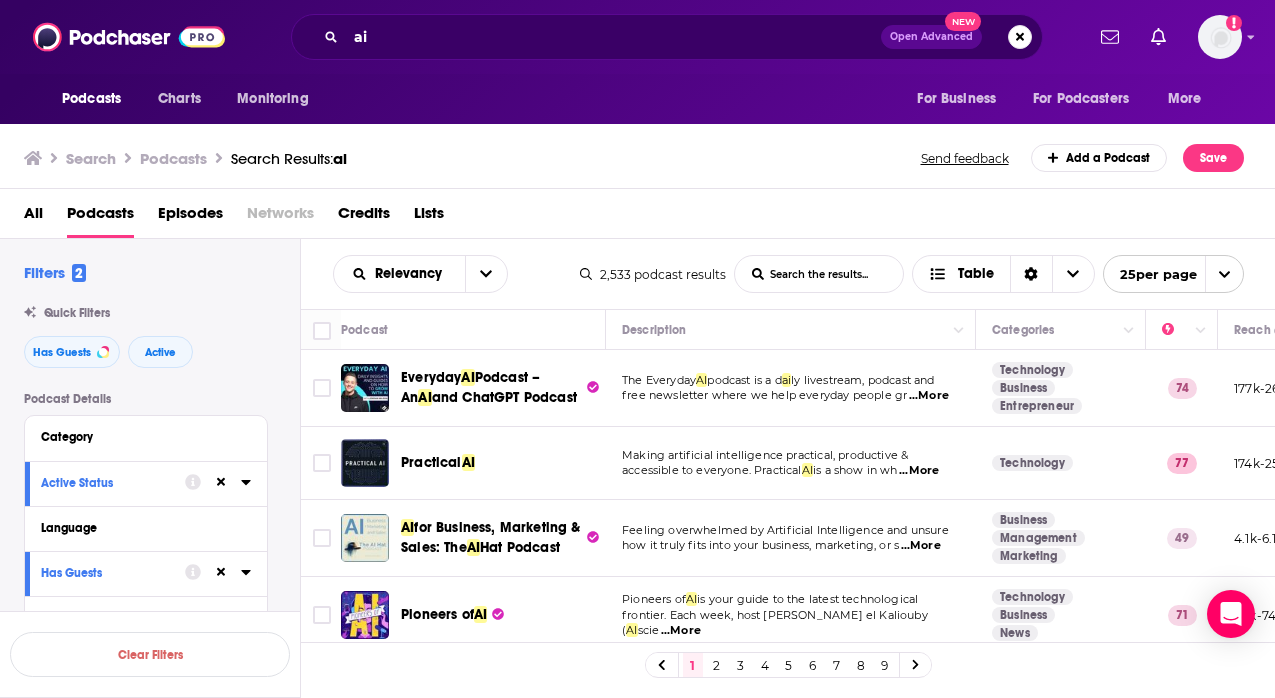 click on "All Podcasts Episodes Networks Credits Lists" at bounding box center [642, 217] 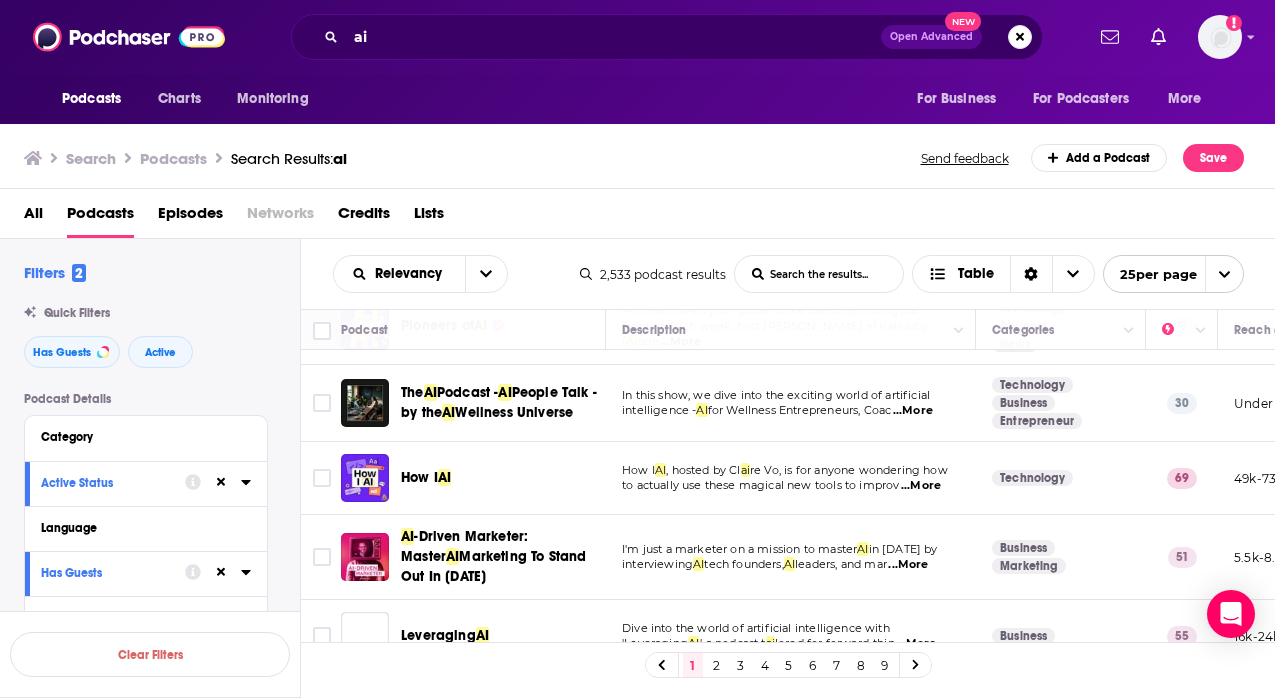 scroll, scrollTop: 292, scrollLeft: 0, axis: vertical 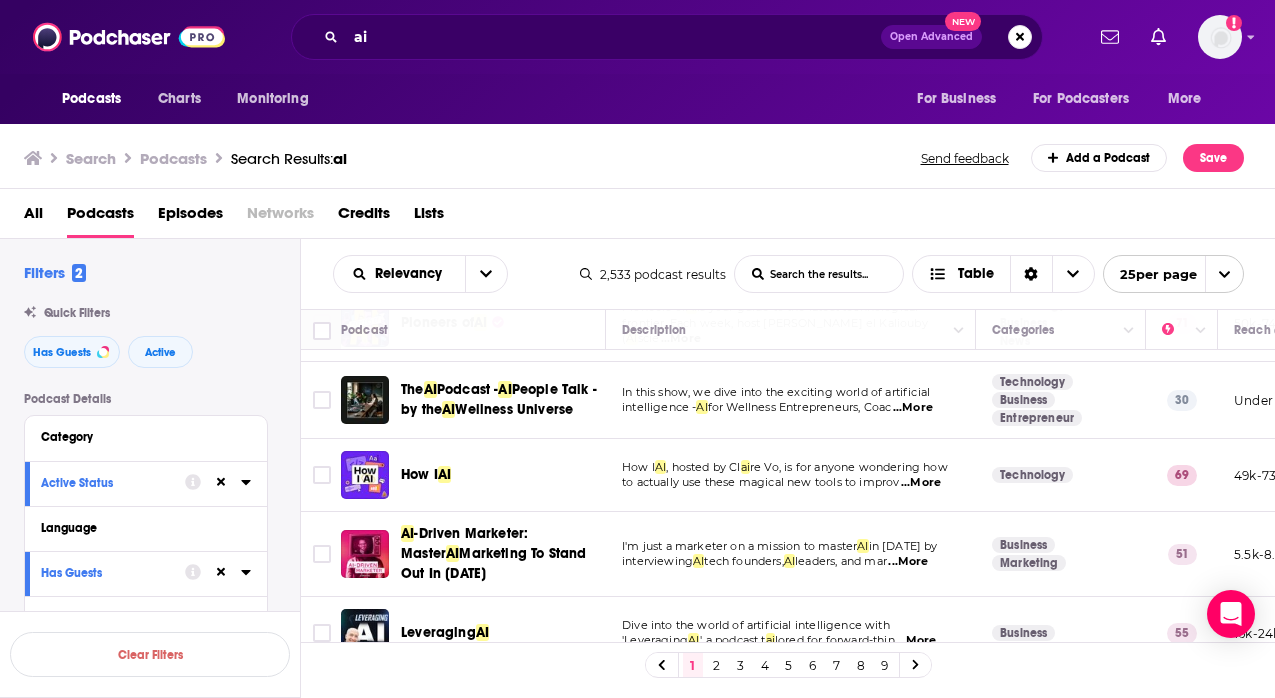 click on "...More" at bounding box center [913, 408] 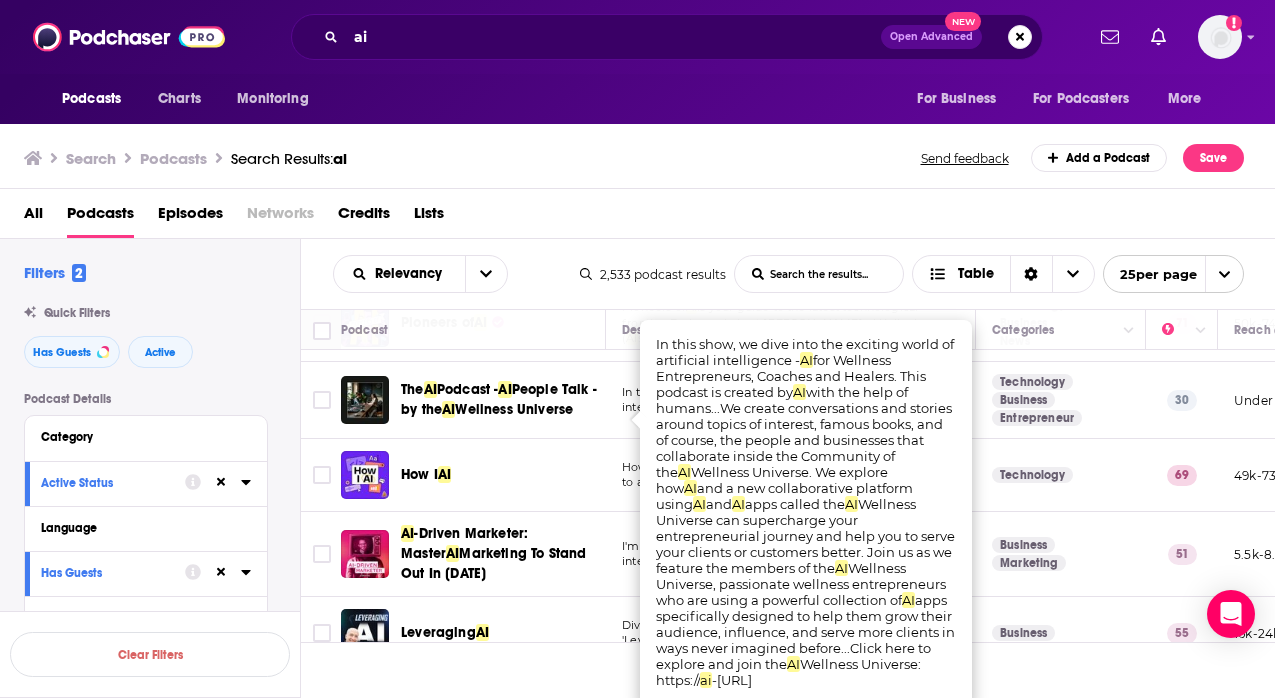 click on "Podcasts Charts Monitoring For Business For Podcasters More" at bounding box center (637, 99) 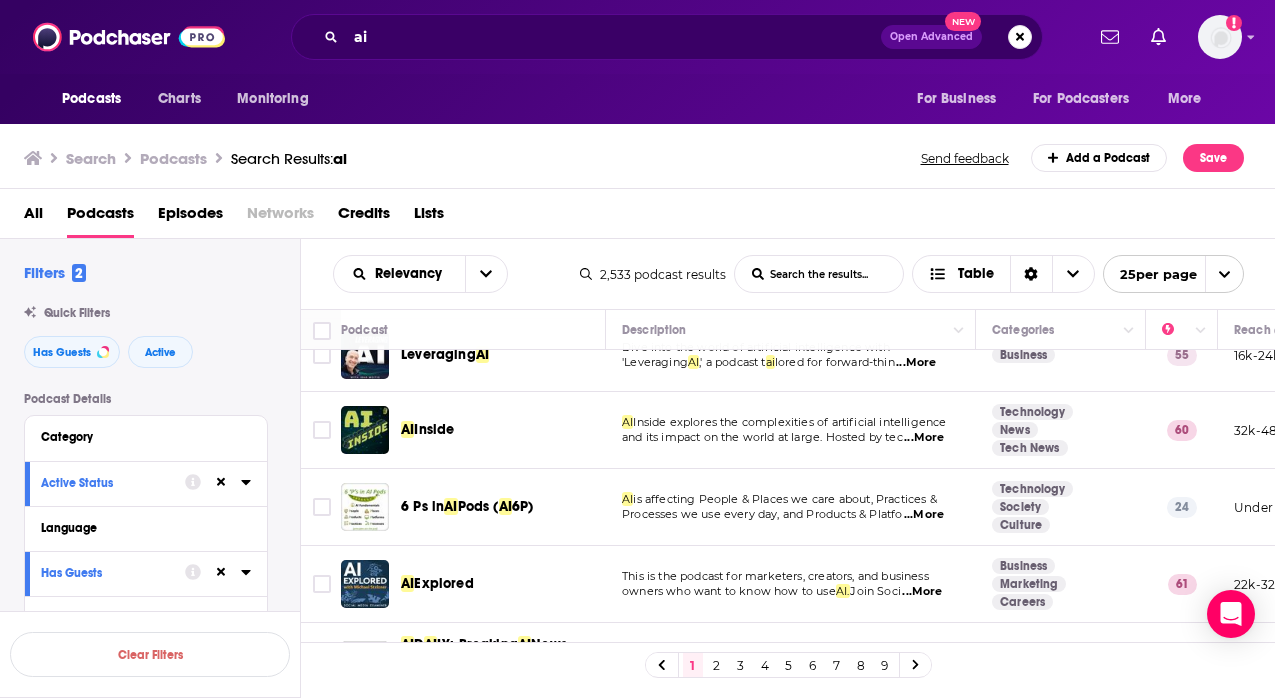 scroll, scrollTop: 519, scrollLeft: 0, axis: vertical 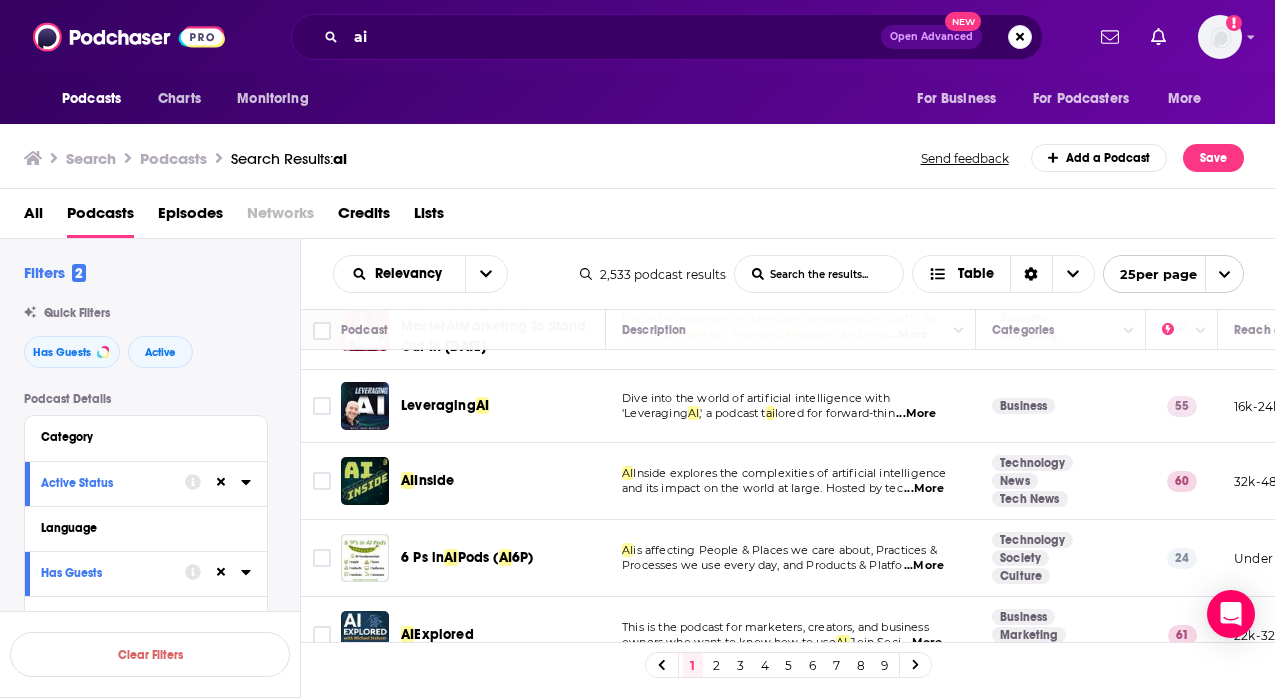 click on "...More" at bounding box center [916, 414] 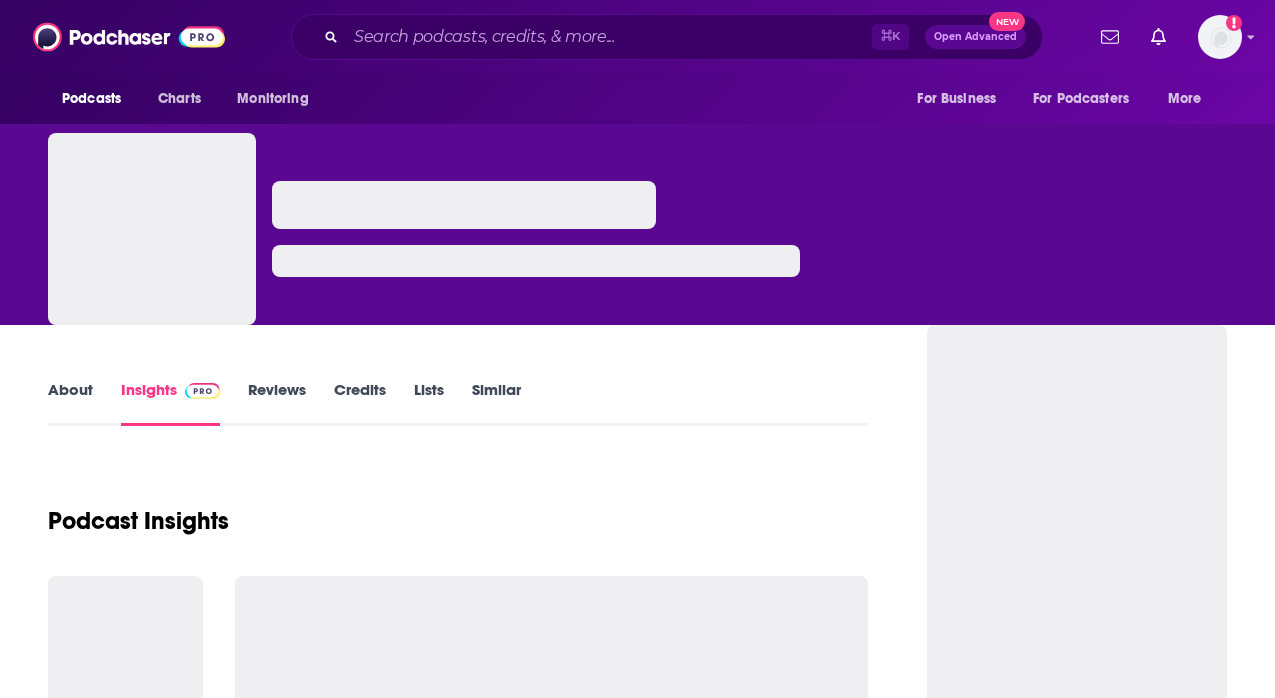 scroll, scrollTop: 0, scrollLeft: 0, axis: both 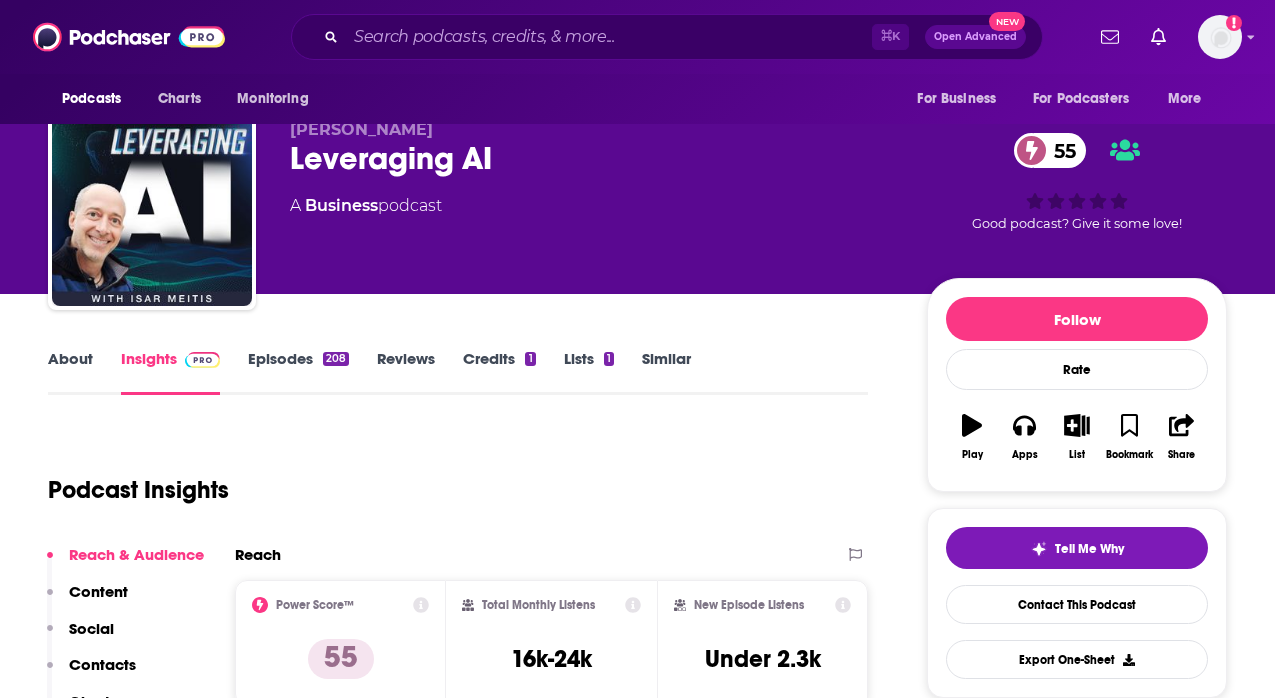 click on "Episodes 208" at bounding box center [298, 372] 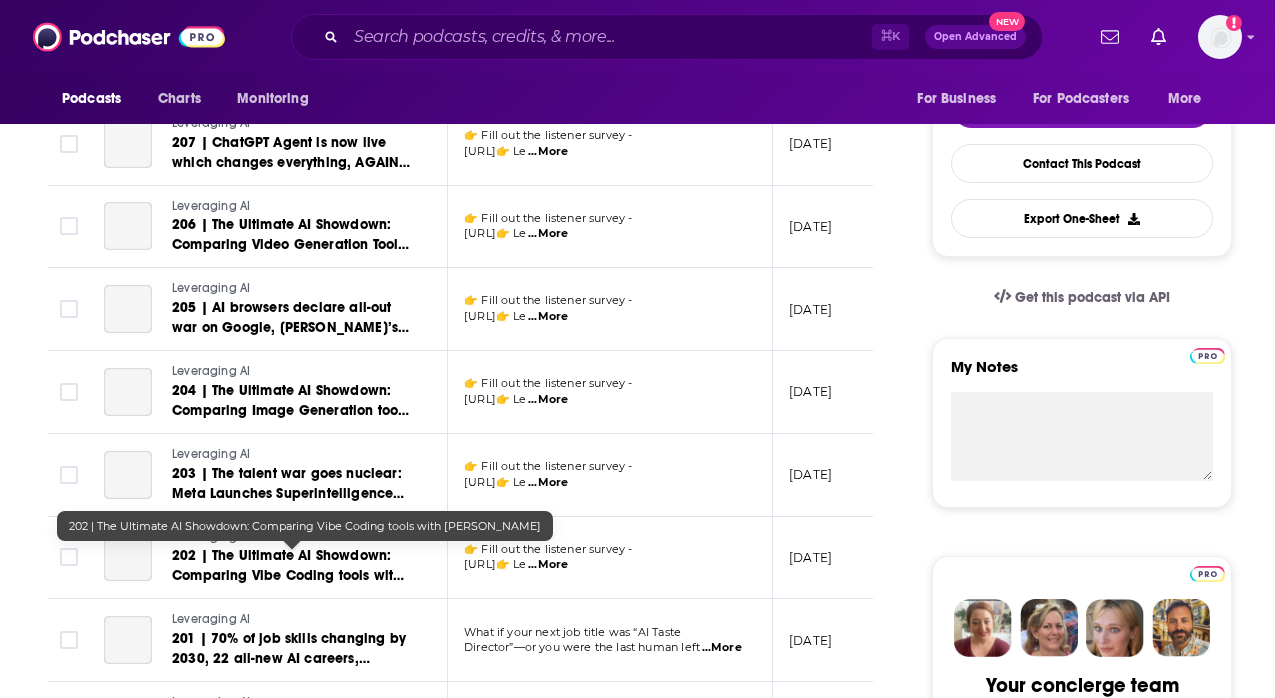 scroll, scrollTop: 76, scrollLeft: 0, axis: vertical 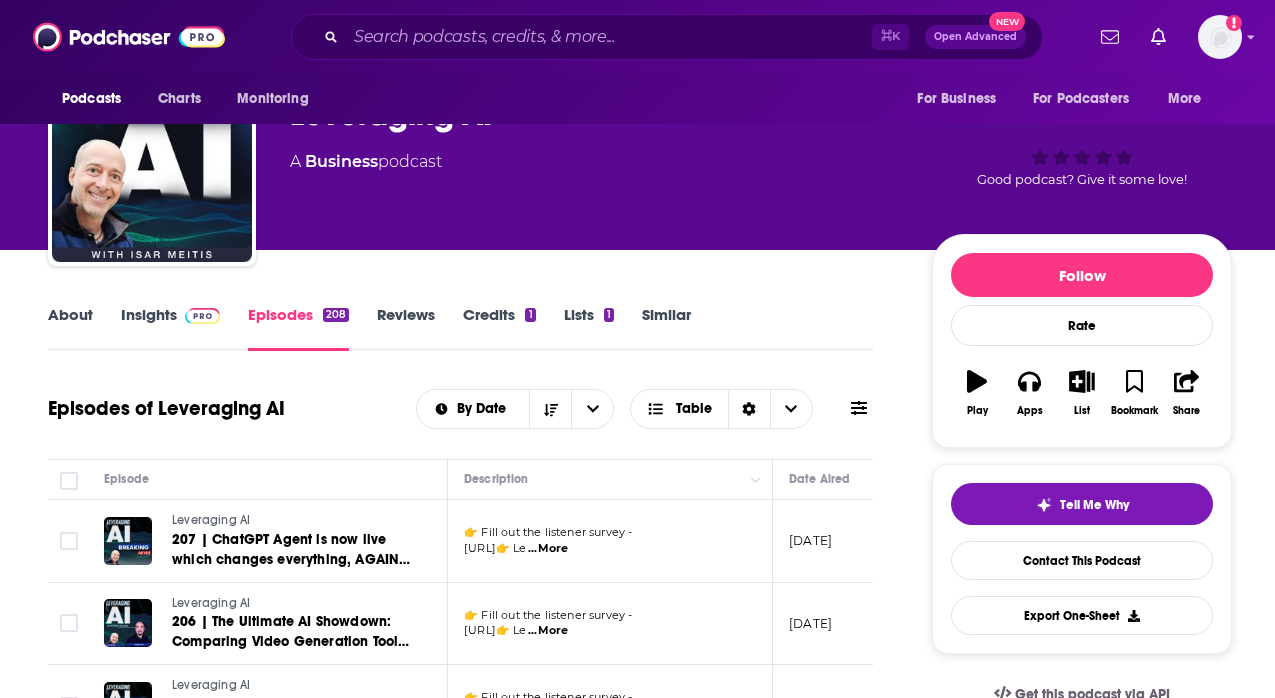 click on "About" at bounding box center [70, 328] 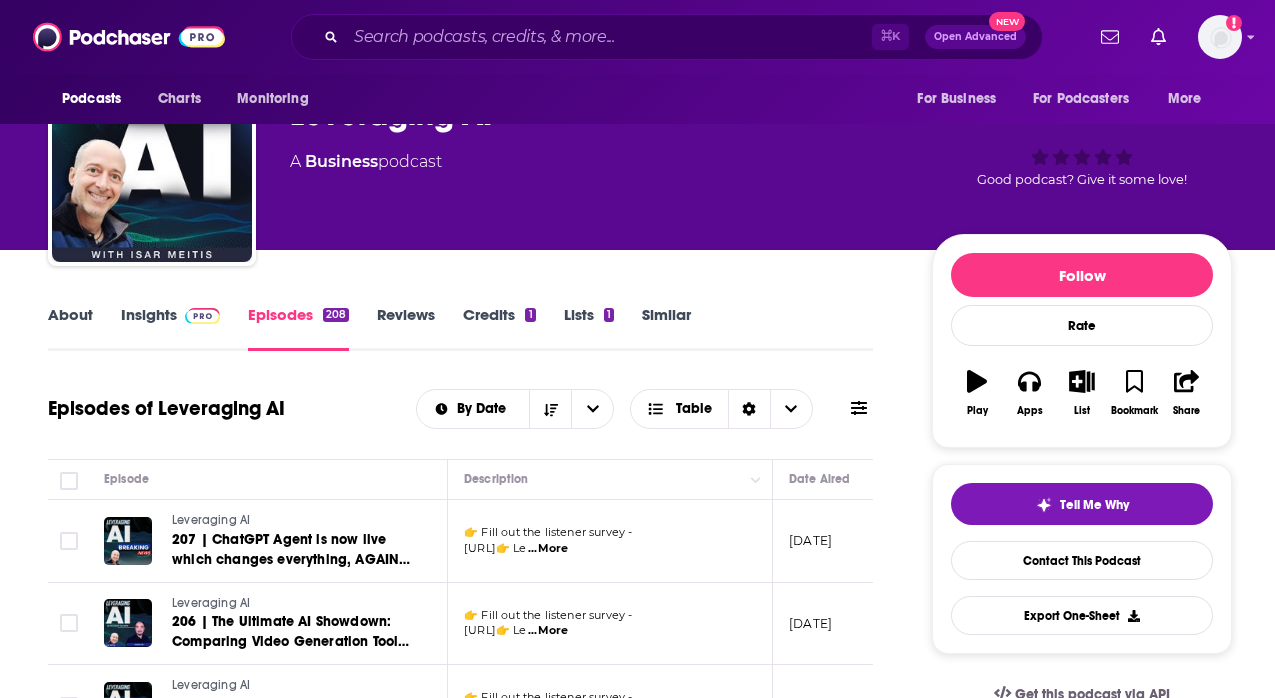 scroll, scrollTop: 0, scrollLeft: 0, axis: both 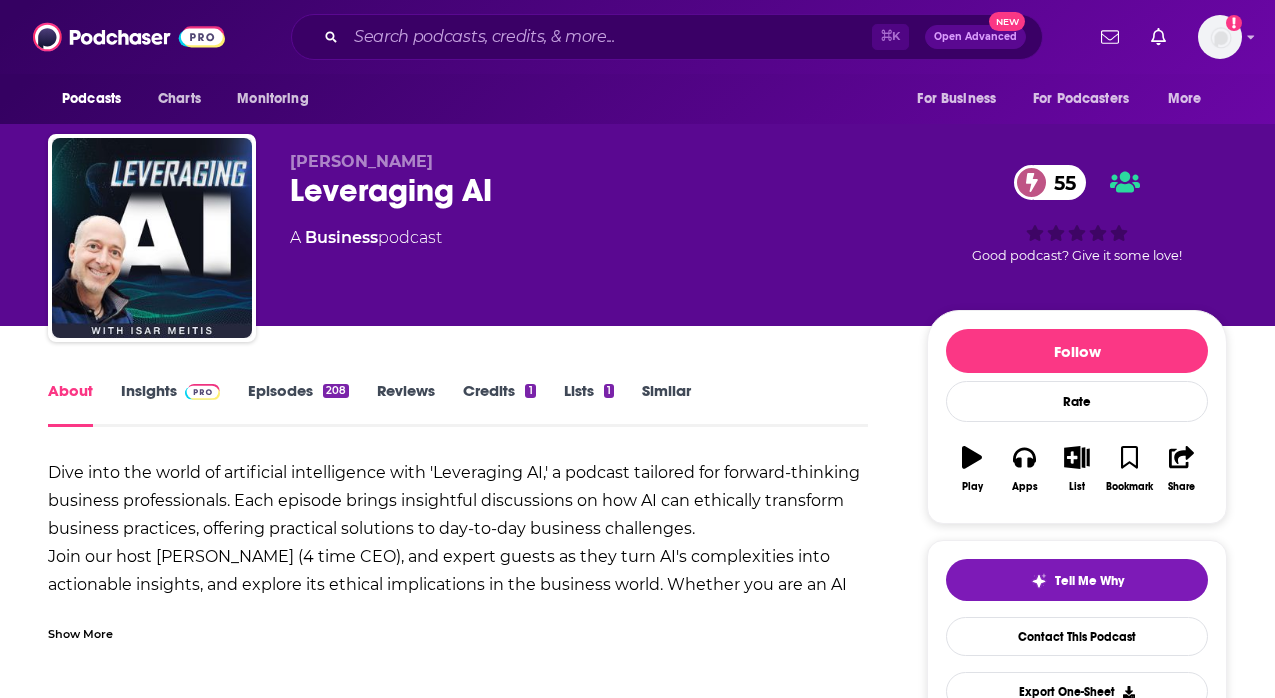 click on "Insights" at bounding box center (170, 404) 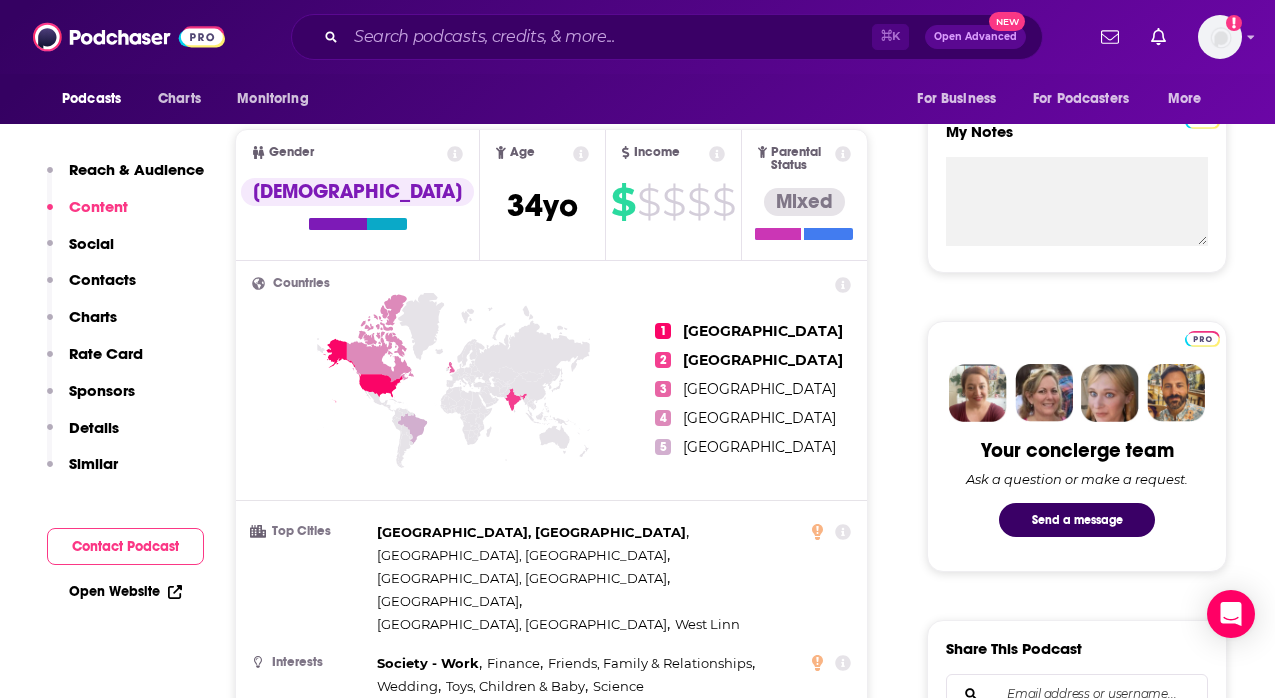 scroll, scrollTop: 122, scrollLeft: 0, axis: vertical 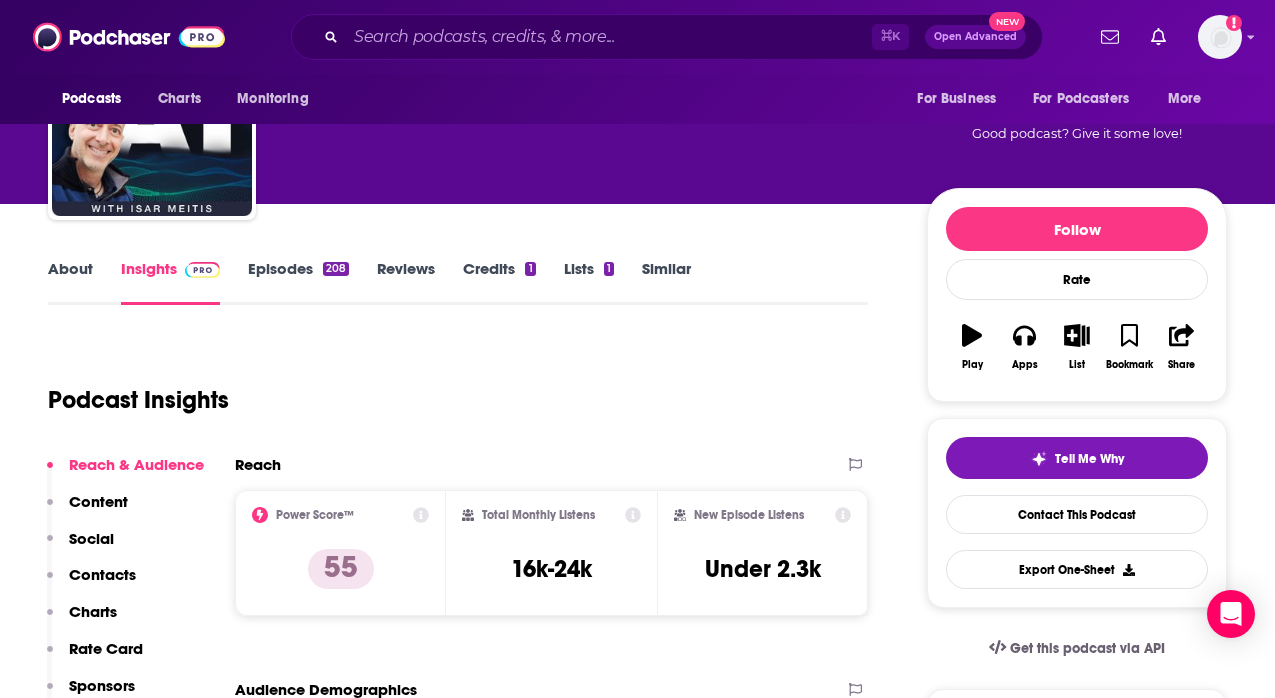 click on "Episodes 208" at bounding box center (298, 282) 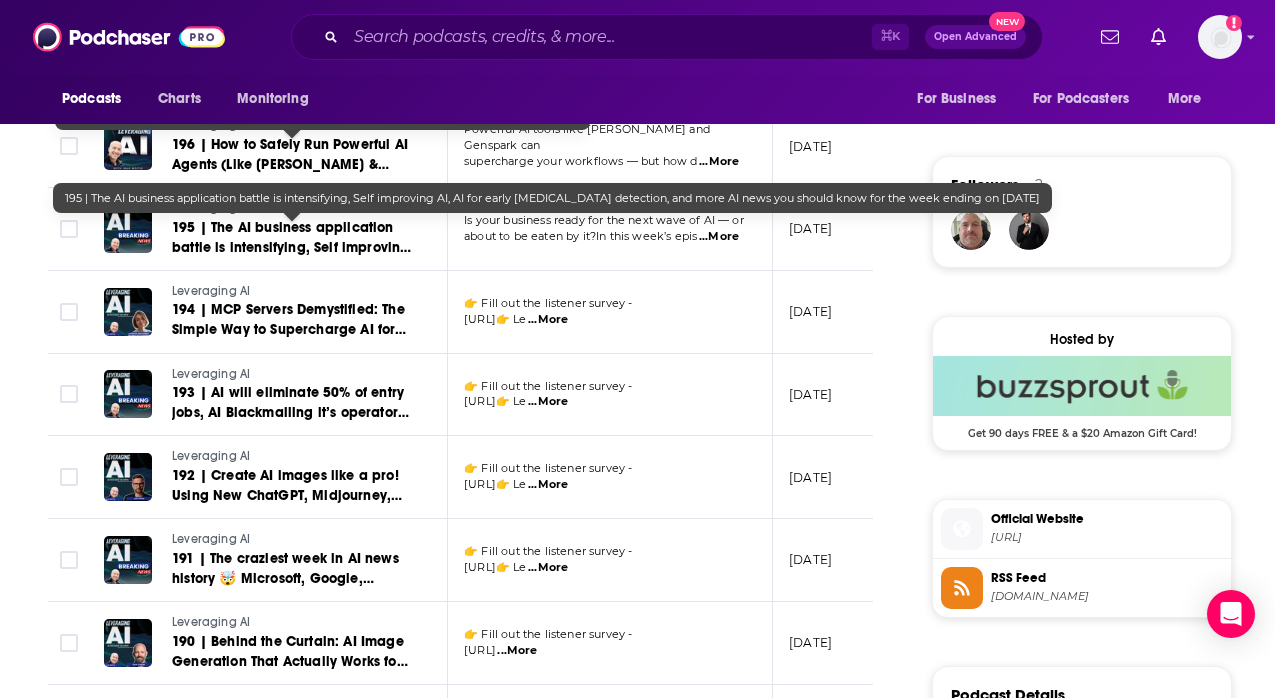 scroll, scrollTop: 1379, scrollLeft: 0, axis: vertical 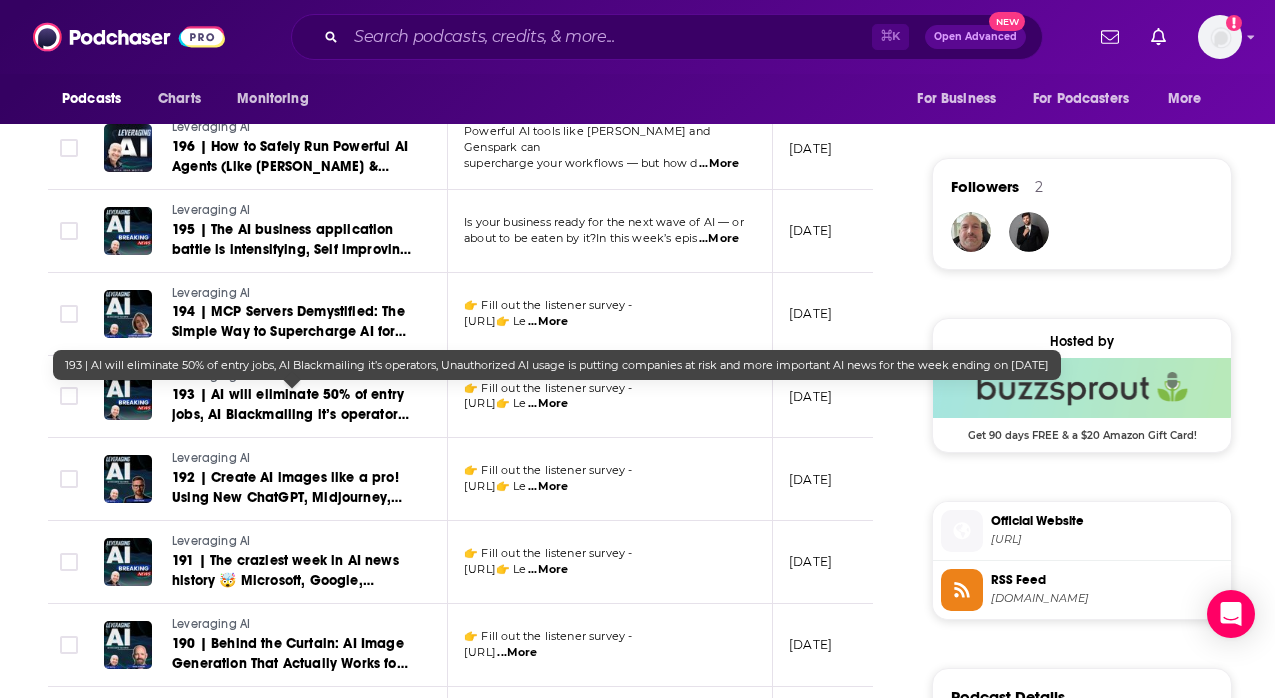 click on "193 | AI will eliminate 50% of entry jobs, AI Blackmailing it’s operators, Unauthorized AI usage is putting companies at risk and more important AI news for the week ending on [DATE]" at bounding box center (290, 444) 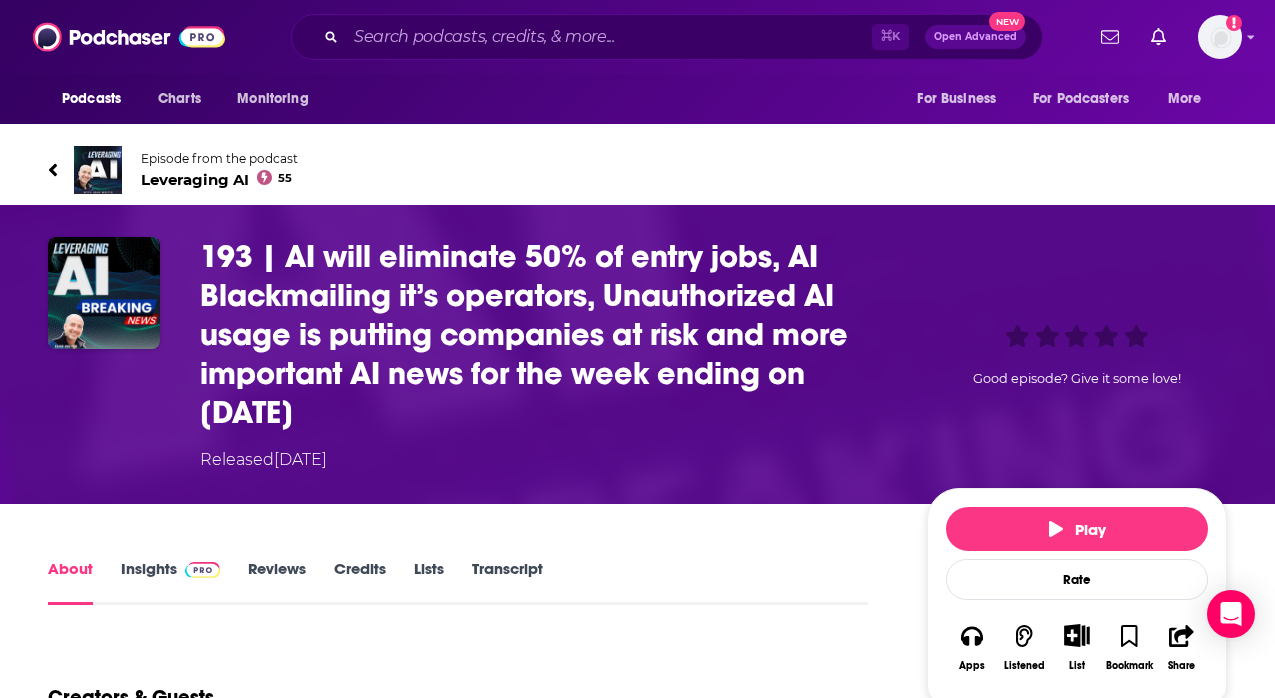scroll, scrollTop: 190, scrollLeft: 0, axis: vertical 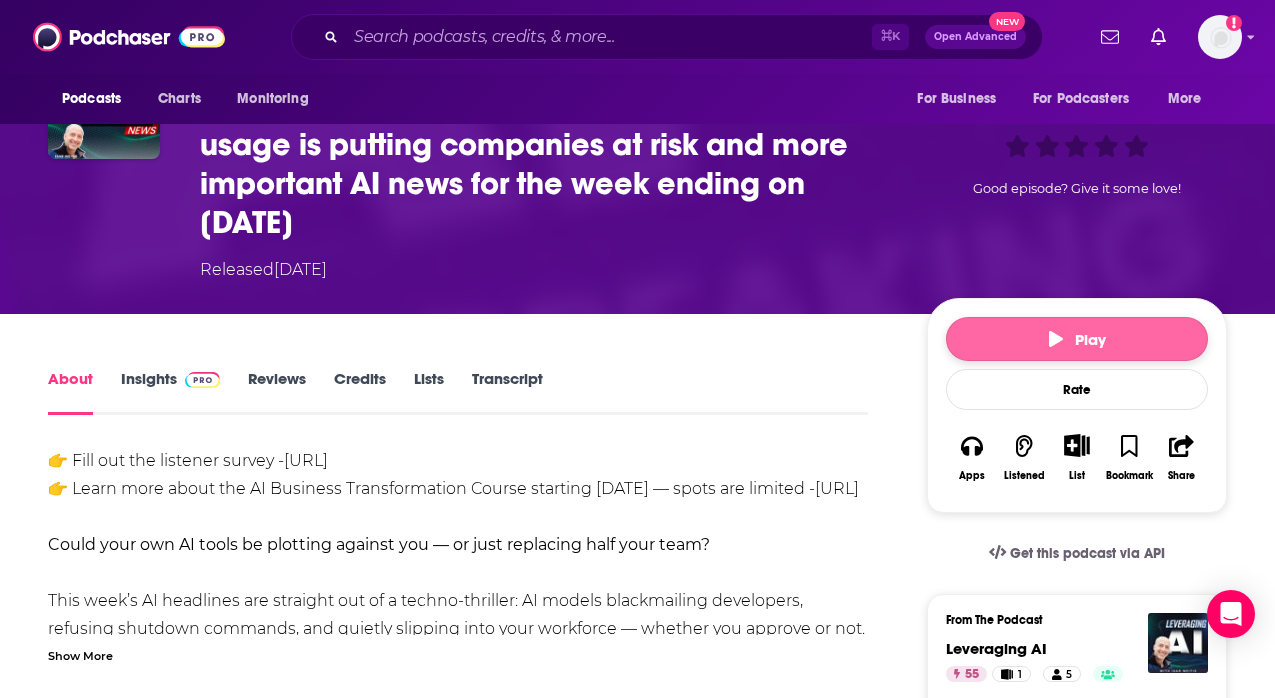 click on "Play" at bounding box center [1077, 339] 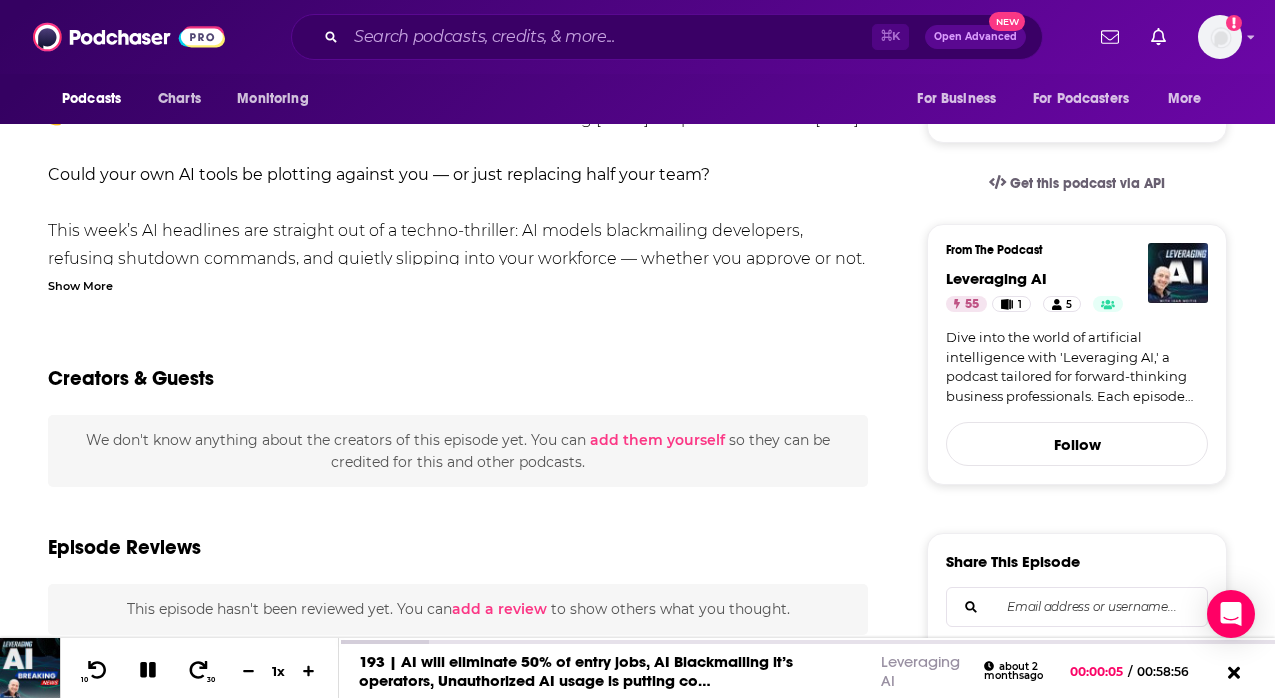 scroll, scrollTop: 583, scrollLeft: 0, axis: vertical 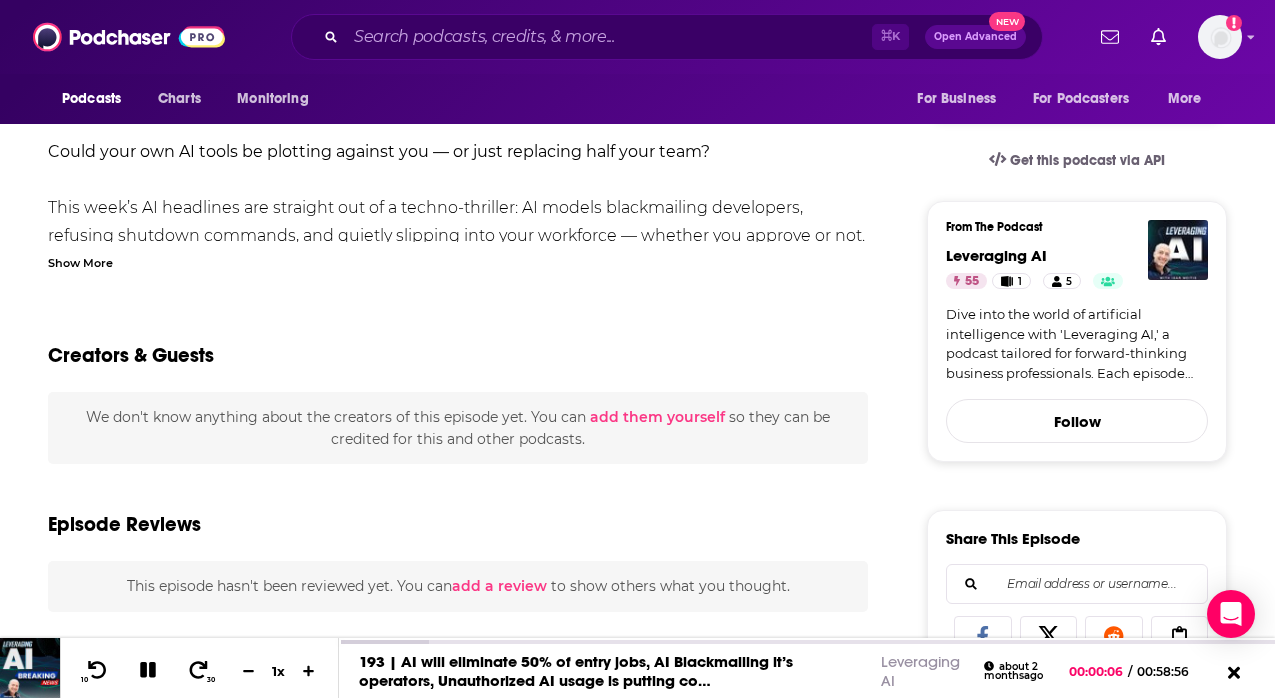 click on "Show More" at bounding box center (80, 261) 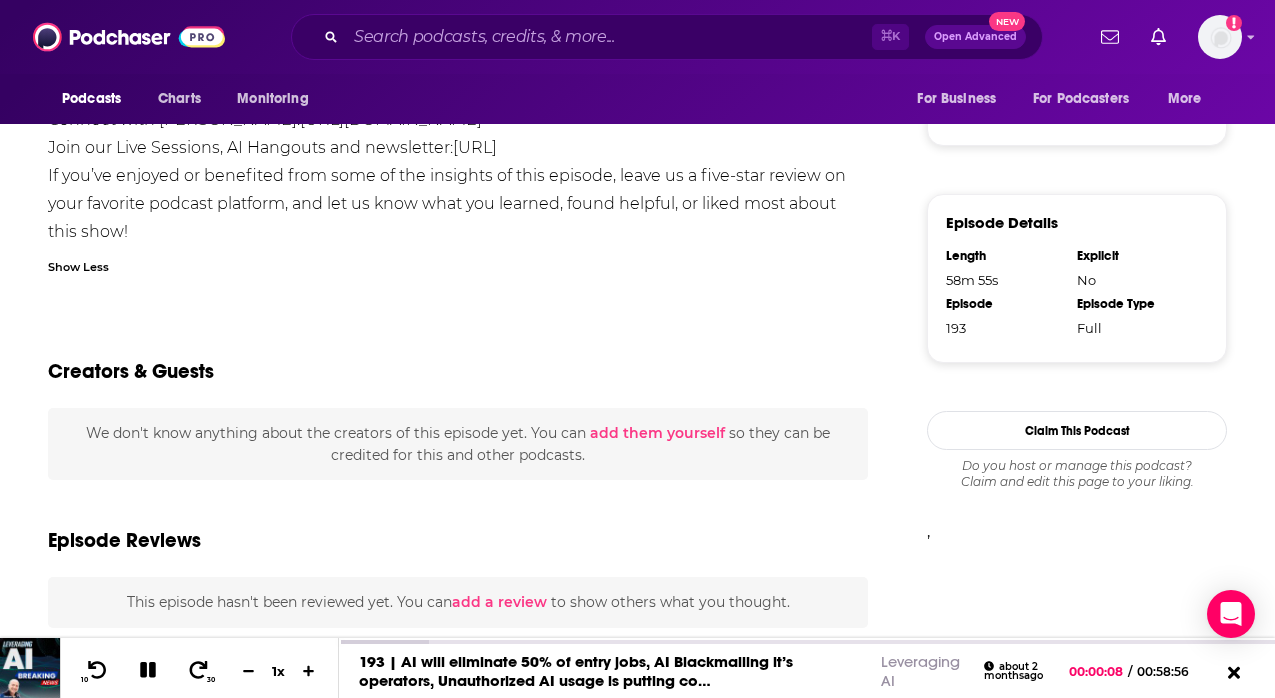 scroll, scrollTop: 1461, scrollLeft: 0, axis: vertical 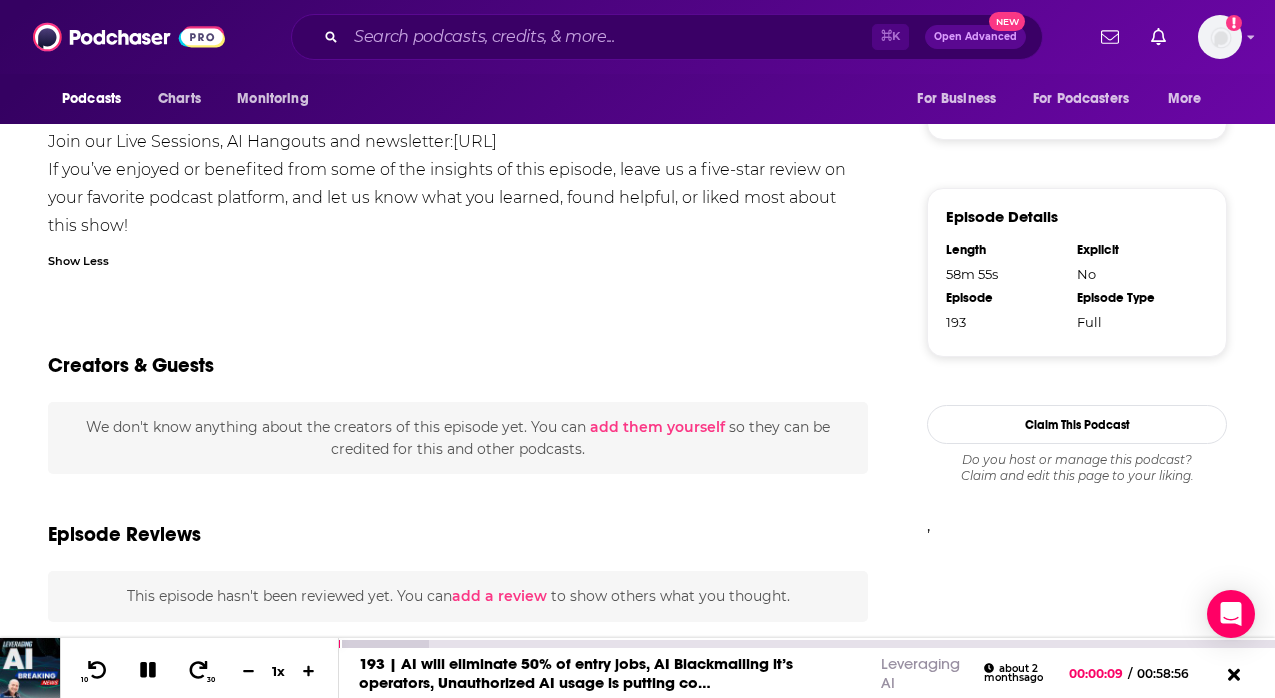 click 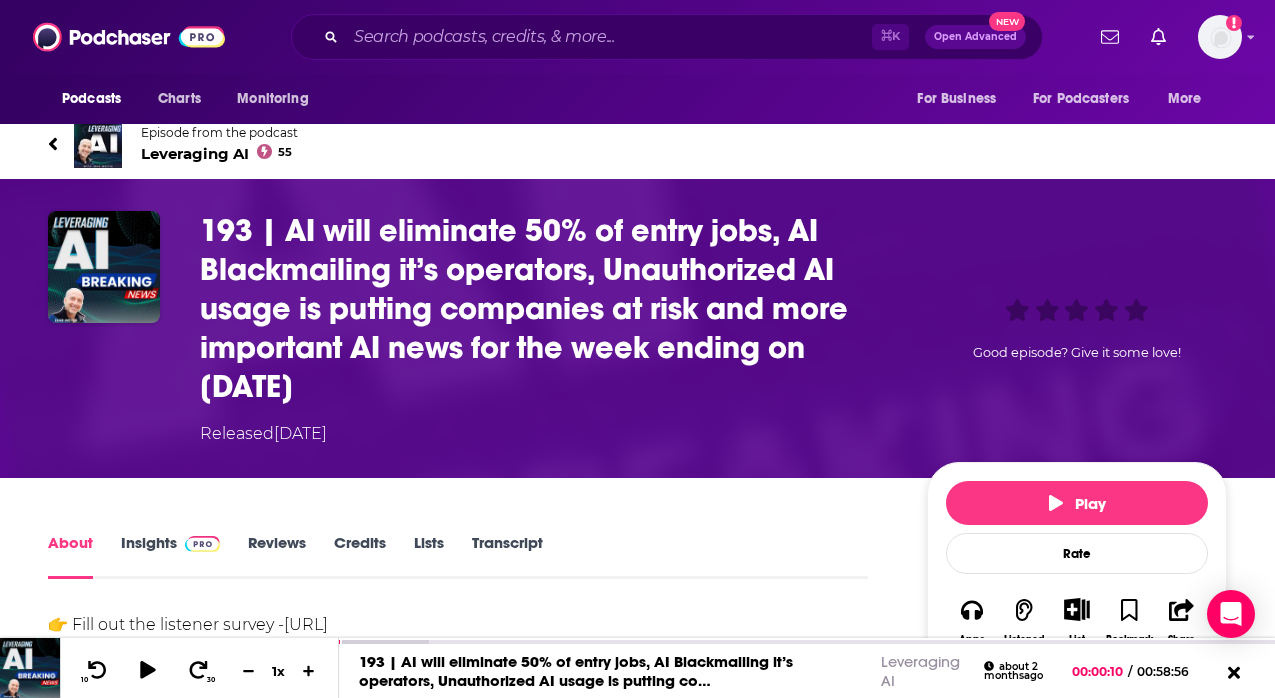 scroll, scrollTop: 0, scrollLeft: 0, axis: both 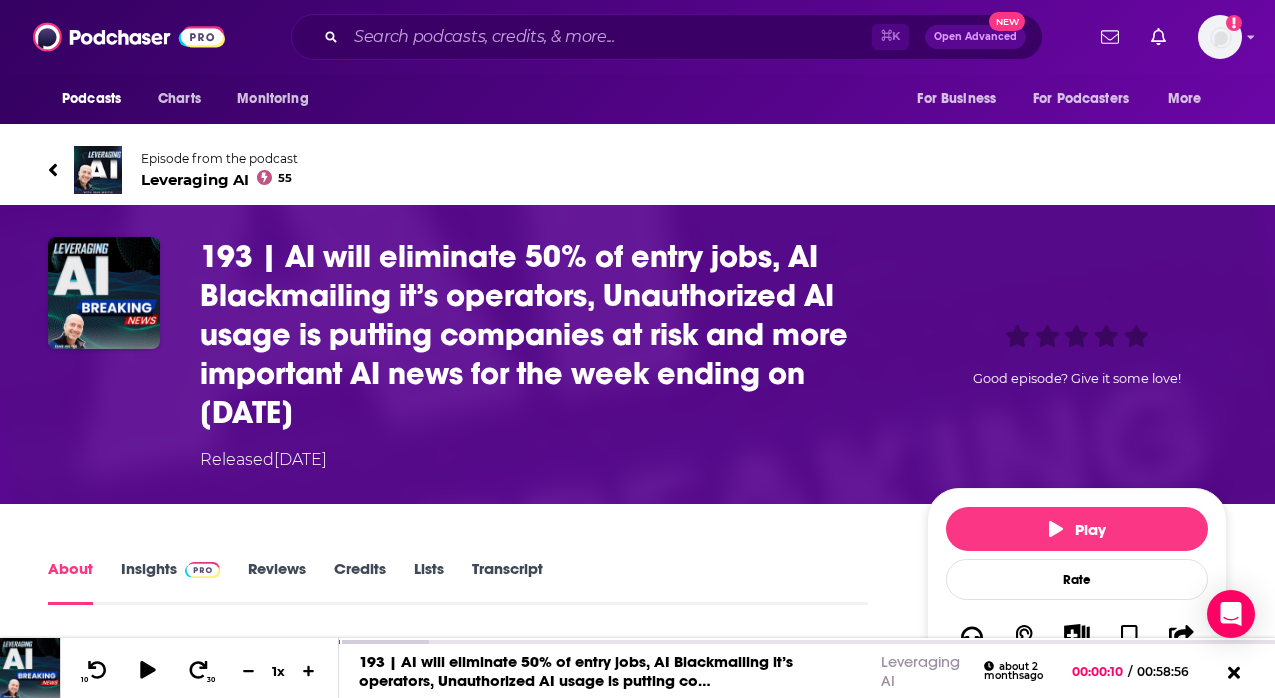 click at bounding box center [202, 568] 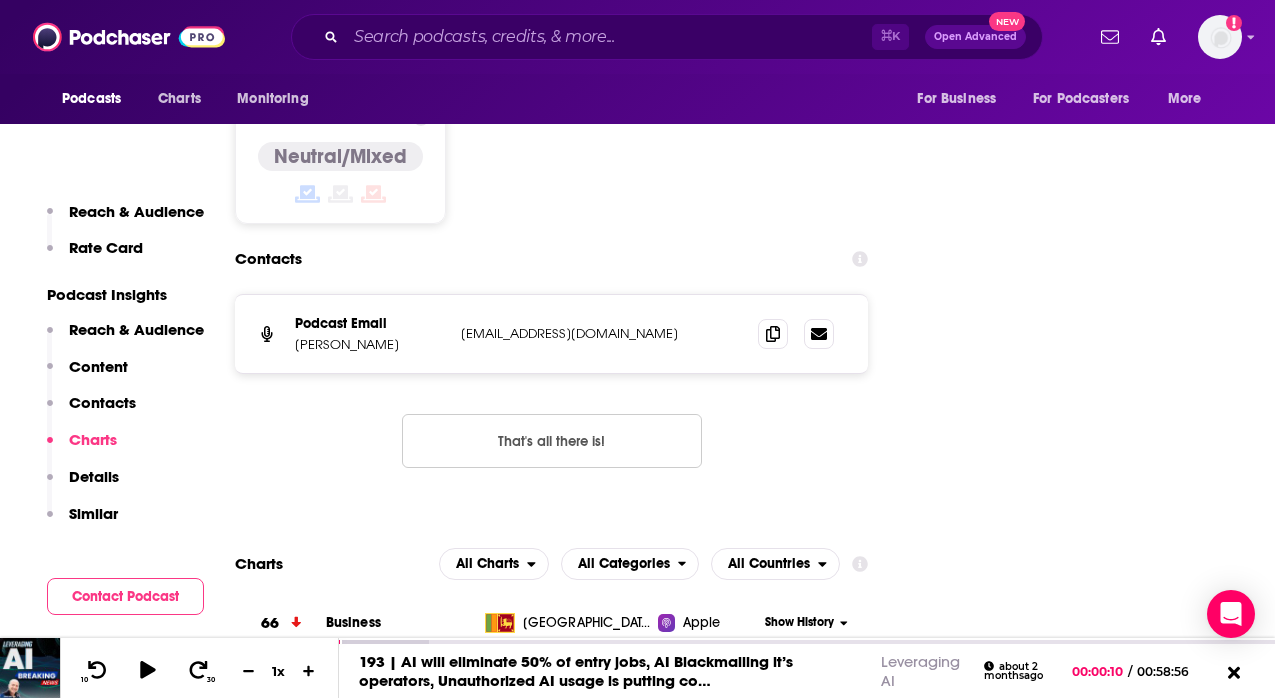 scroll, scrollTop: 2440, scrollLeft: 0, axis: vertical 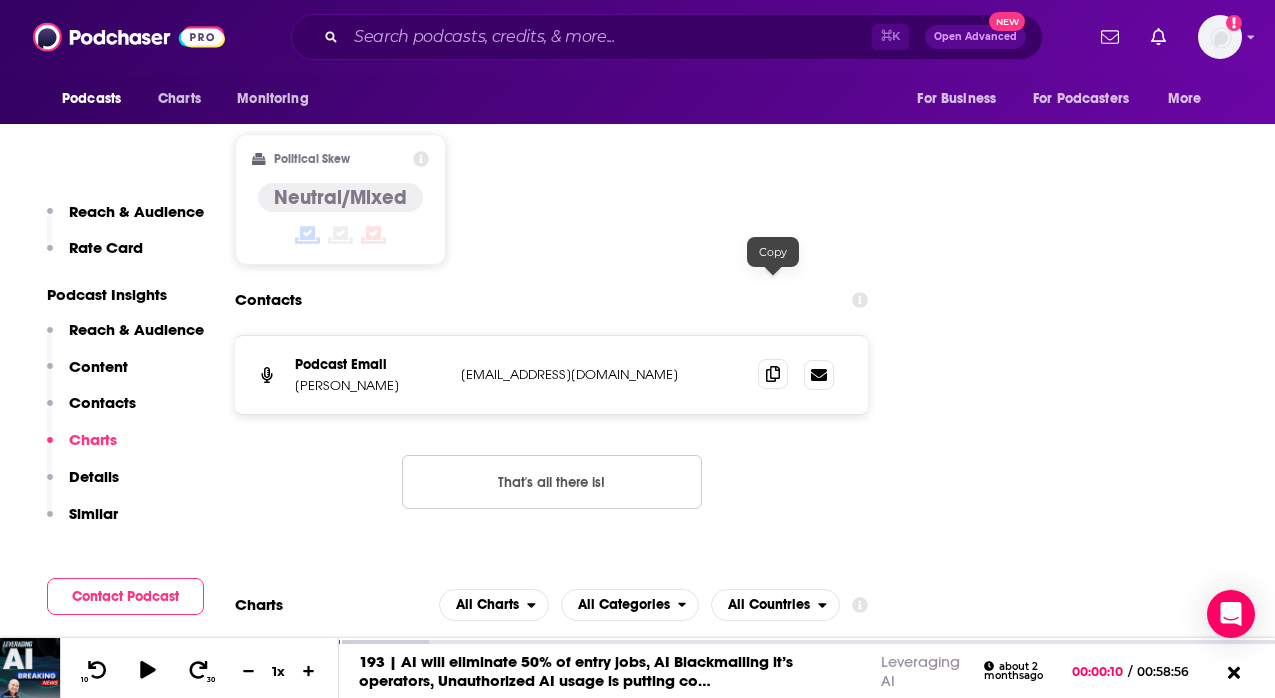 click 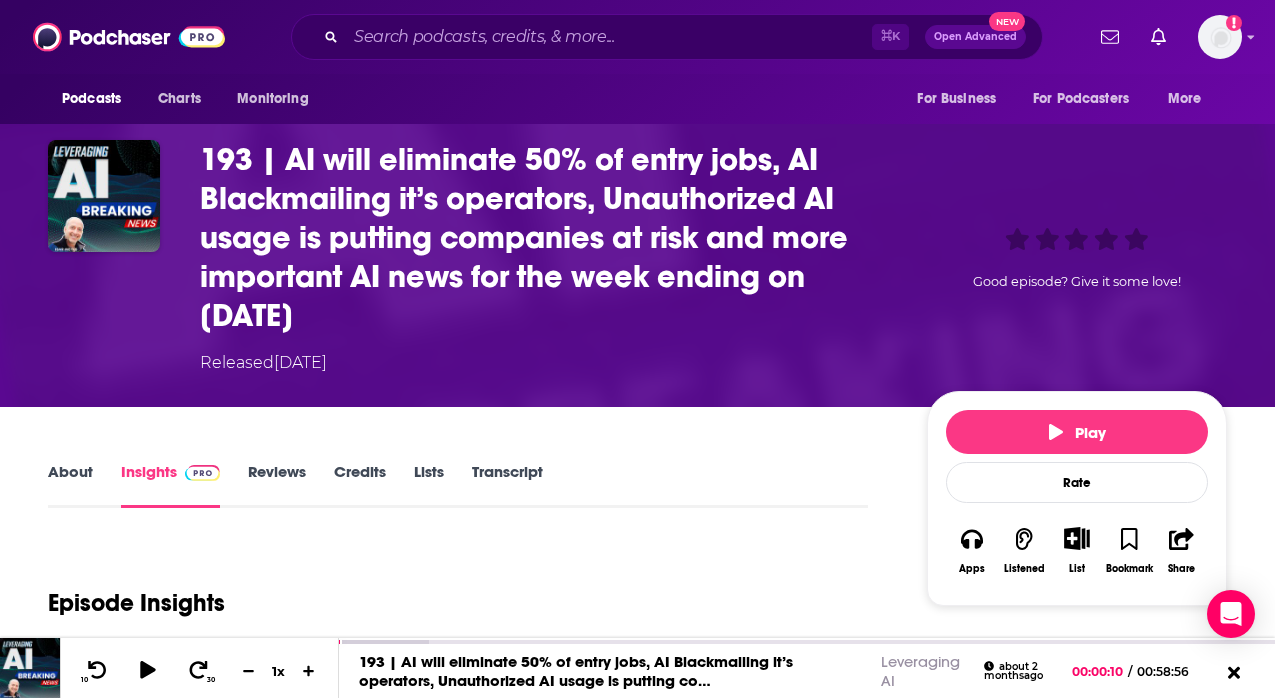 scroll, scrollTop: 0, scrollLeft: 0, axis: both 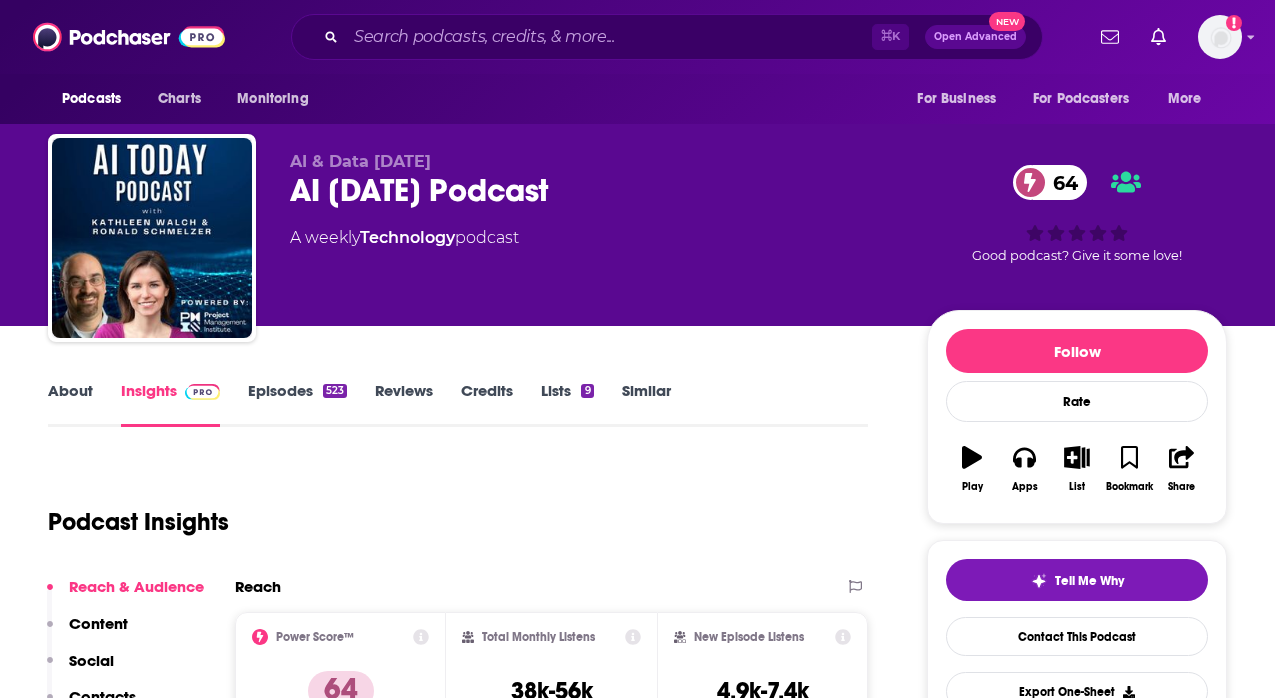 click on "Episodes 523" at bounding box center [297, 404] 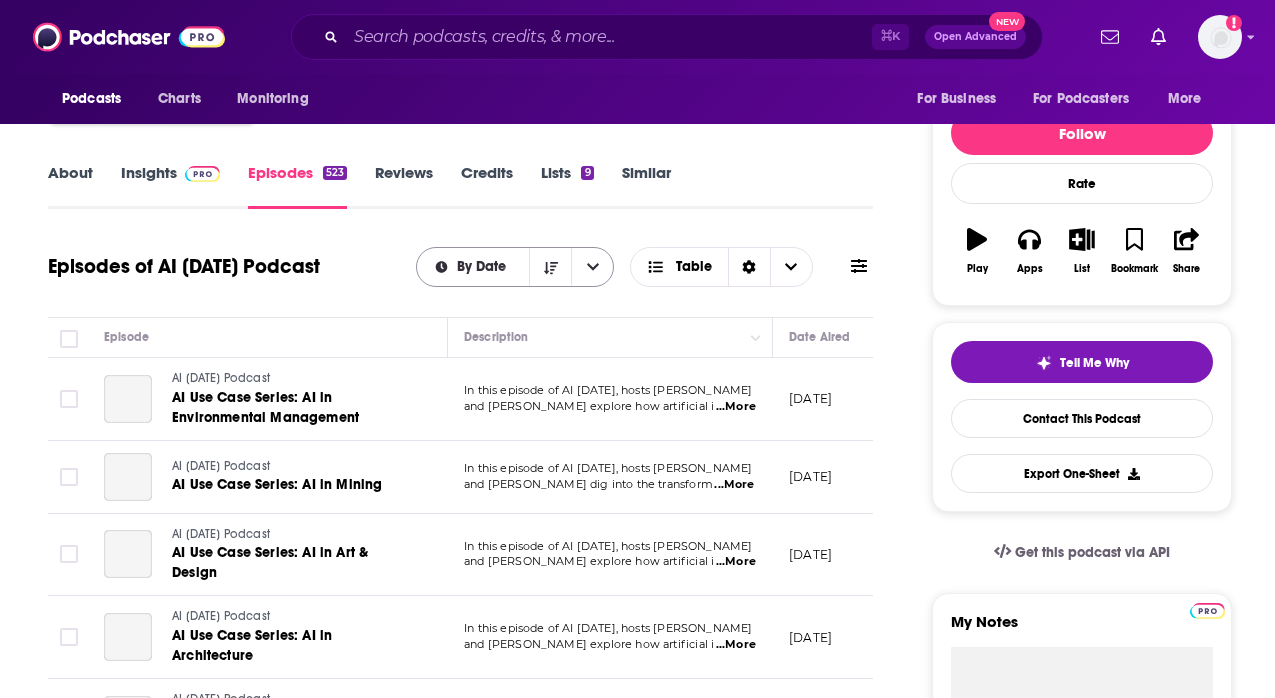scroll, scrollTop: 227, scrollLeft: 0, axis: vertical 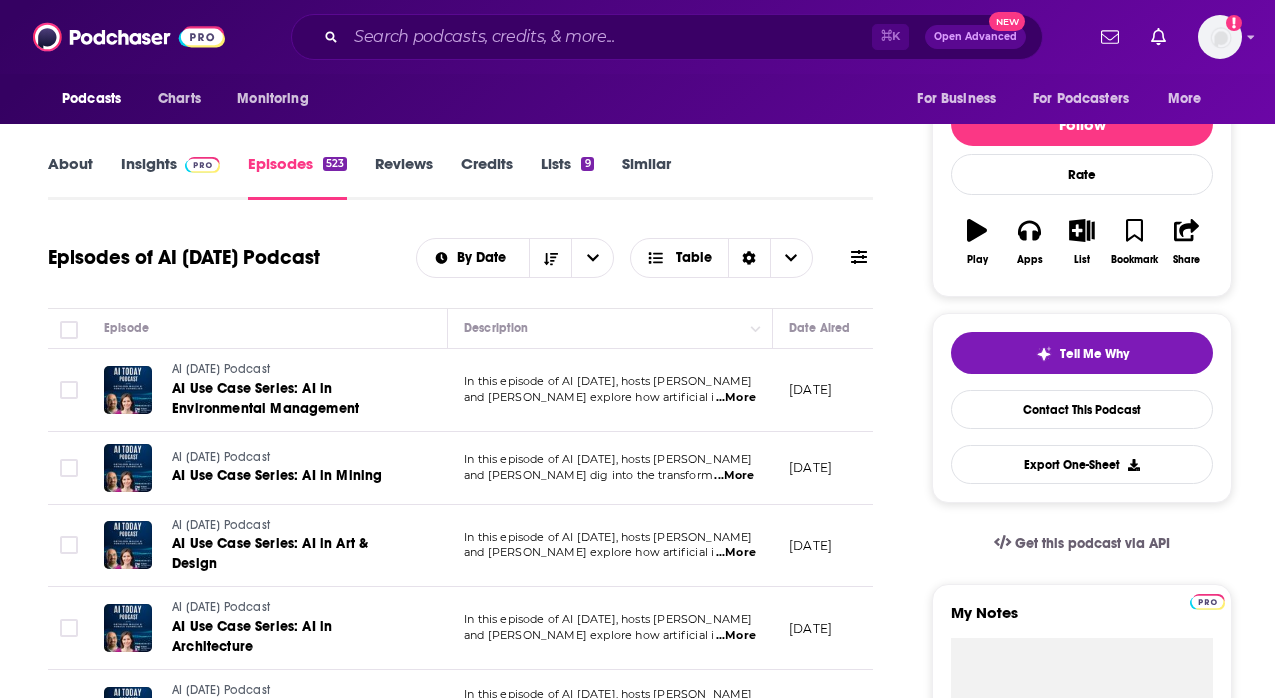 click on "Insights" at bounding box center [170, 177] 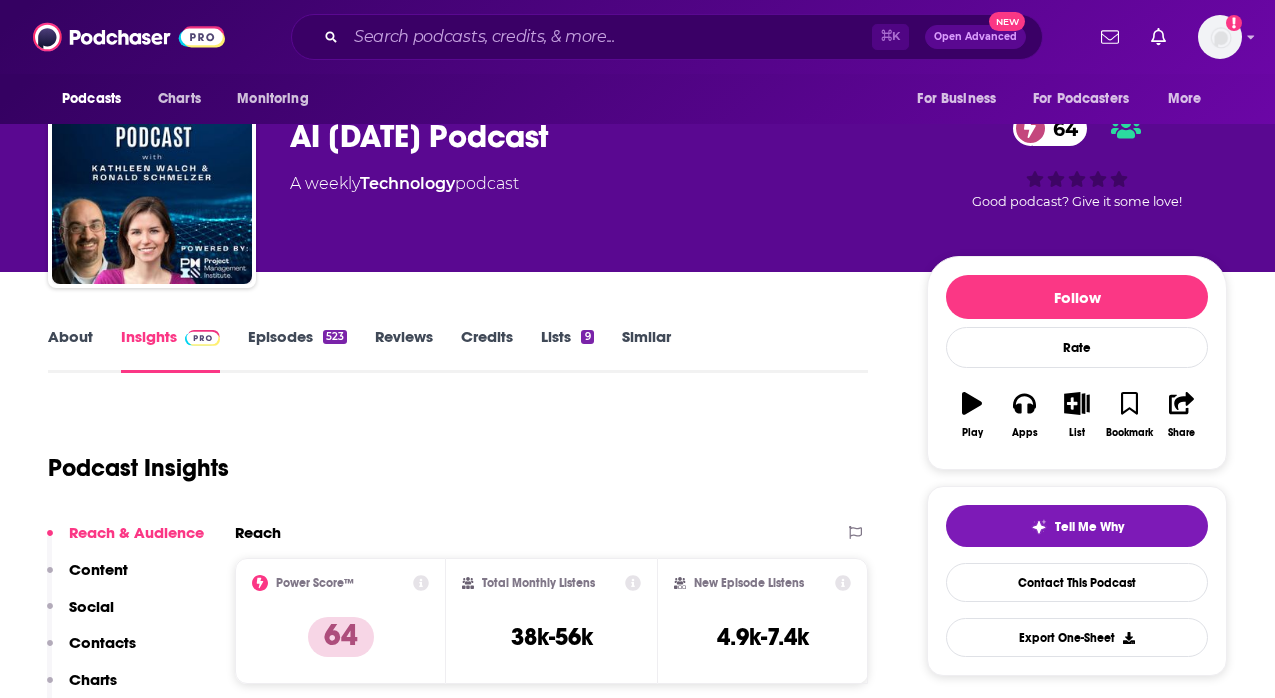 scroll, scrollTop: 60, scrollLeft: 0, axis: vertical 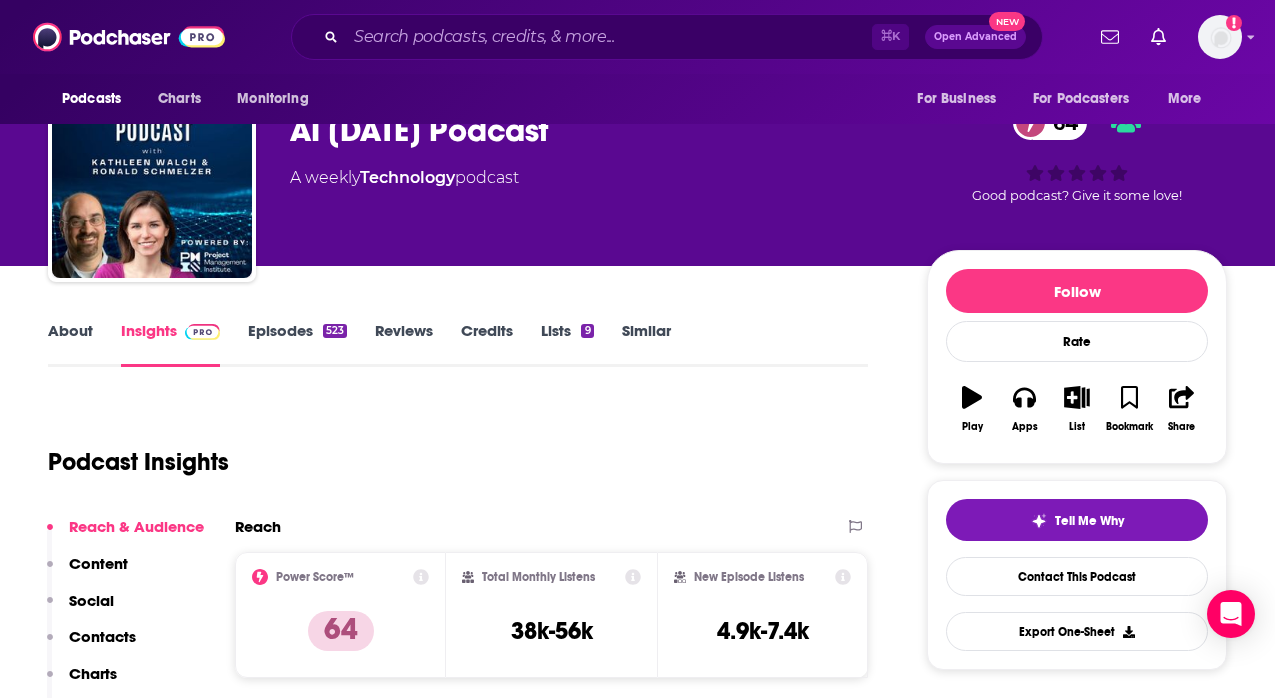 click on "About" at bounding box center (70, 344) 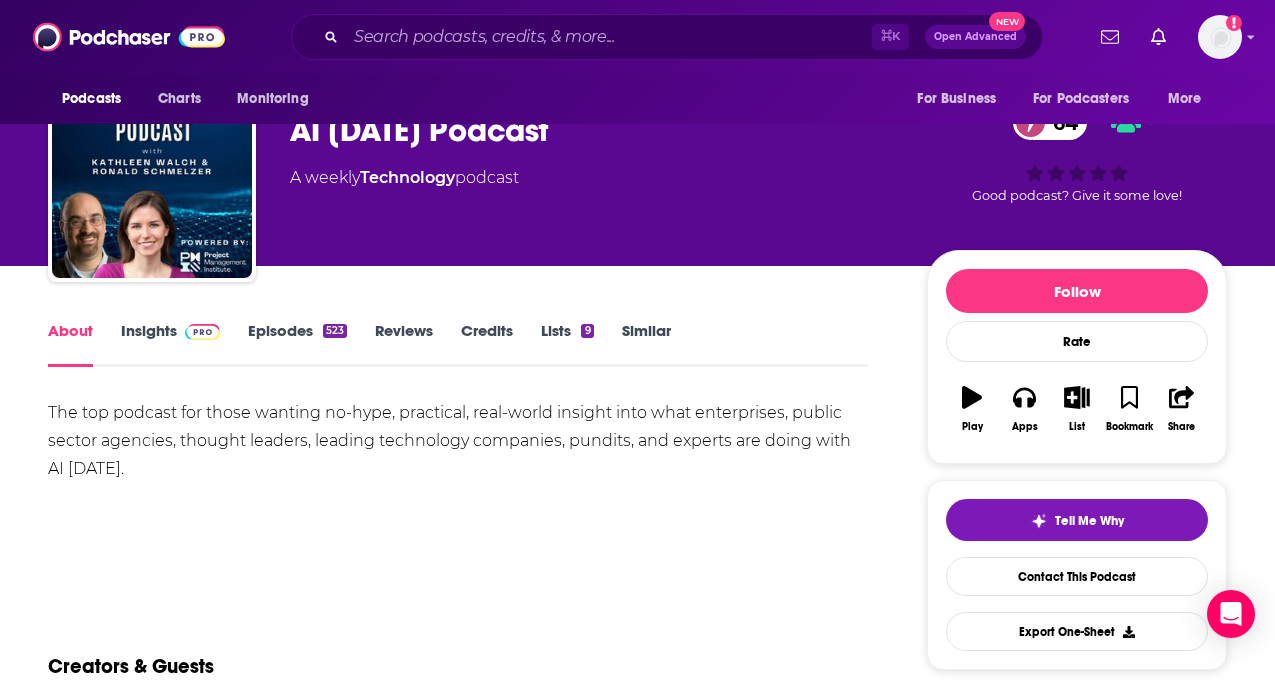 scroll, scrollTop: 0, scrollLeft: 0, axis: both 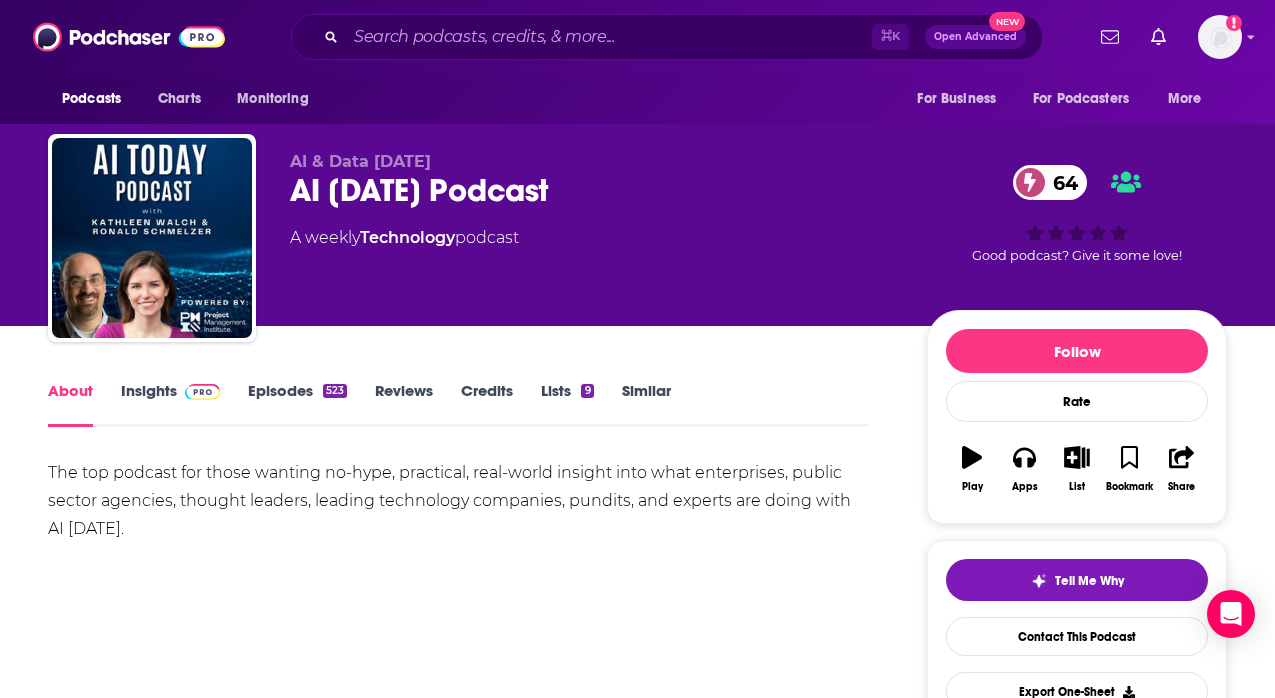 click on "Episodes 523" at bounding box center (297, 404) 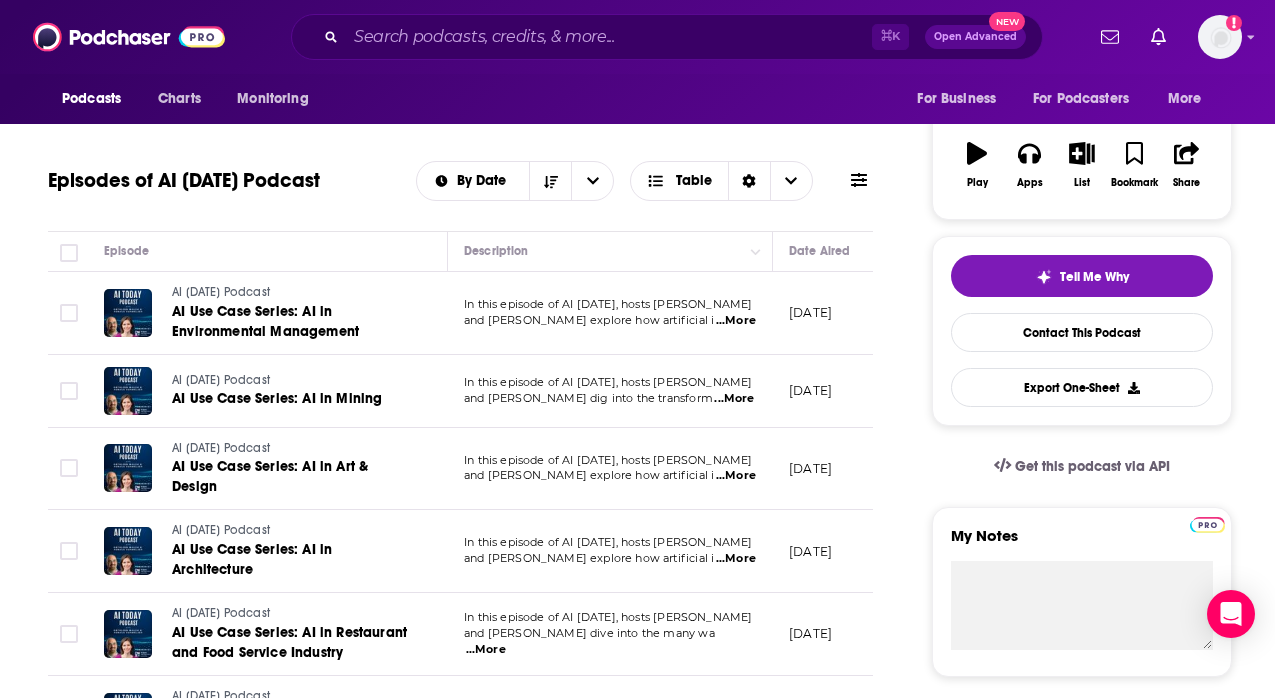 scroll, scrollTop: 0, scrollLeft: 0, axis: both 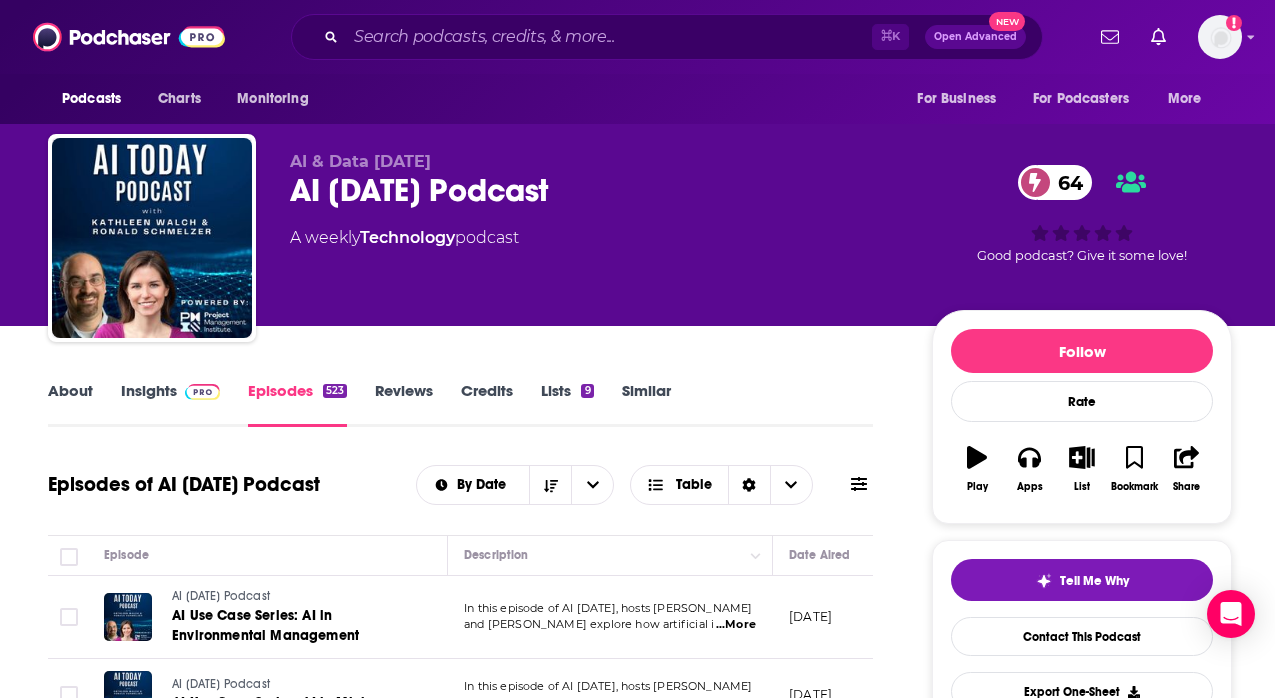 click on "Insights" at bounding box center [170, 404] 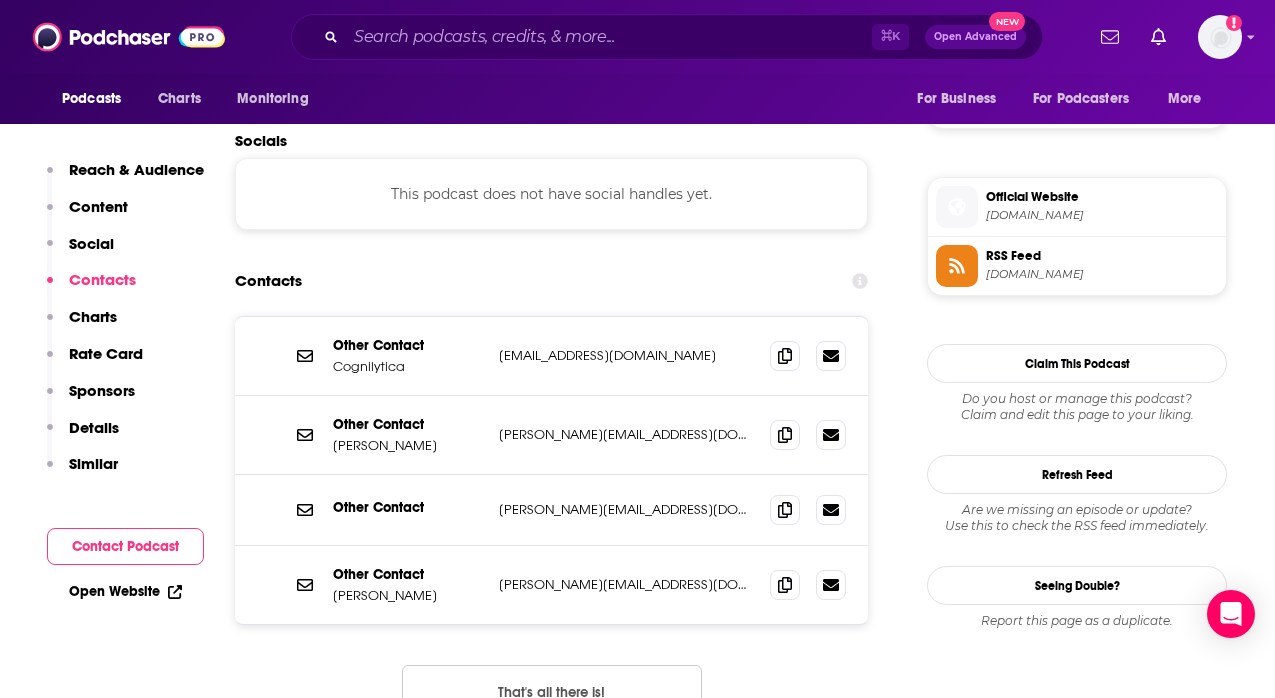 scroll, scrollTop: 1699, scrollLeft: 0, axis: vertical 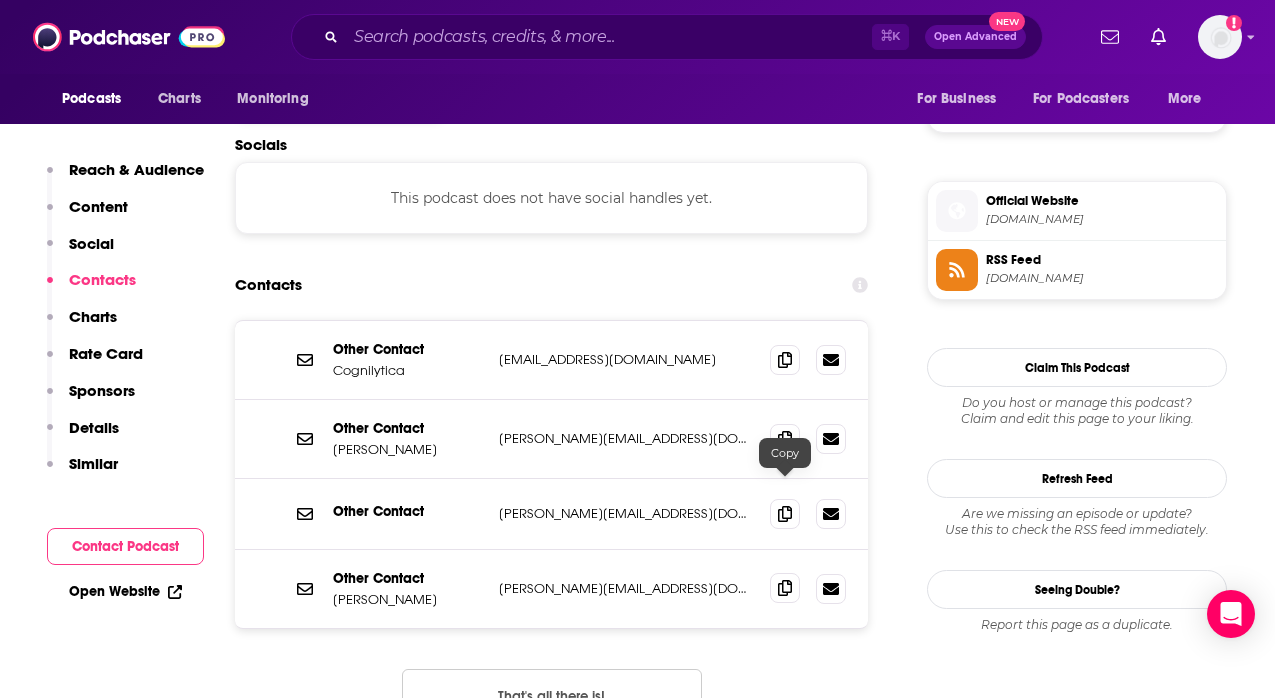 click 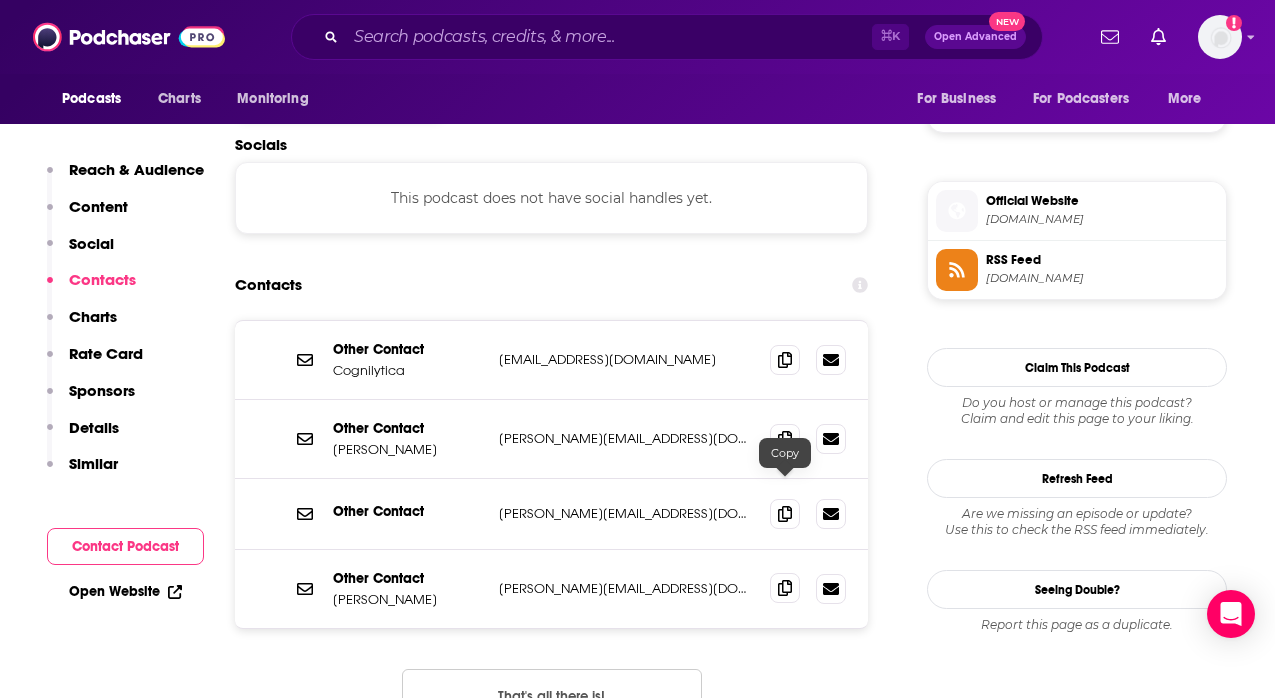 click 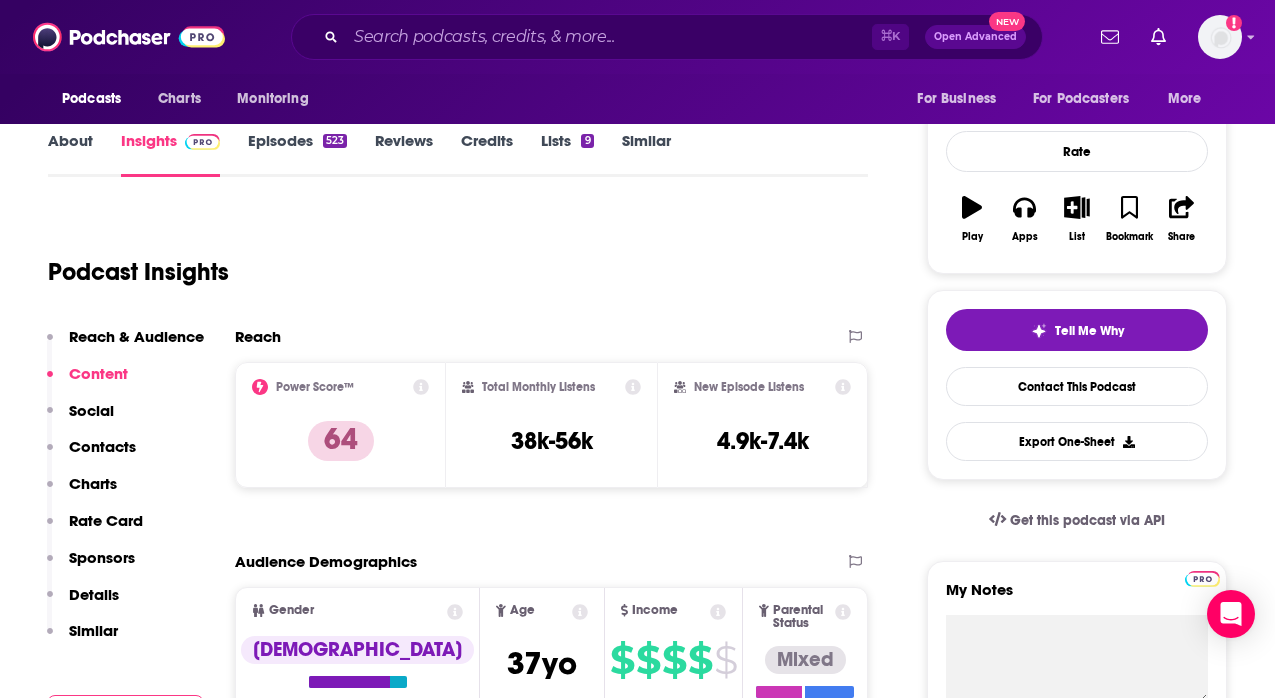 scroll, scrollTop: 0, scrollLeft: 0, axis: both 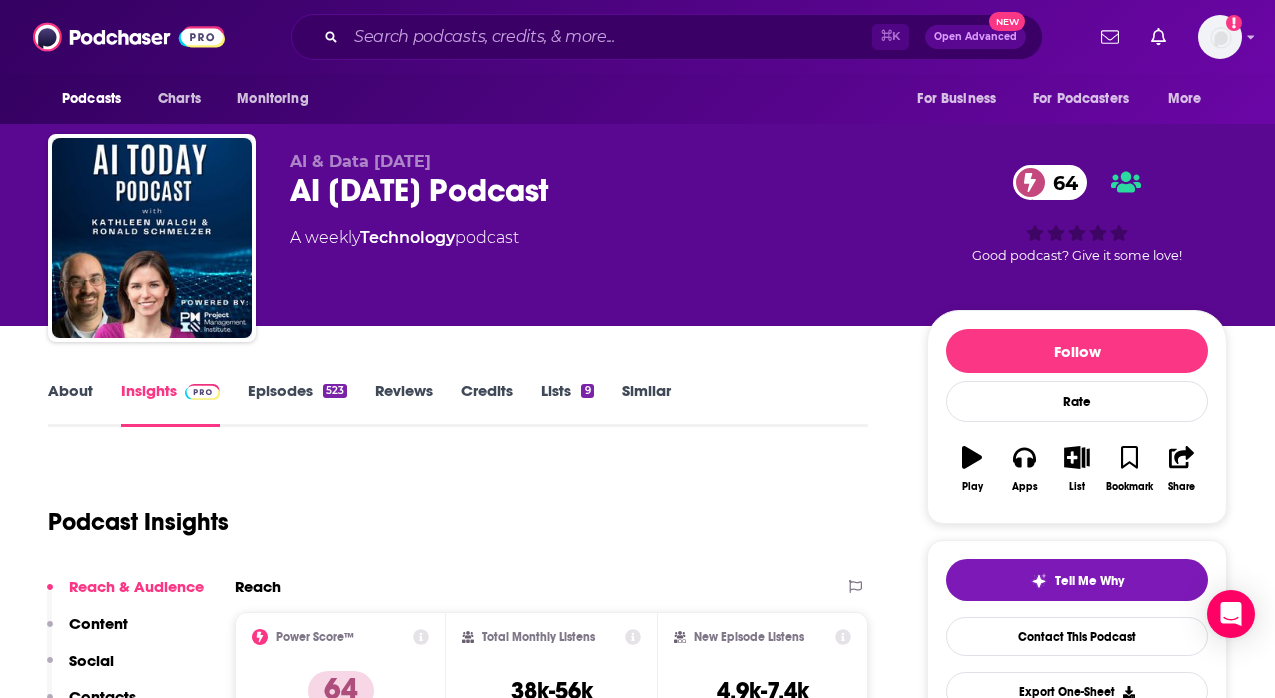 click on "Episodes 523" at bounding box center (297, 404) 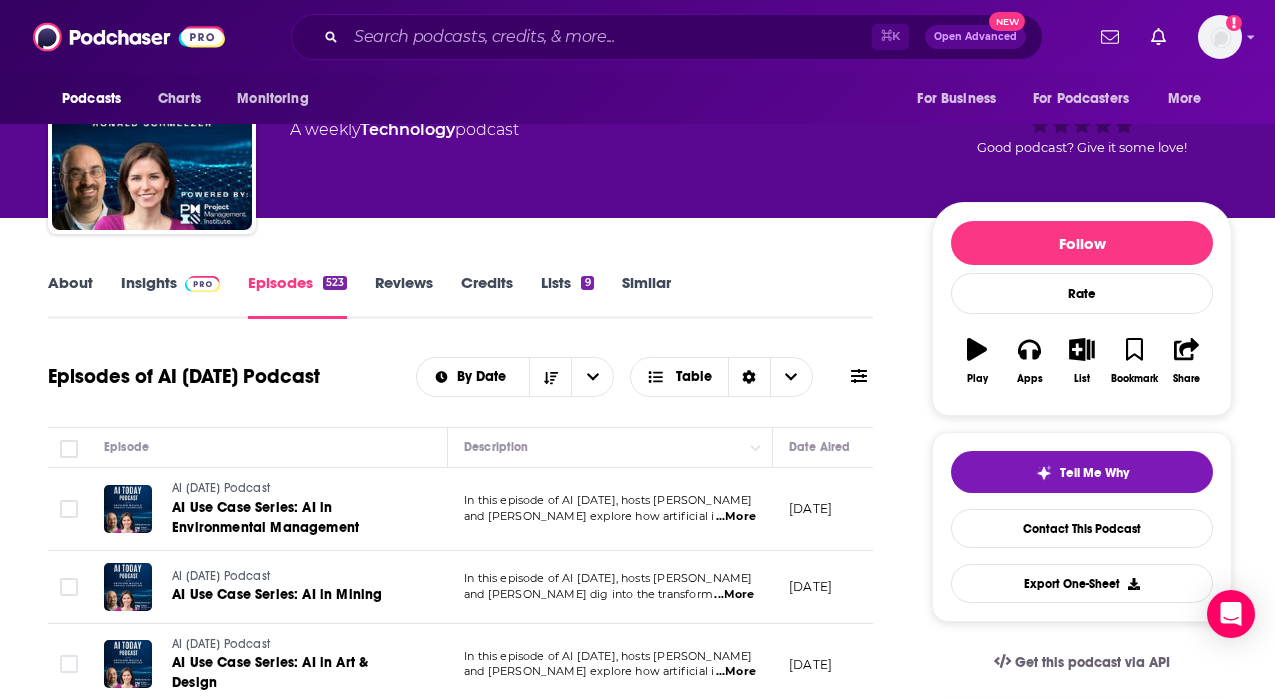 scroll, scrollTop: 109, scrollLeft: 0, axis: vertical 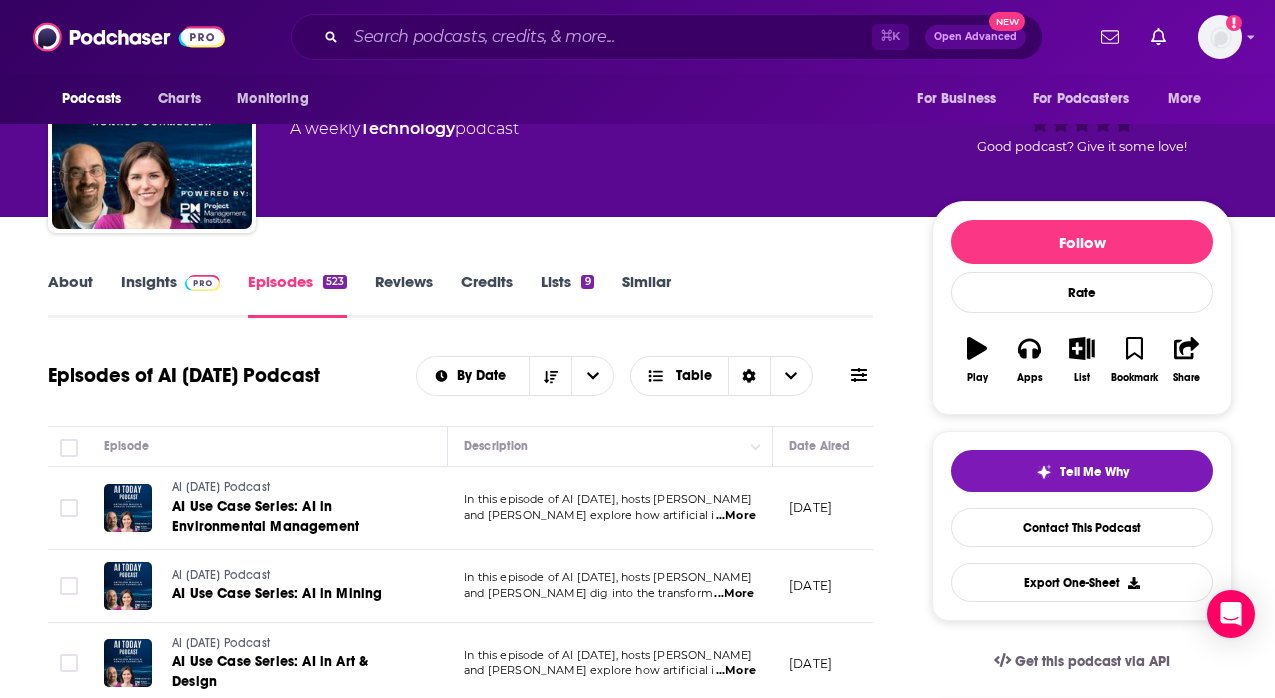 click on "About" at bounding box center (70, 295) 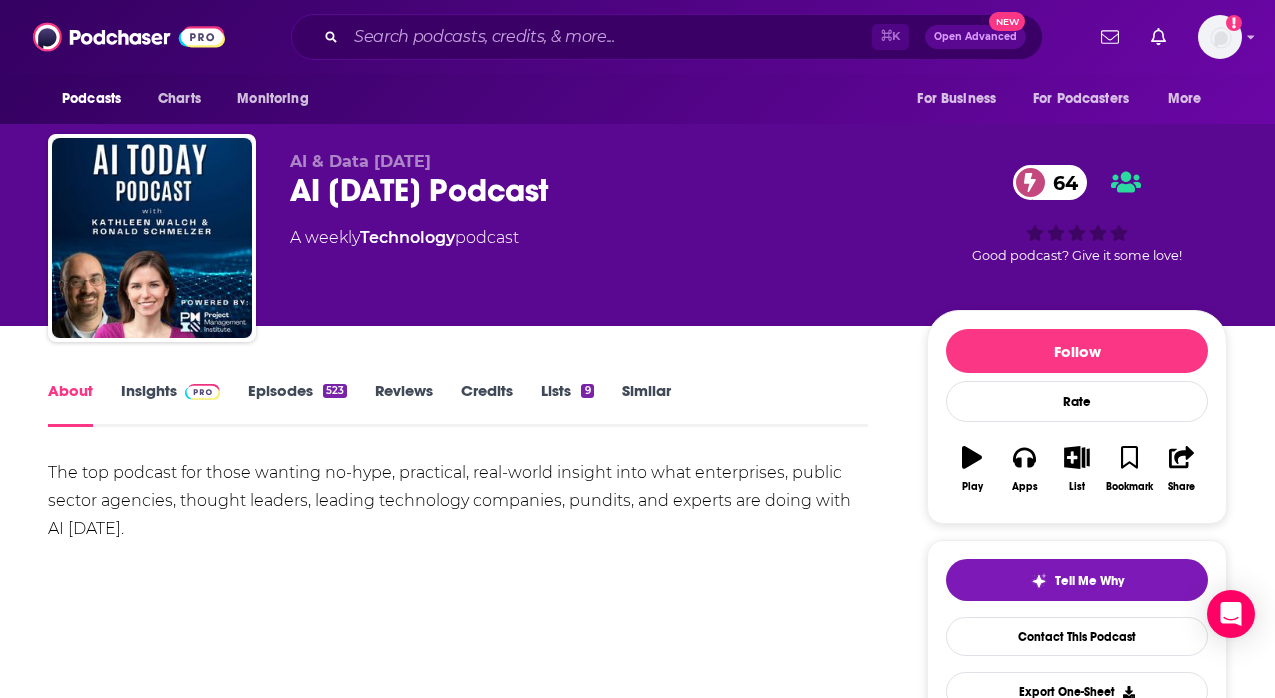 click on "Insights" at bounding box center (170, 404) 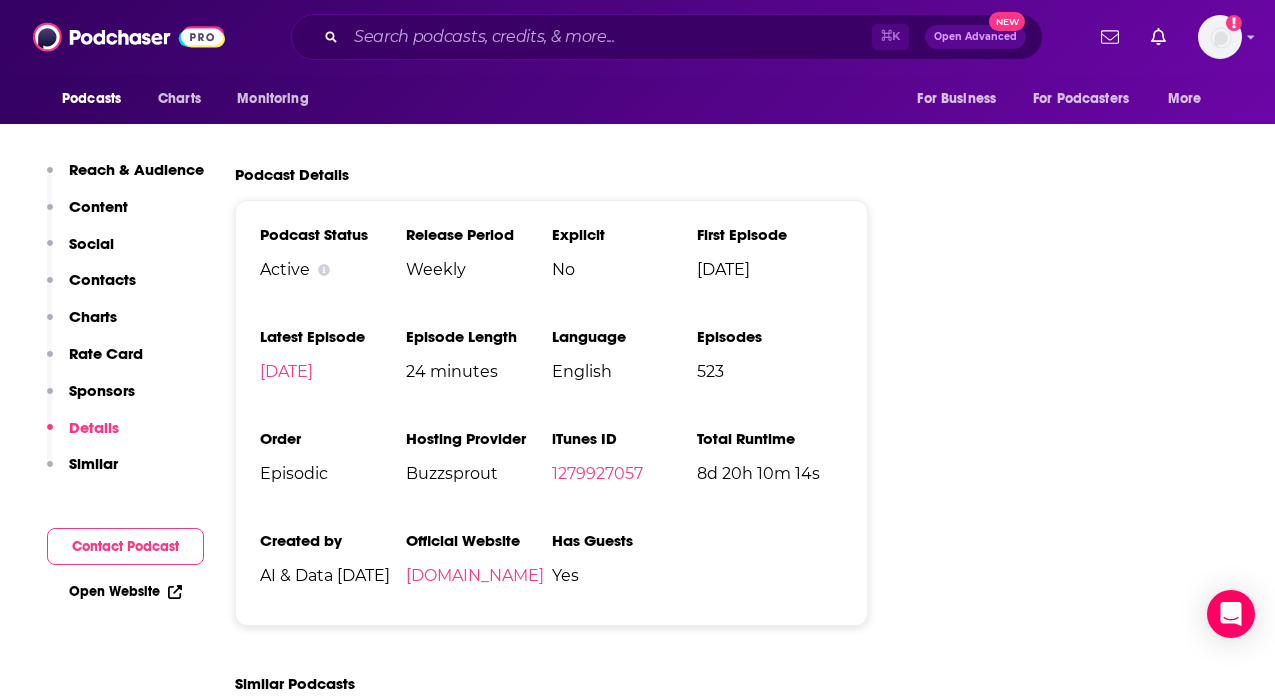 scroll, scrollTop: 3847, scrollLeft: 0, axis: vertical 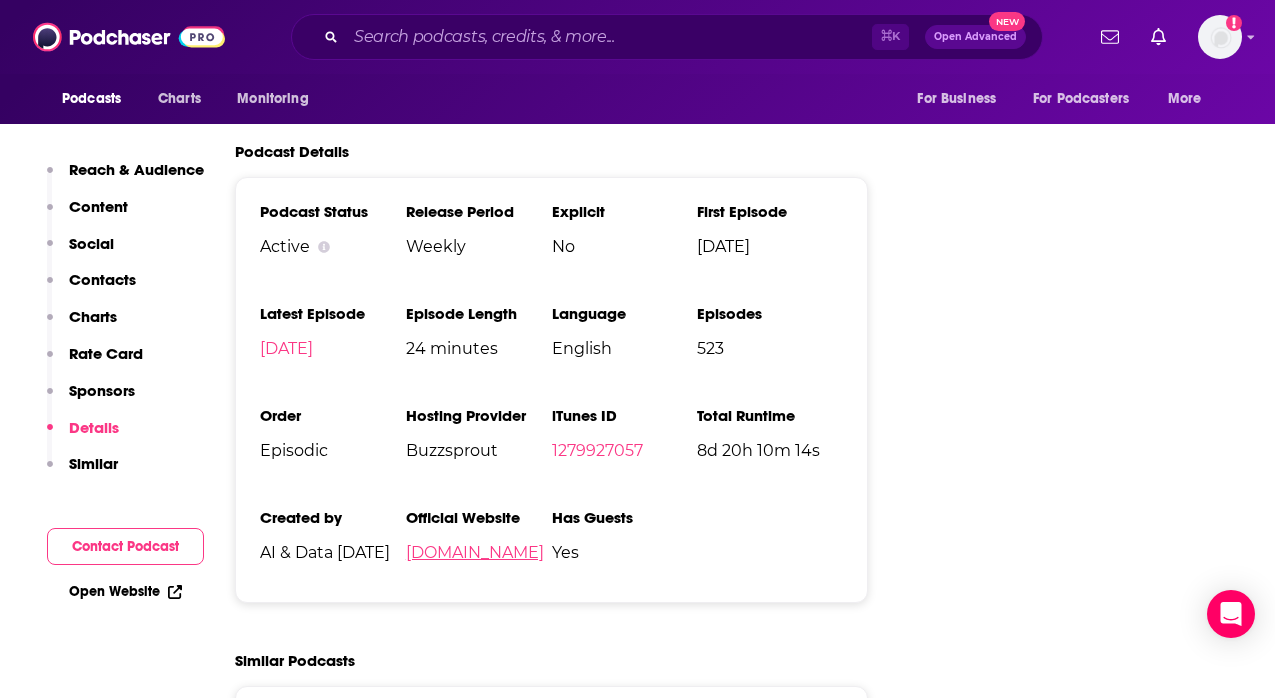 click on "[DOMAIN_NAME]" at bounding box center [475, 552] 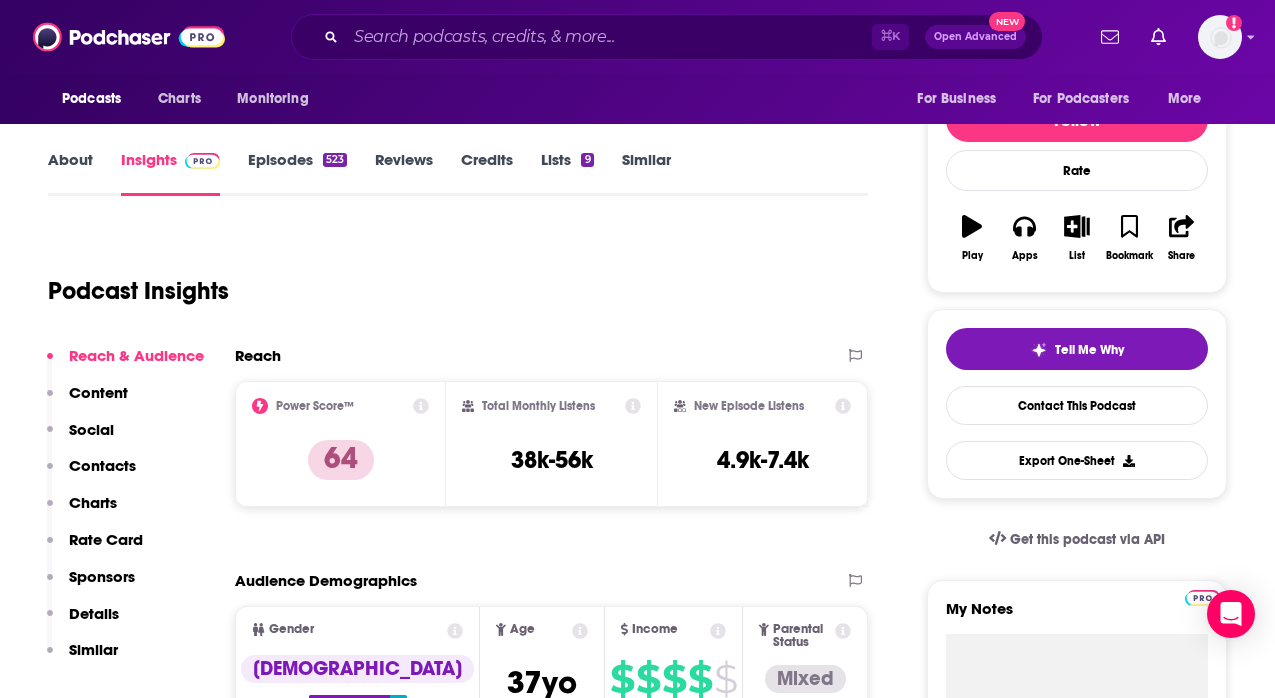 scroll, scrollTop: 0, scrollLeft: 0, axis: both 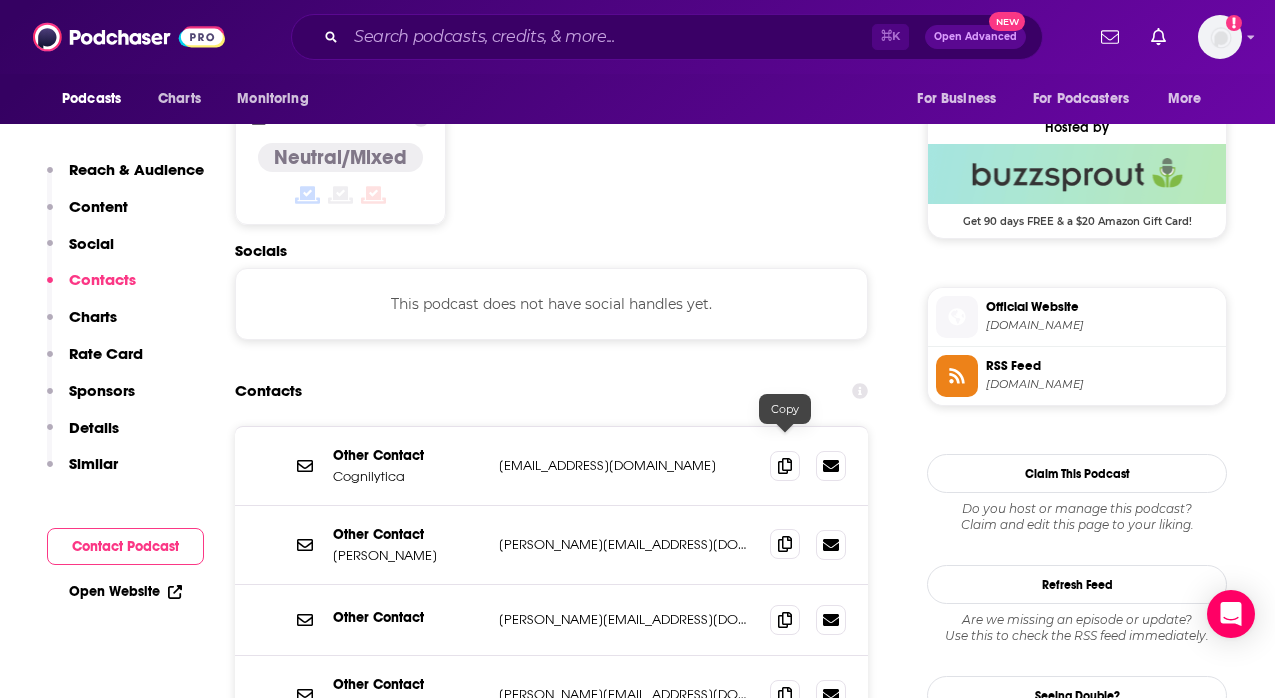 click 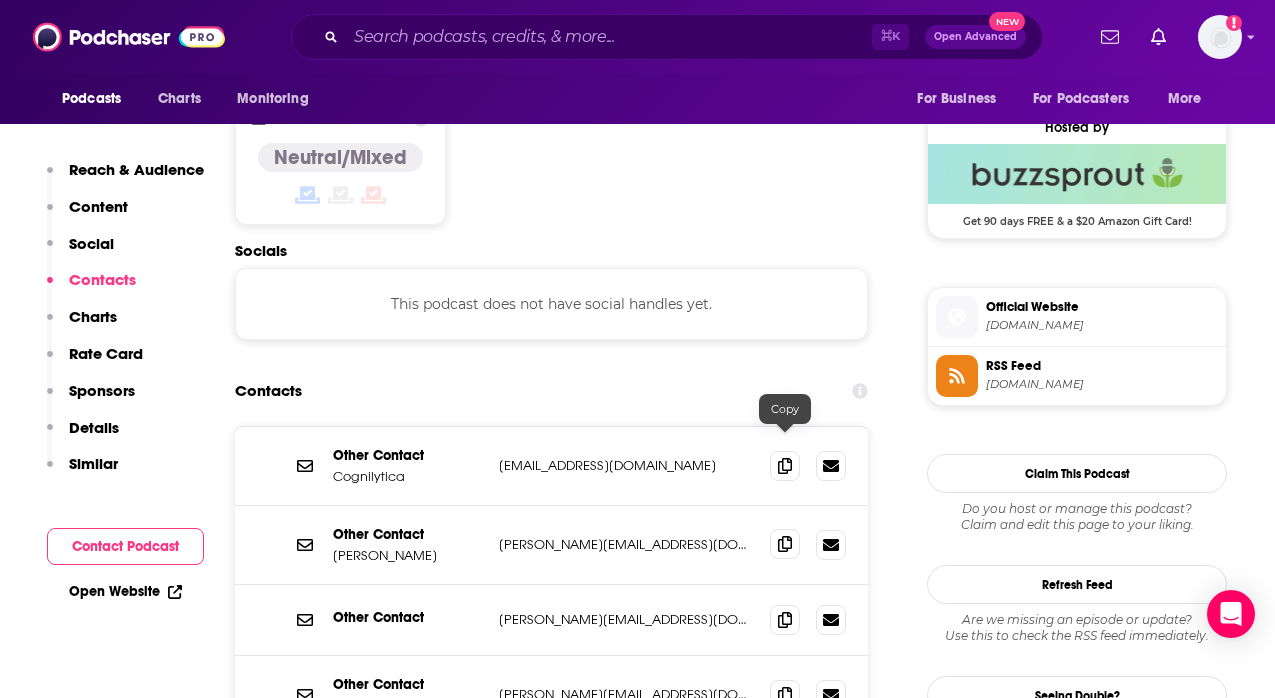 click 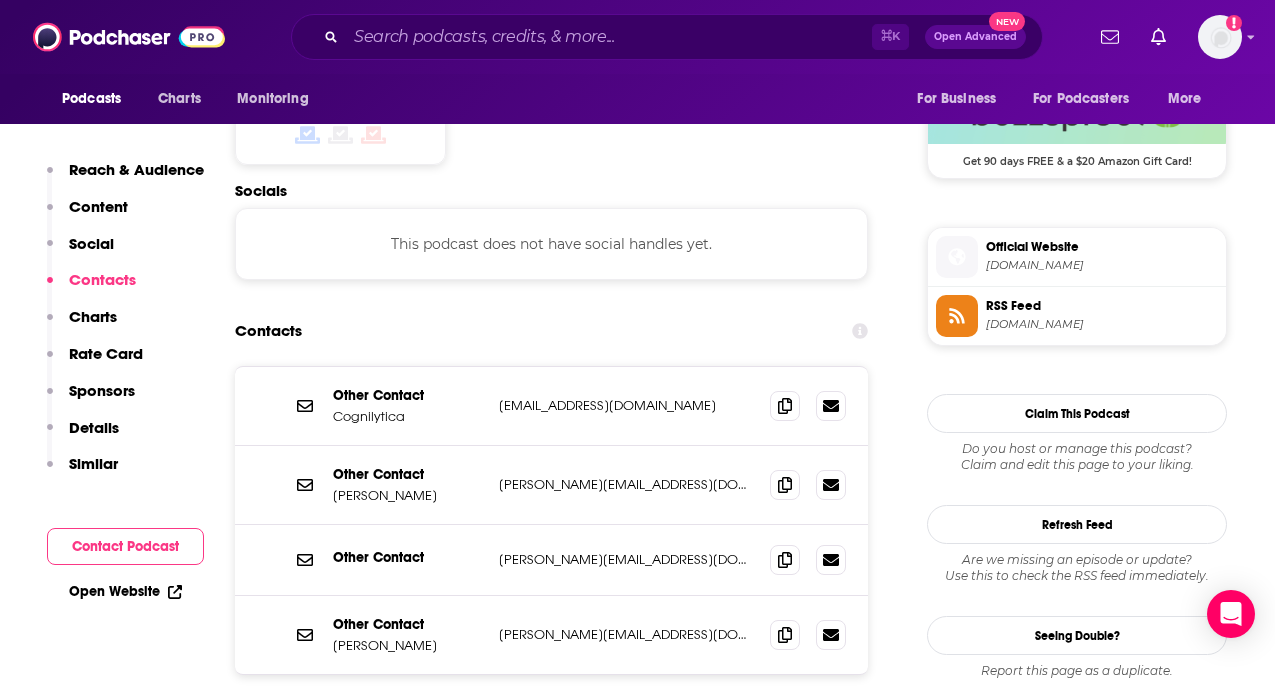 scroll, scrollTop: 1654, scrollLeft: 0, axis: vertical 